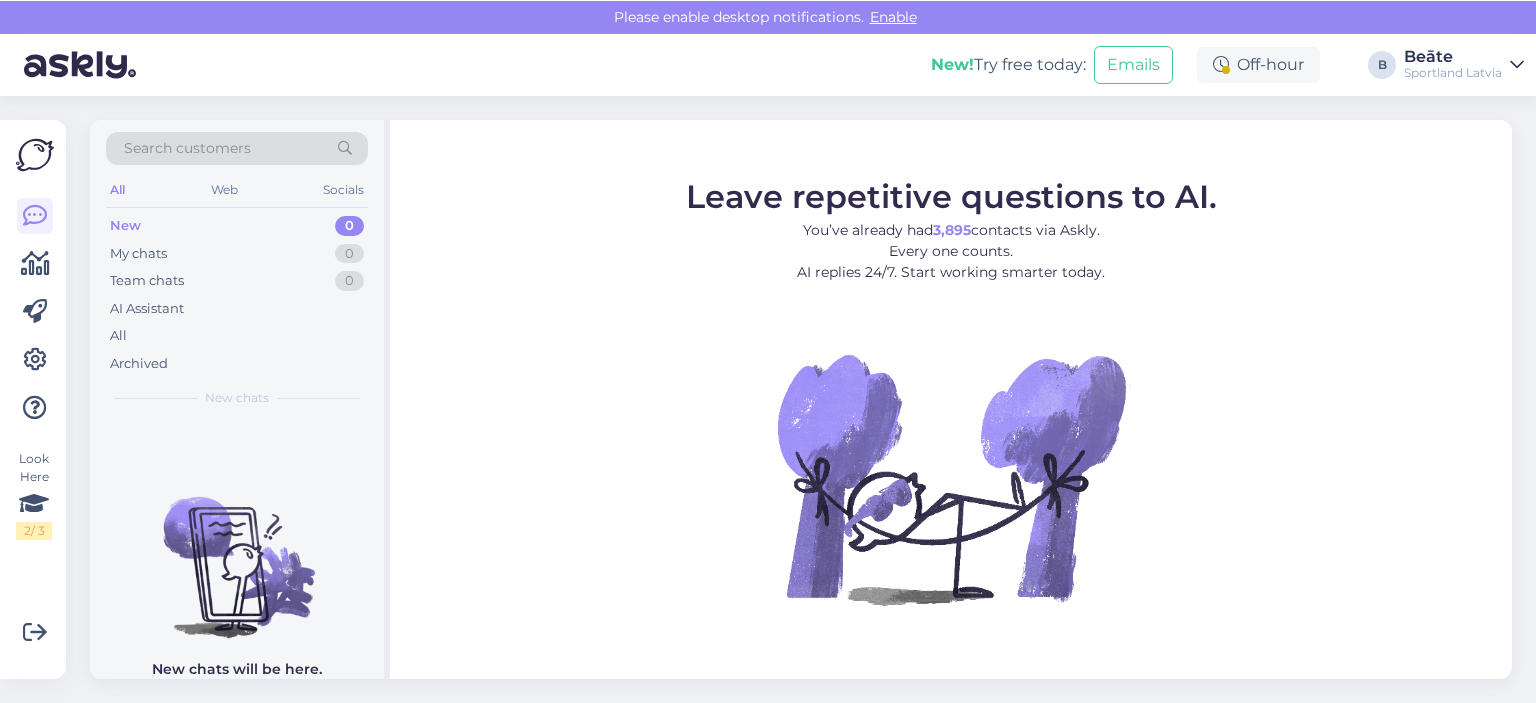 scroll, scrollTop: 0, scrollLeft: 0, axis: both 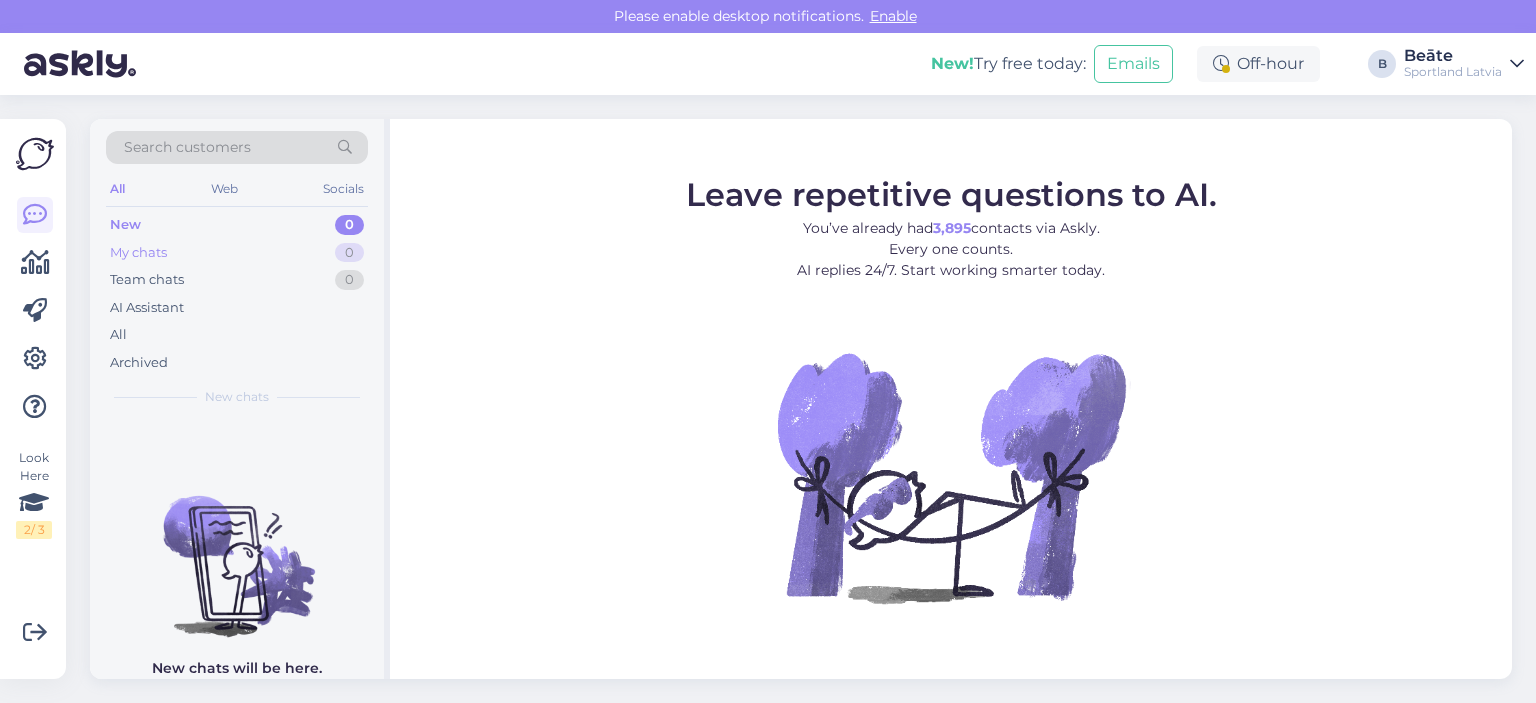 click on "My chats" at bounding box center [138, 253] 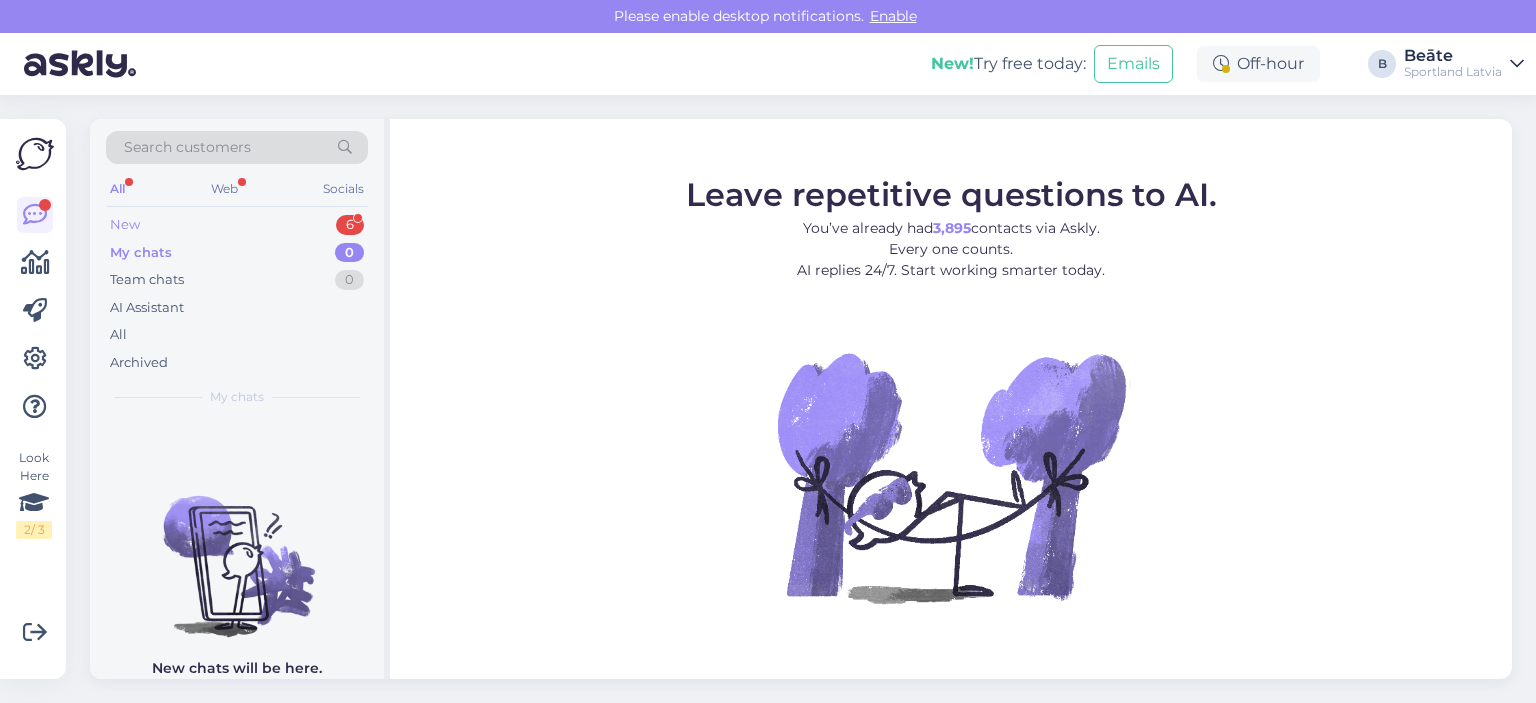 click on "New" at bounding box center (125, 225) 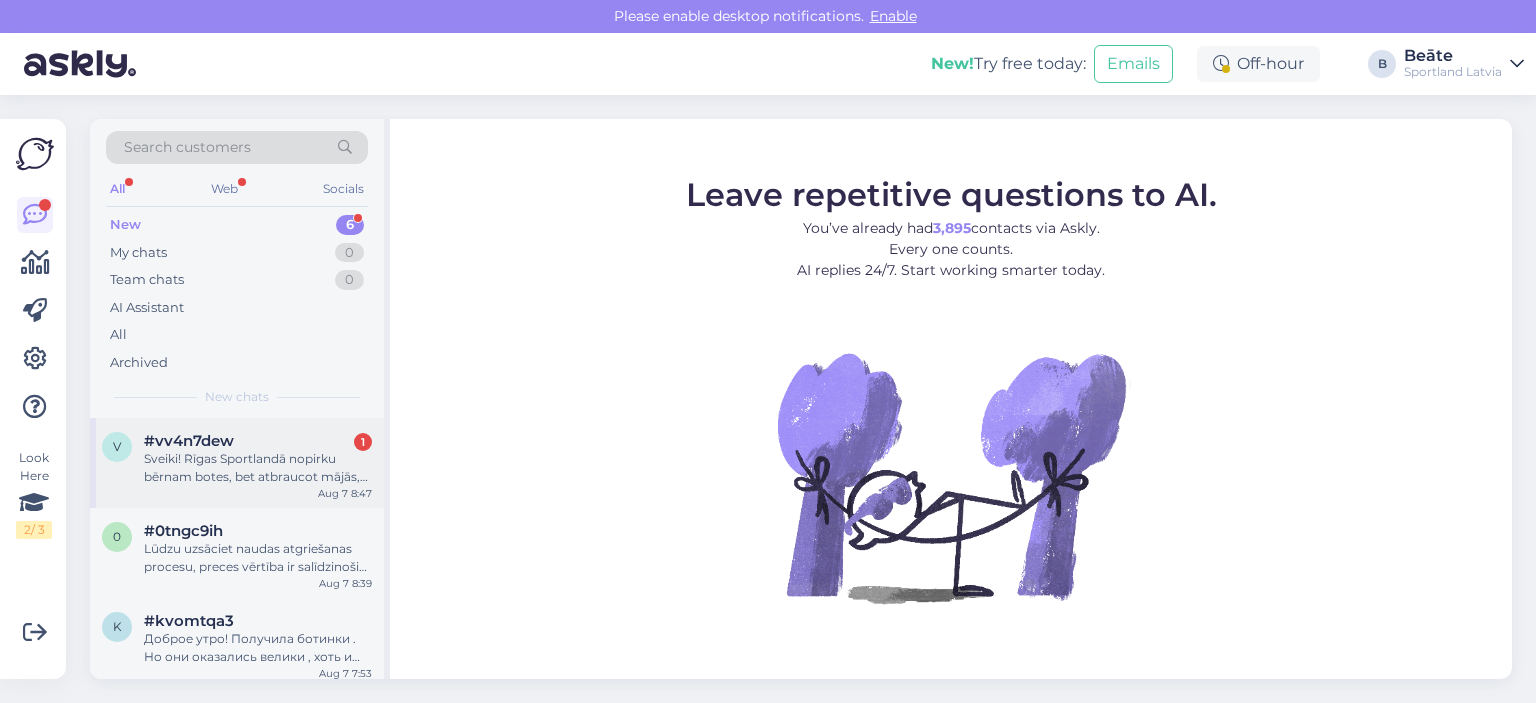 click on "Sveiki! Rīgas Sportlandā nopirku bērnam botes, bet atbraucot mājās, secinājām, ka botas ir par mazu. Vai ir iespēja pārmainīt uz lielāku izmēru citā veikalā, konkrēti - [CITY]?" at bounding box center (258, 468) 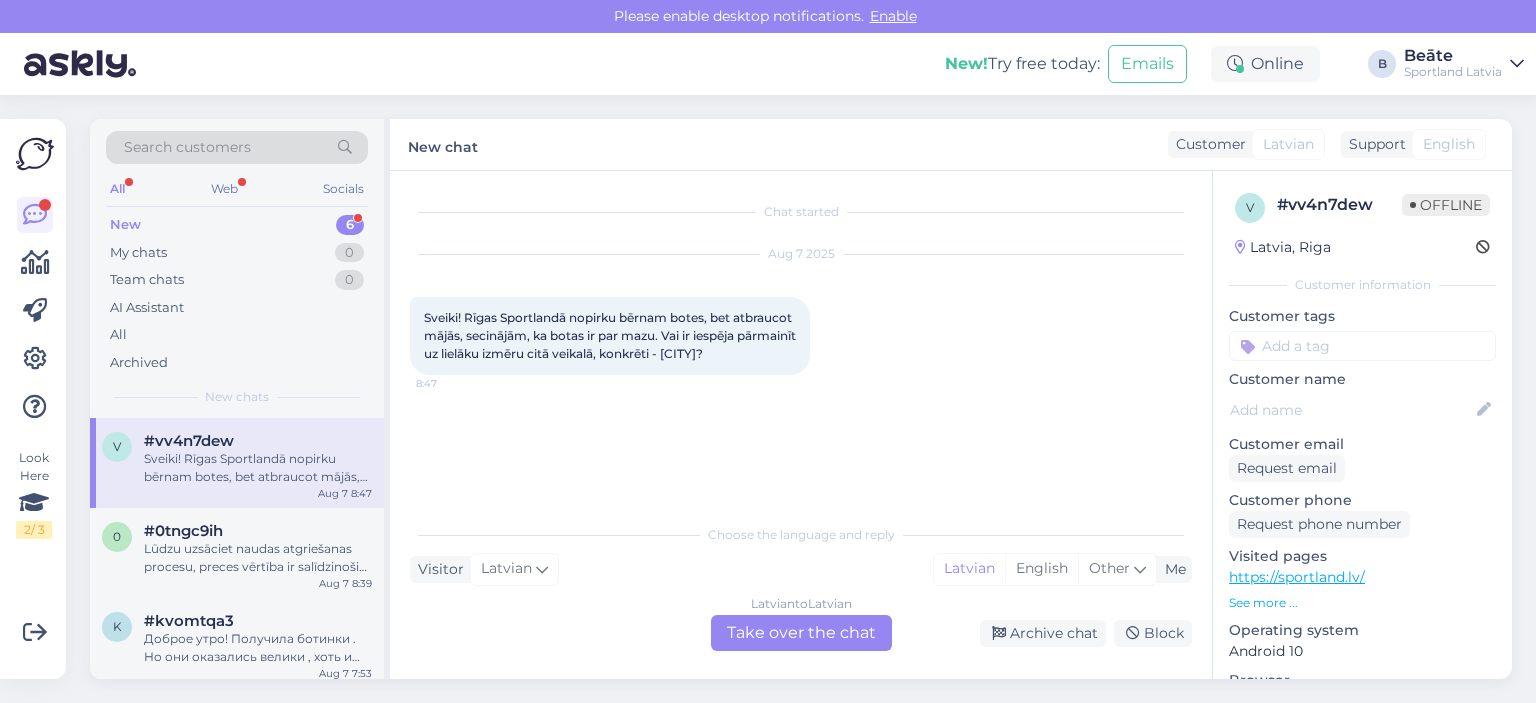 click on "Latvian  to  Latvian Take over the chat" at bounding box center (801, 633) 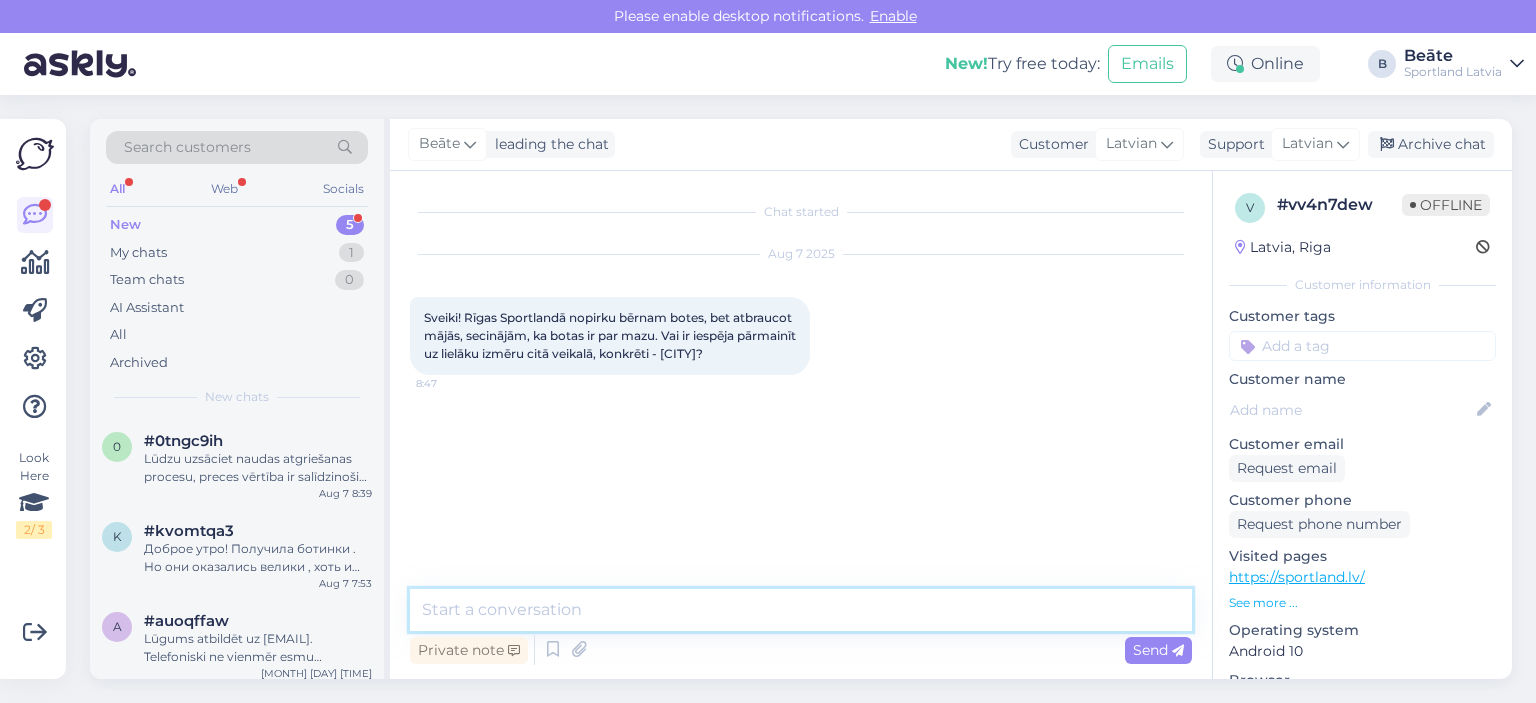 click at bounding box center [801, 610] 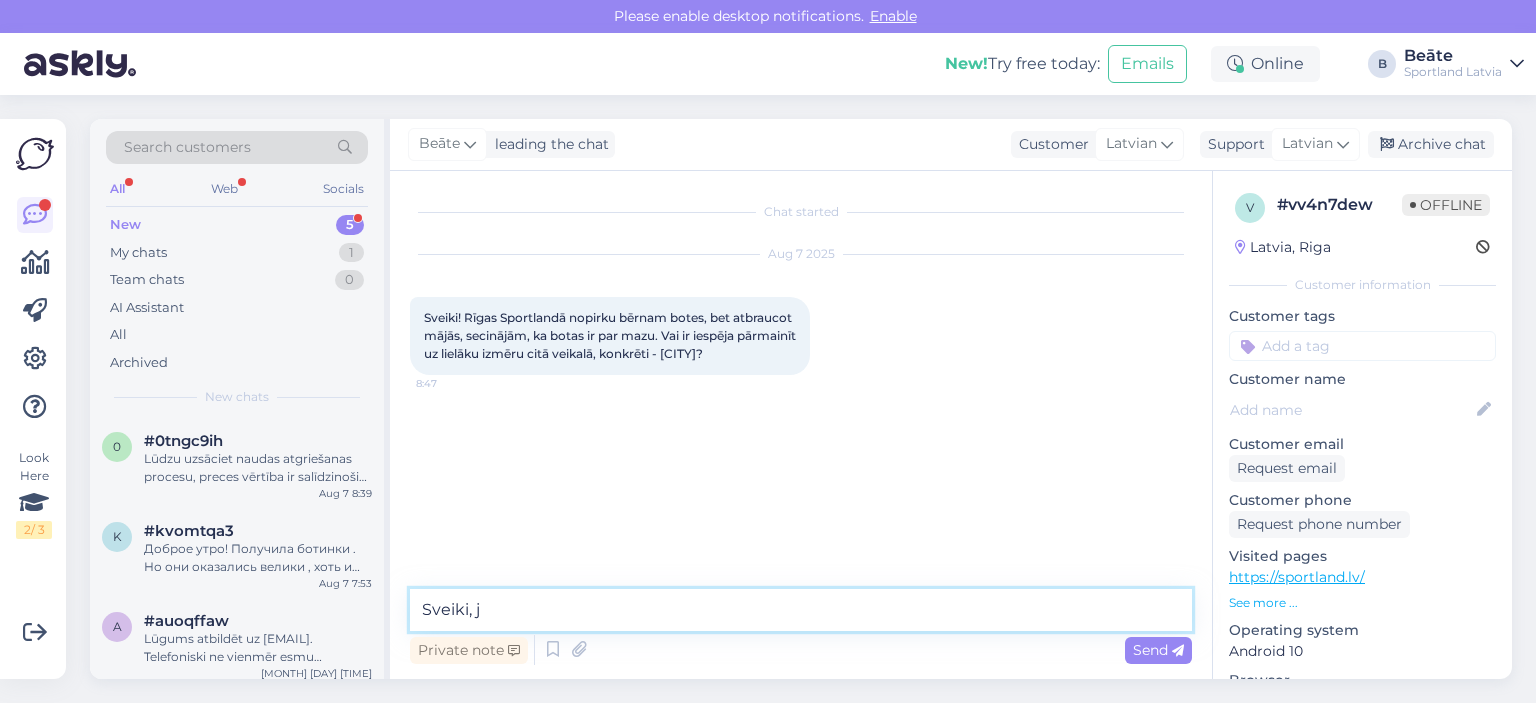 click on "Sveiki, j" at bounding box center (801, 610) 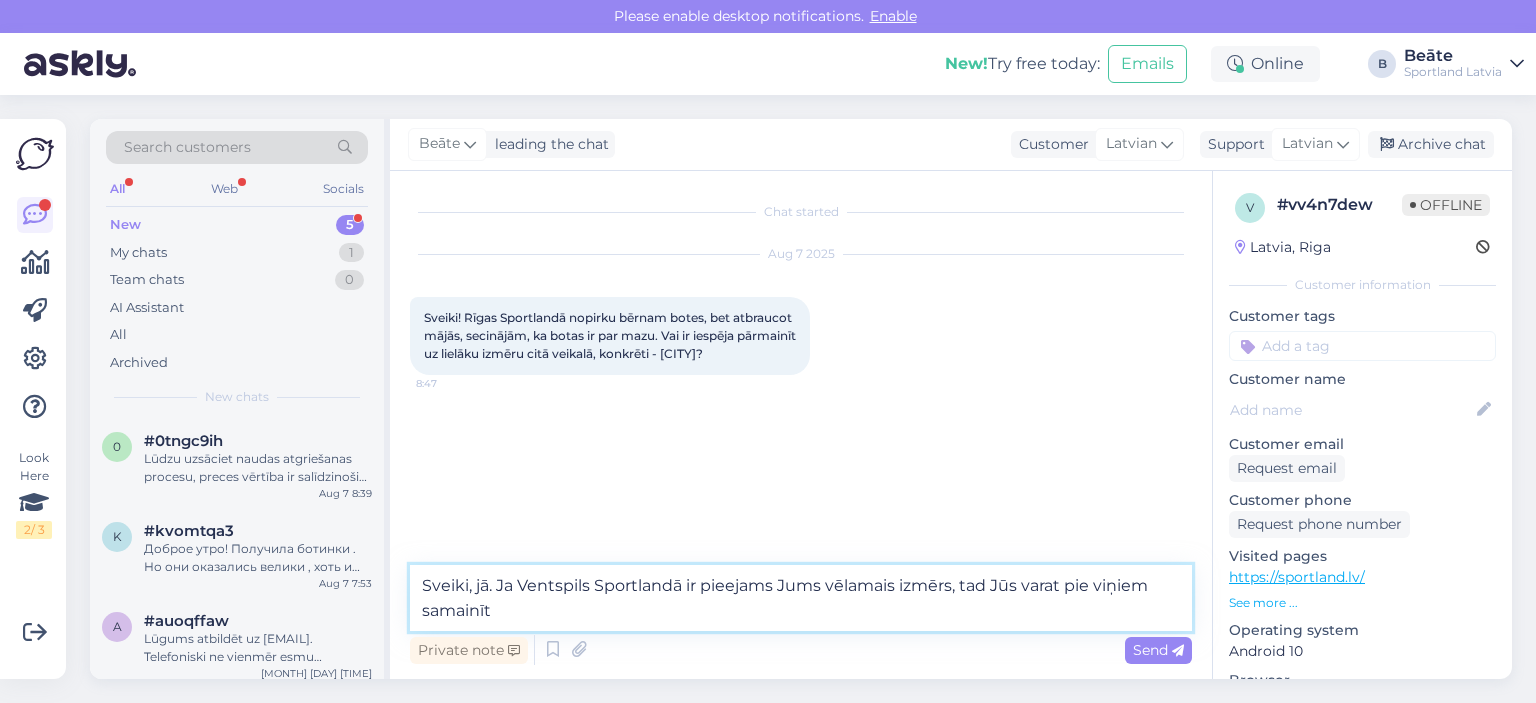 type on "Sveiki, jā. Ja [CITY] Sportlandā ir pieejams Jums vēlamais izmērs, tad Jūs varat pie viņiem samainīt." 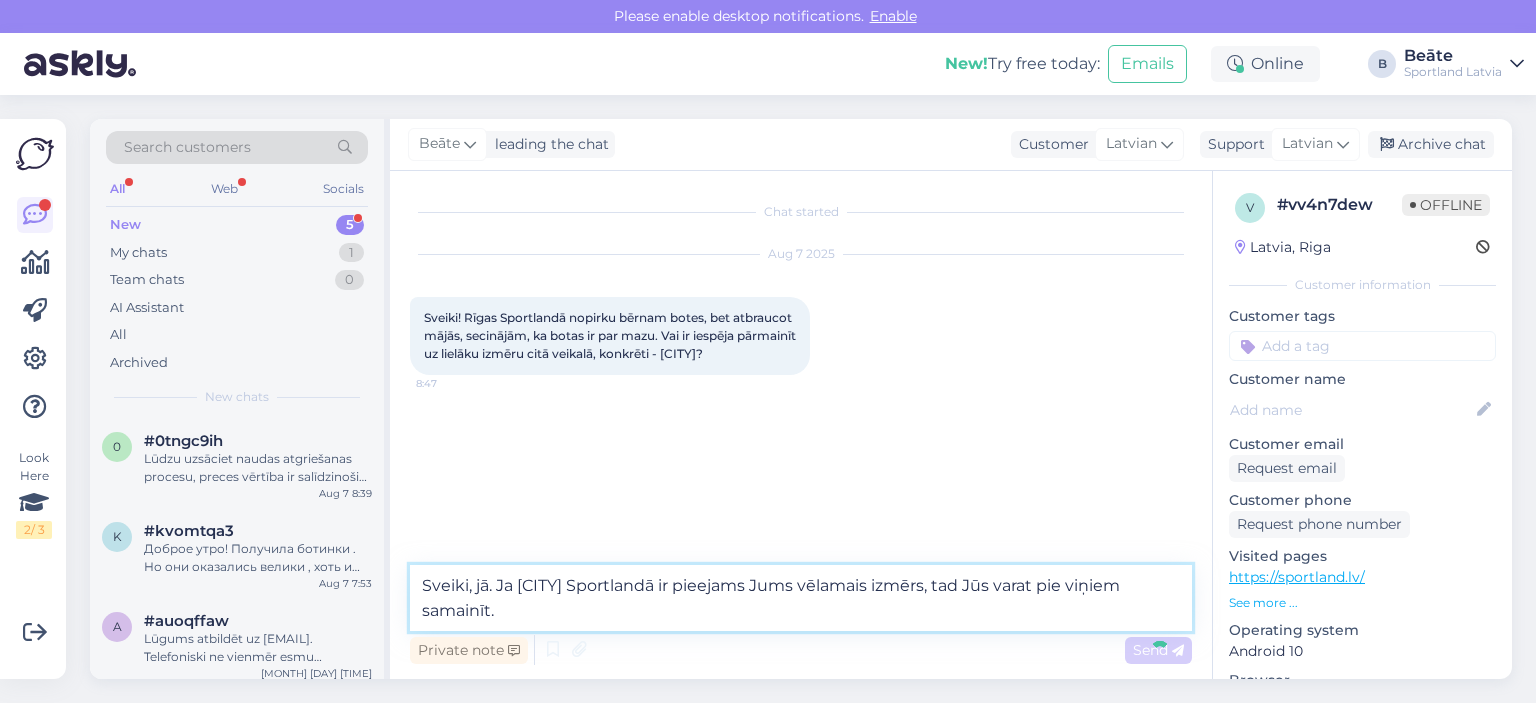 type 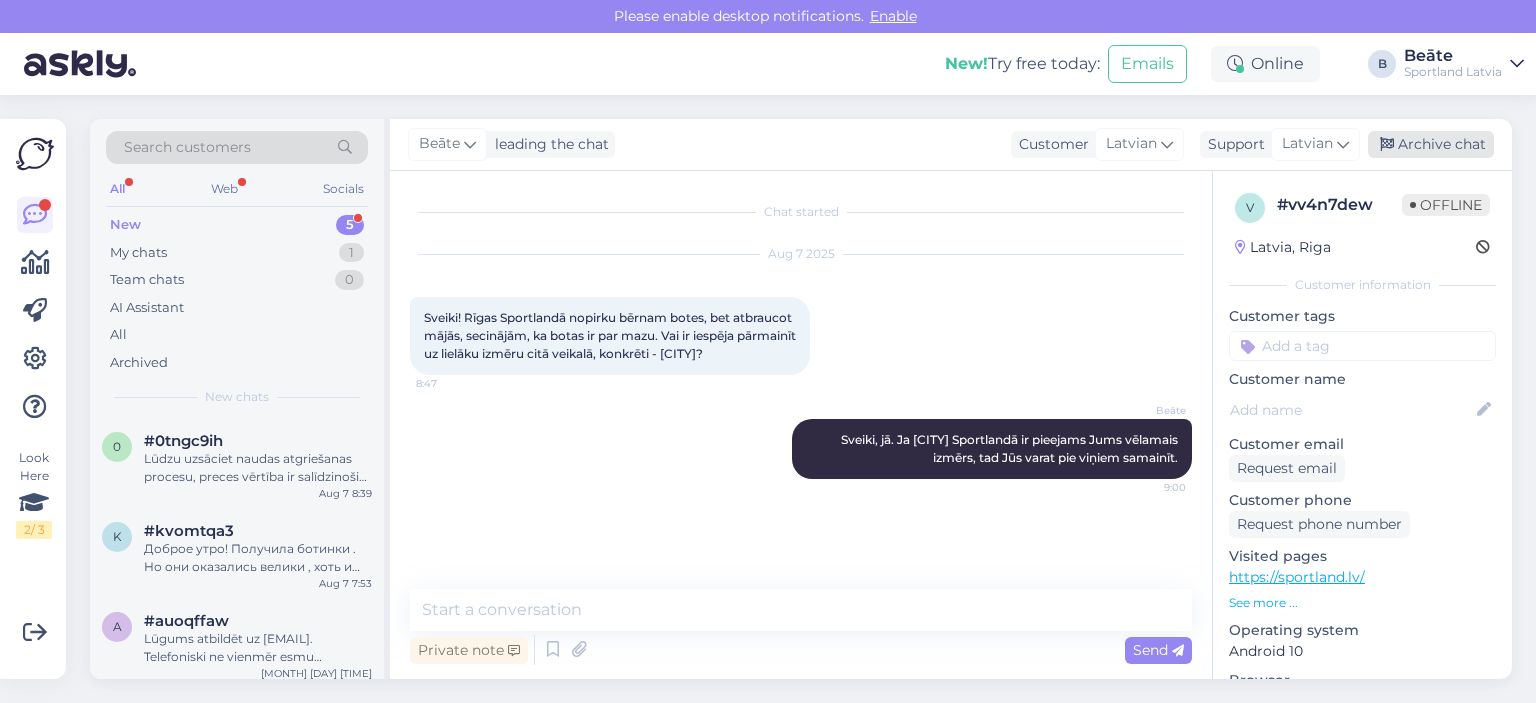 click on "Archive chat" at bounding box center (1431, 144) 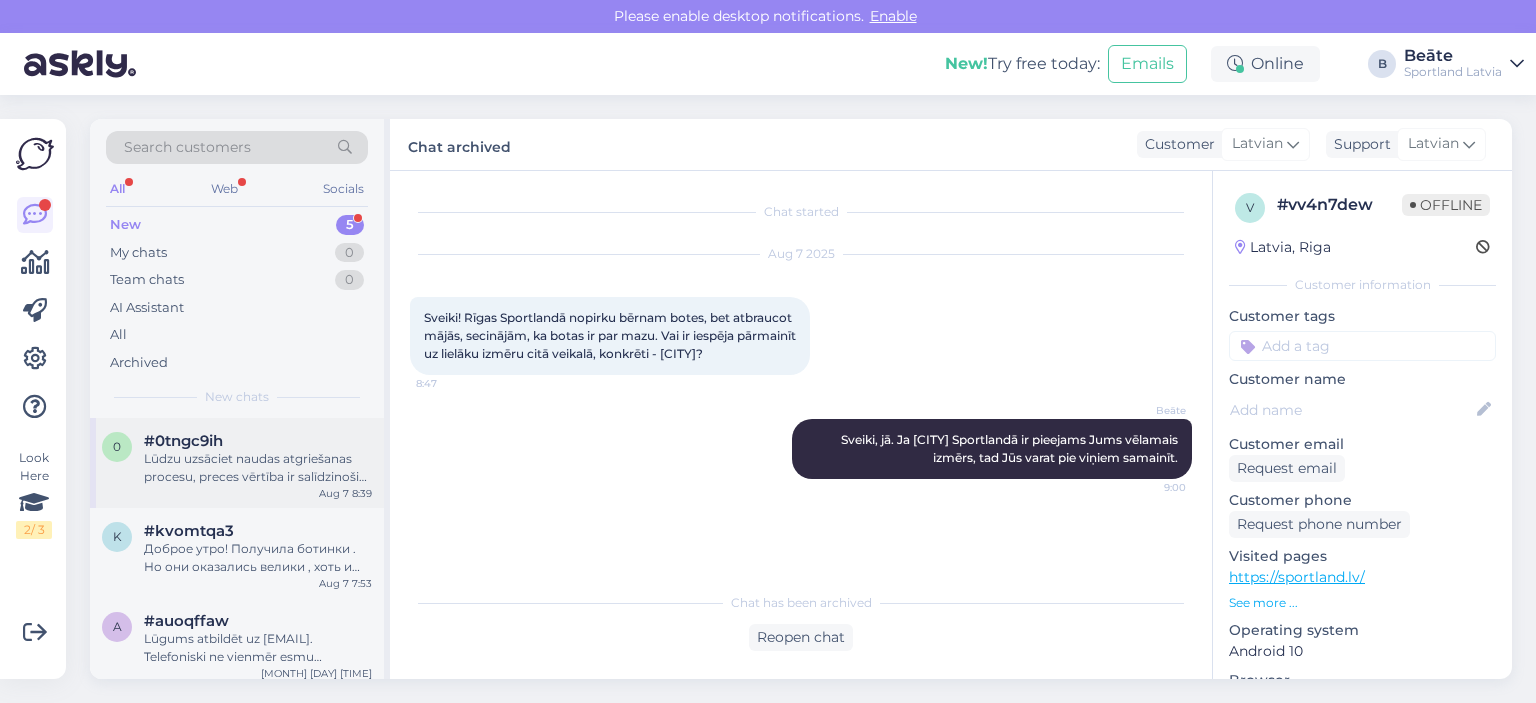 click on "Lūdzu uzsāciet naudas atgriešanas procesu, preces vērtība ir salīdzinoši maza un noteikti tas neaizņems pārāk daudz laika." at bounding box center (258, 468) 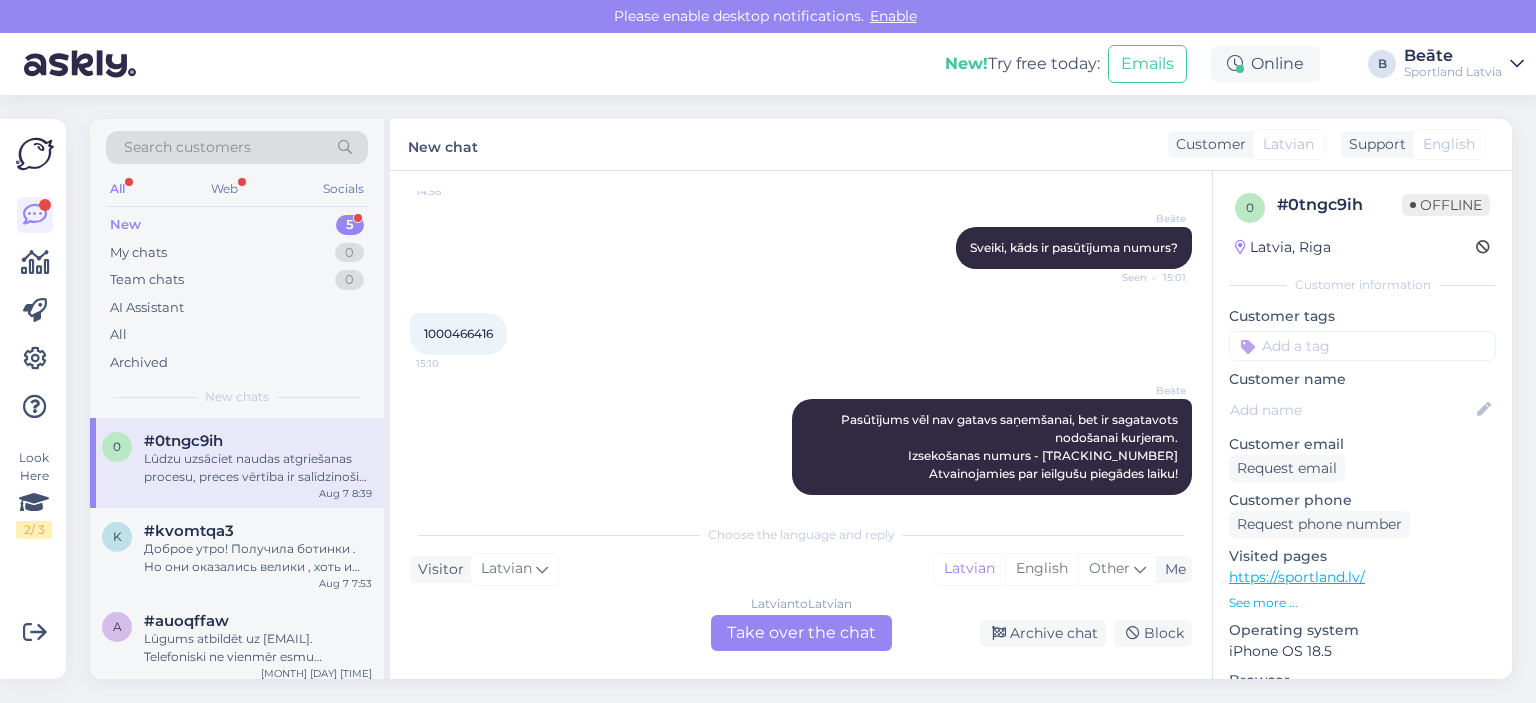 scroll, scrollTop: 234, scrollLeft: 0, axis: vertical 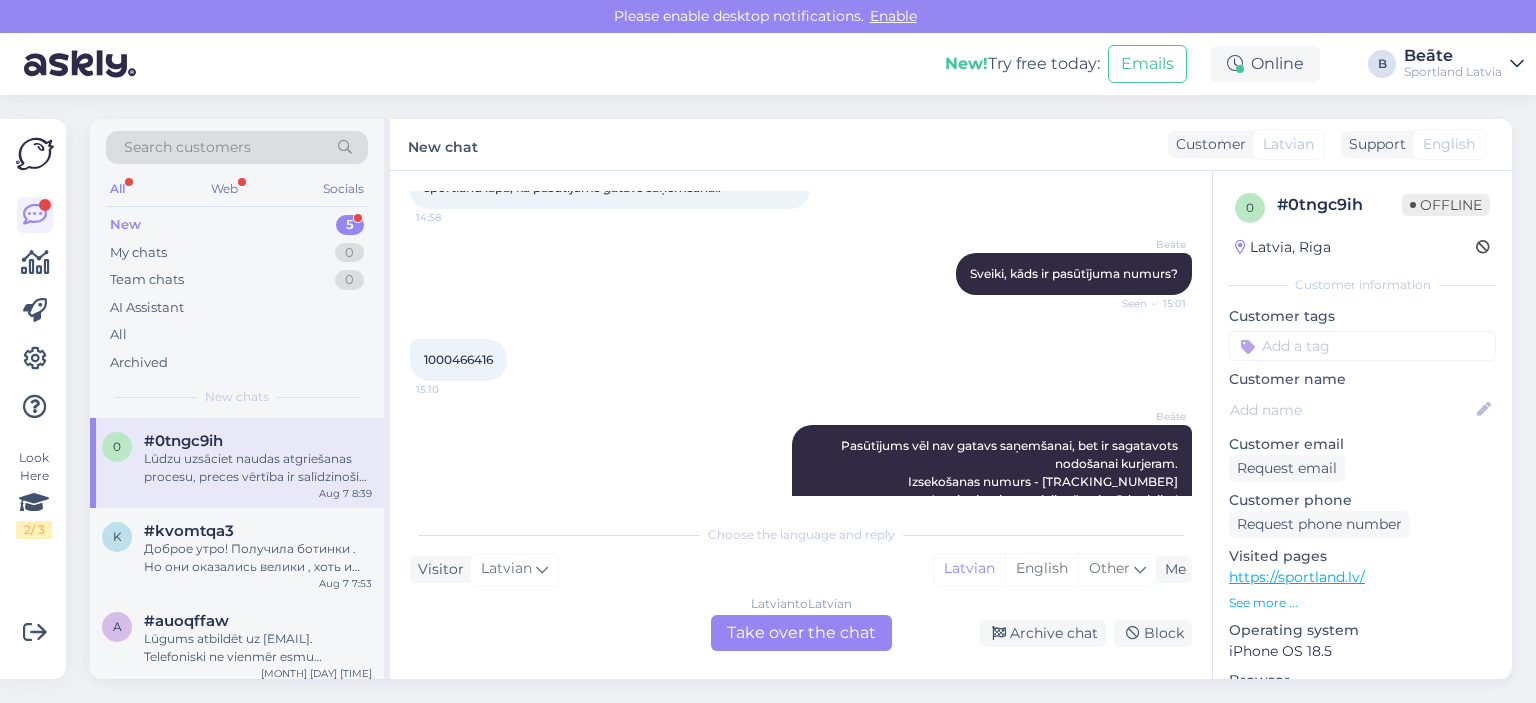 click on "1000466416" at bounding box center [458, 359] 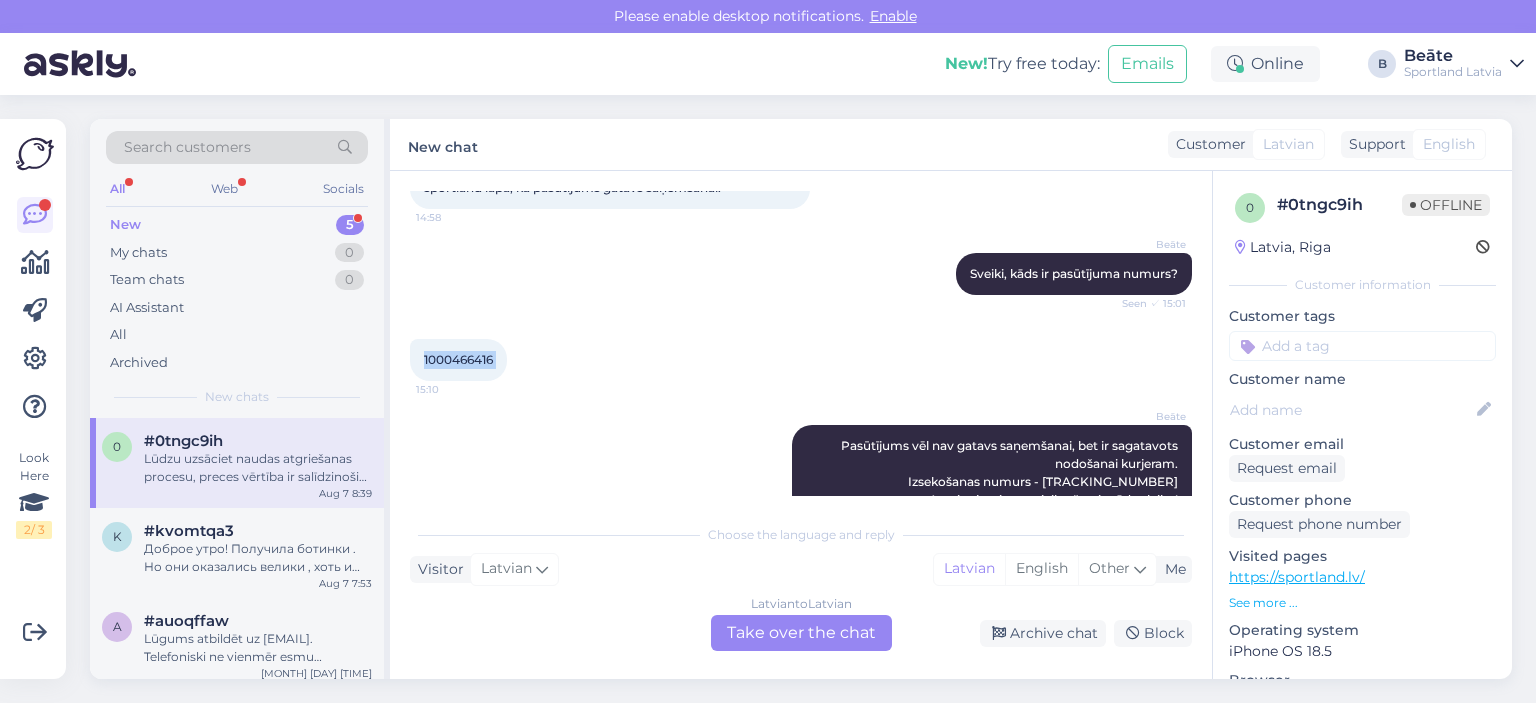 click on "1000466416" at bounding box center (458, 359) 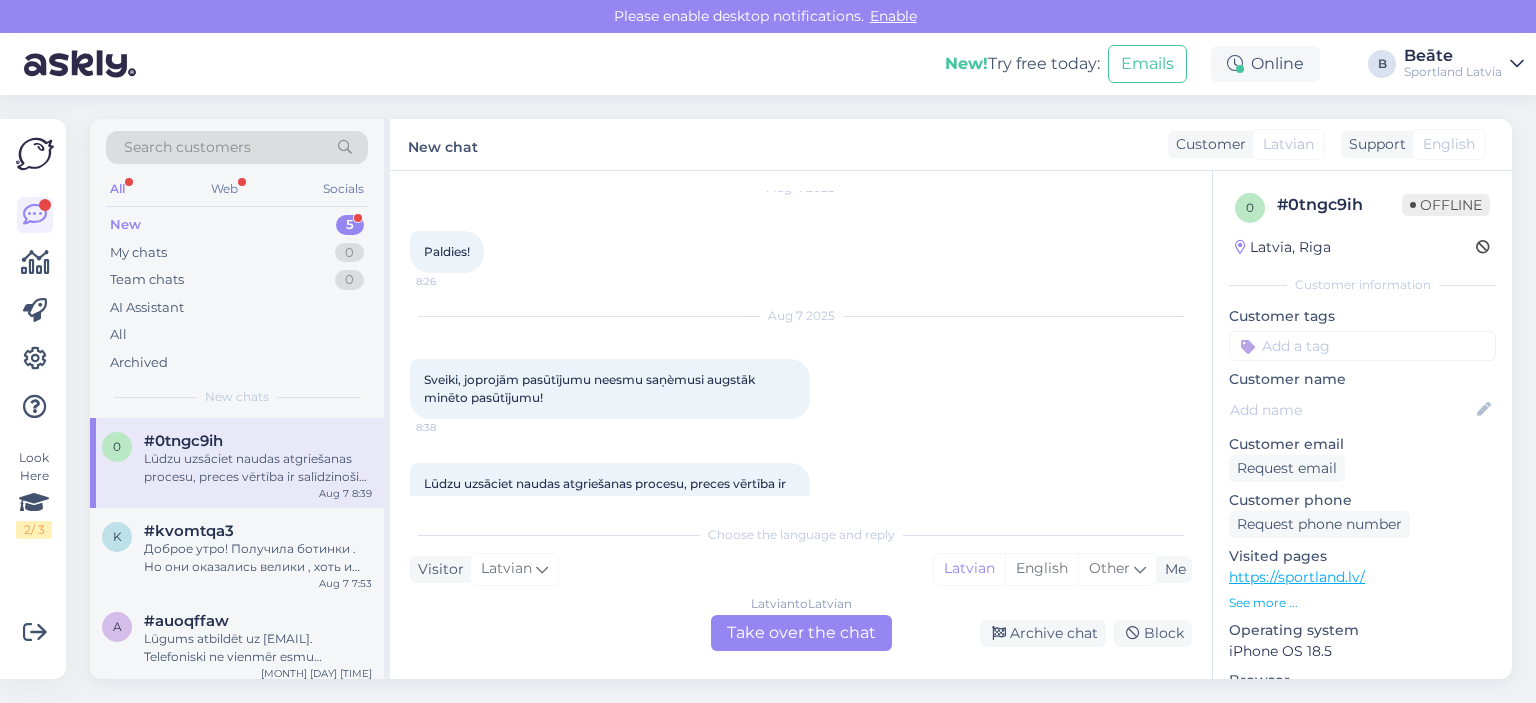 scroll, scrollTop: 1334, scrollLeft: 0, axis: vertical 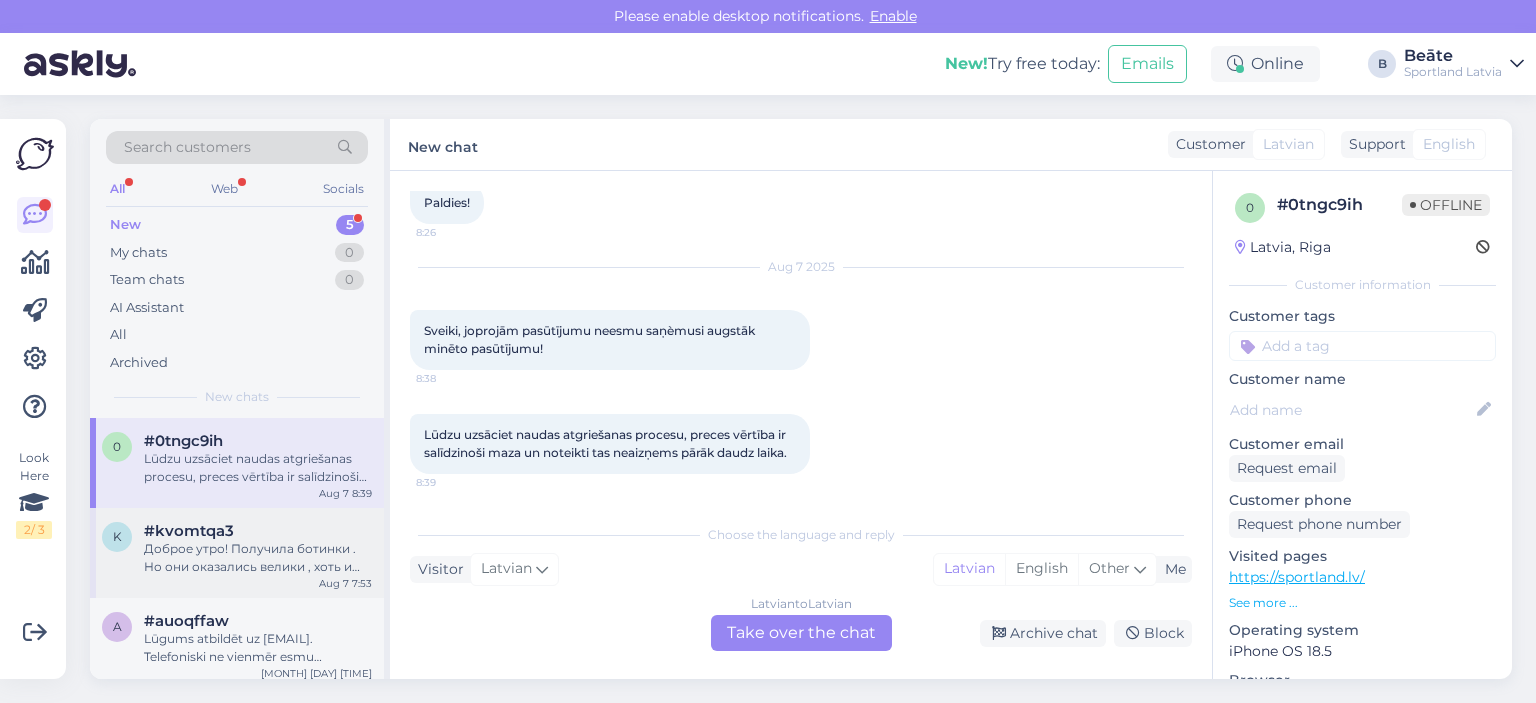 click on "Доброе утро! Получила ботинки . Но они оказались велики , хоть и написаны что 24 см .На там реально не меньше 25 см .Скажите как их поменять? И дпд платно ? Или вести в магазин? Но там только отдать могу ?" at bounding box center [258, 558] 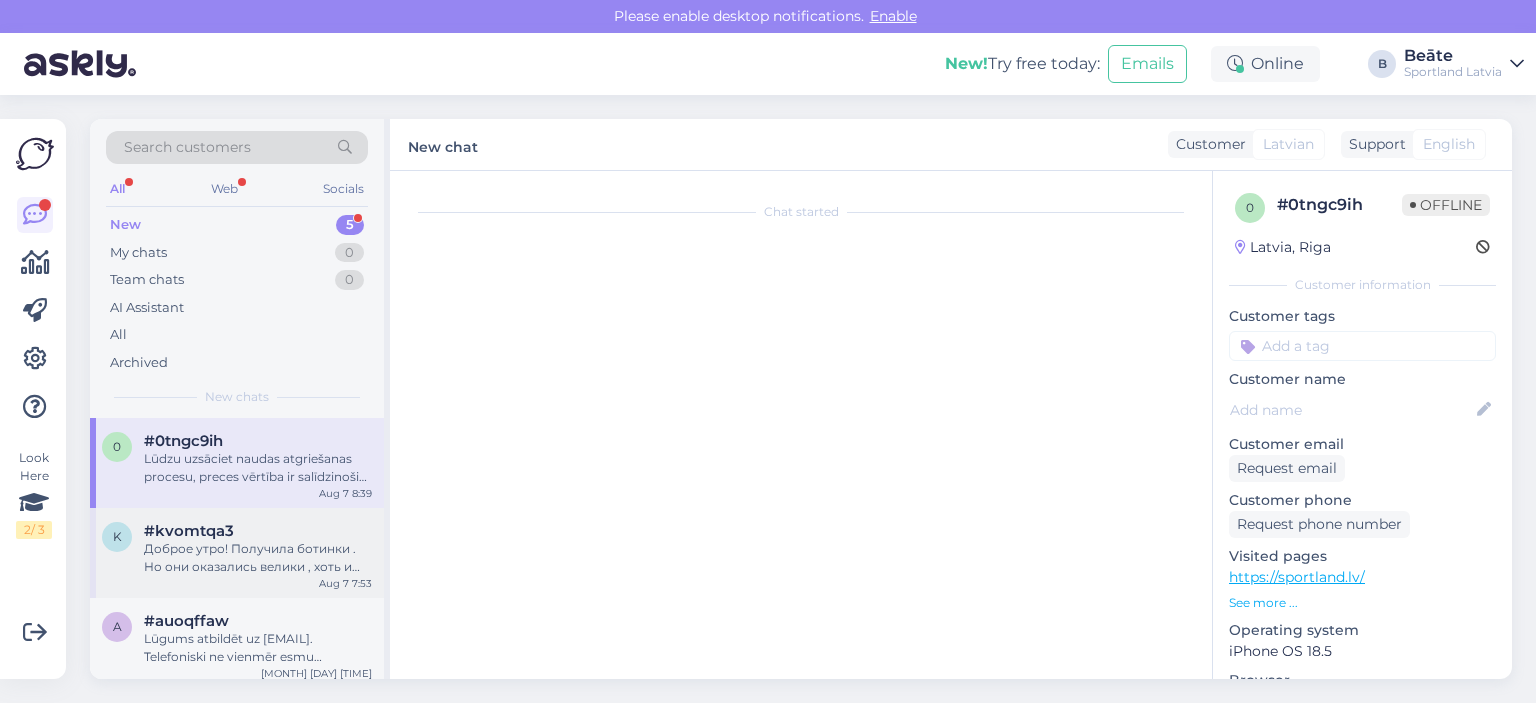 scroll, scrollTop: 0, scrollLeft: 0, axis: both 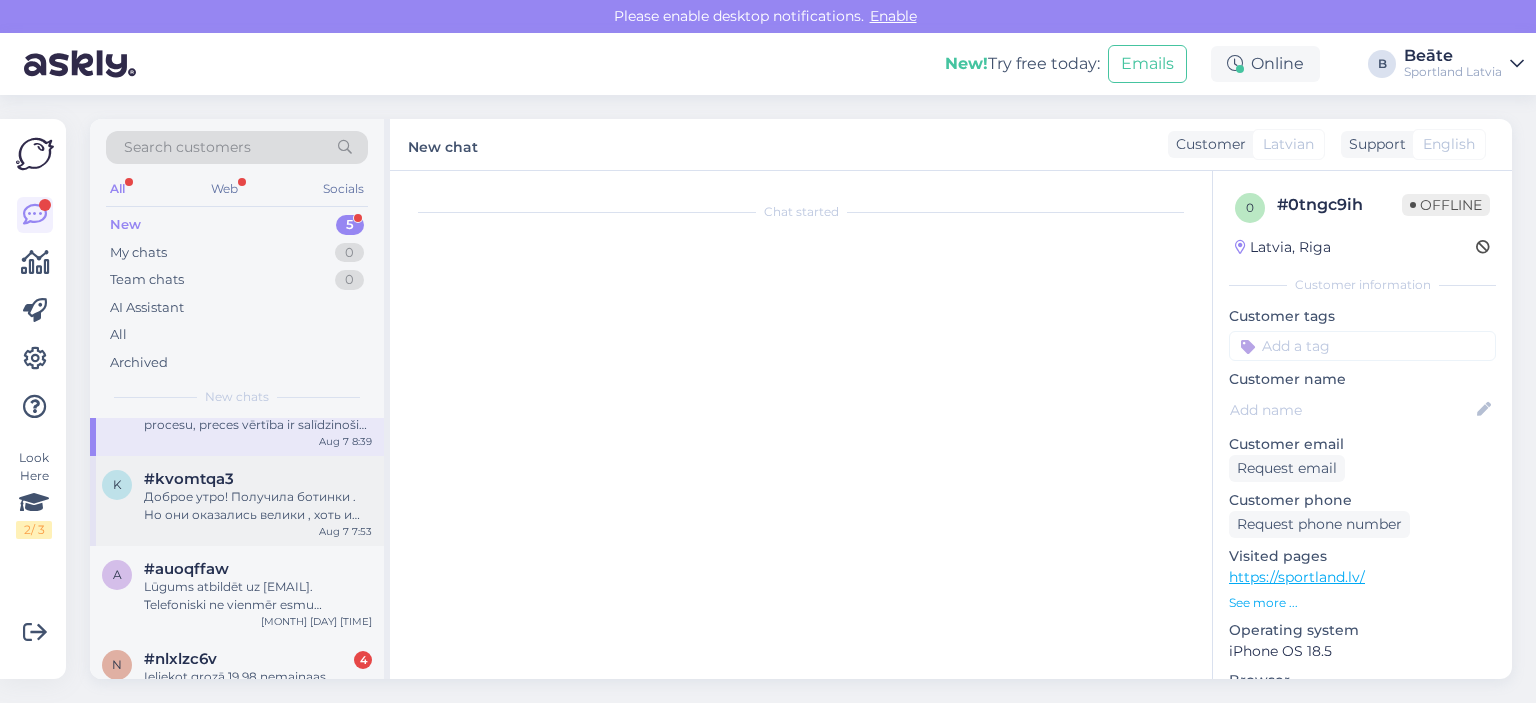click on "#kvomtqa3" at bounding box center (189, 479) 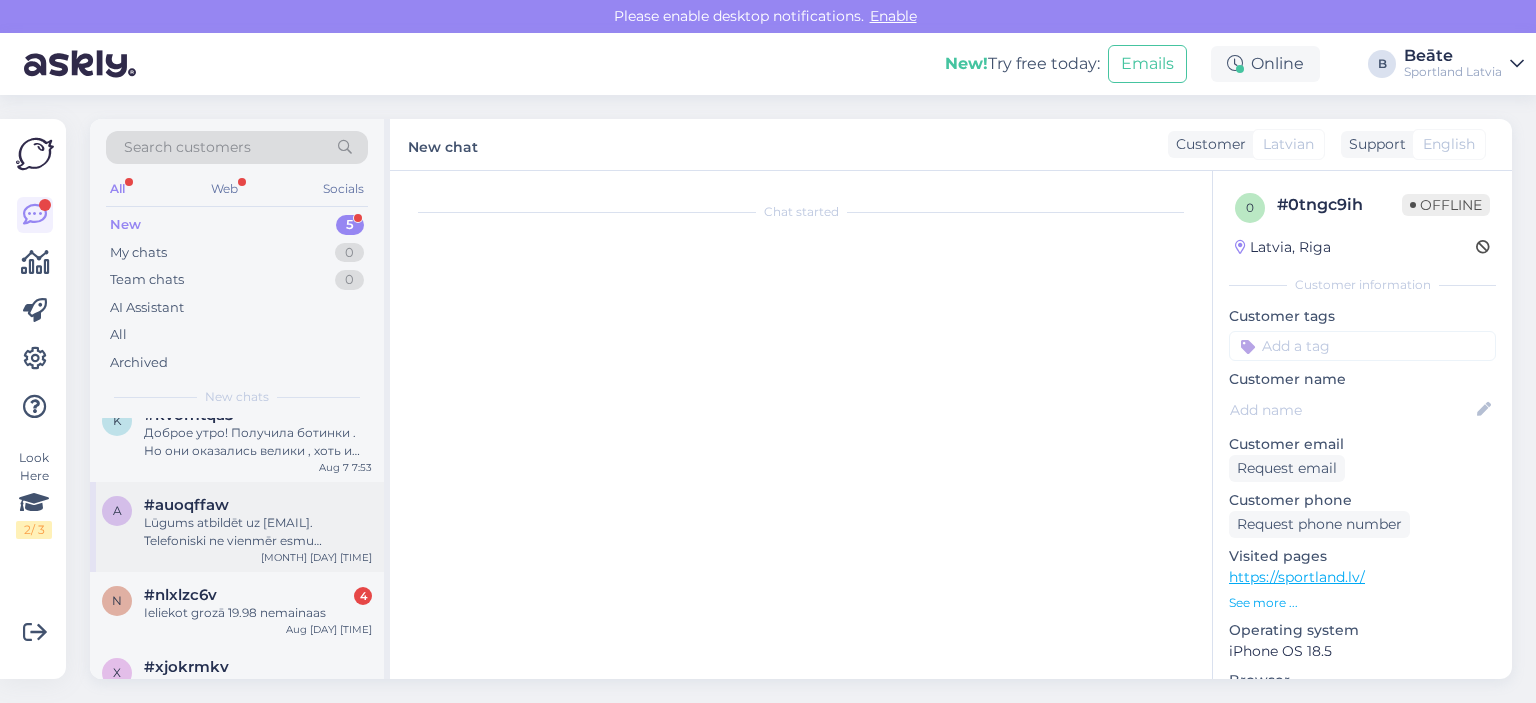 scroll, scrollTop: 152, scrollLeft: 0, axis: vertical 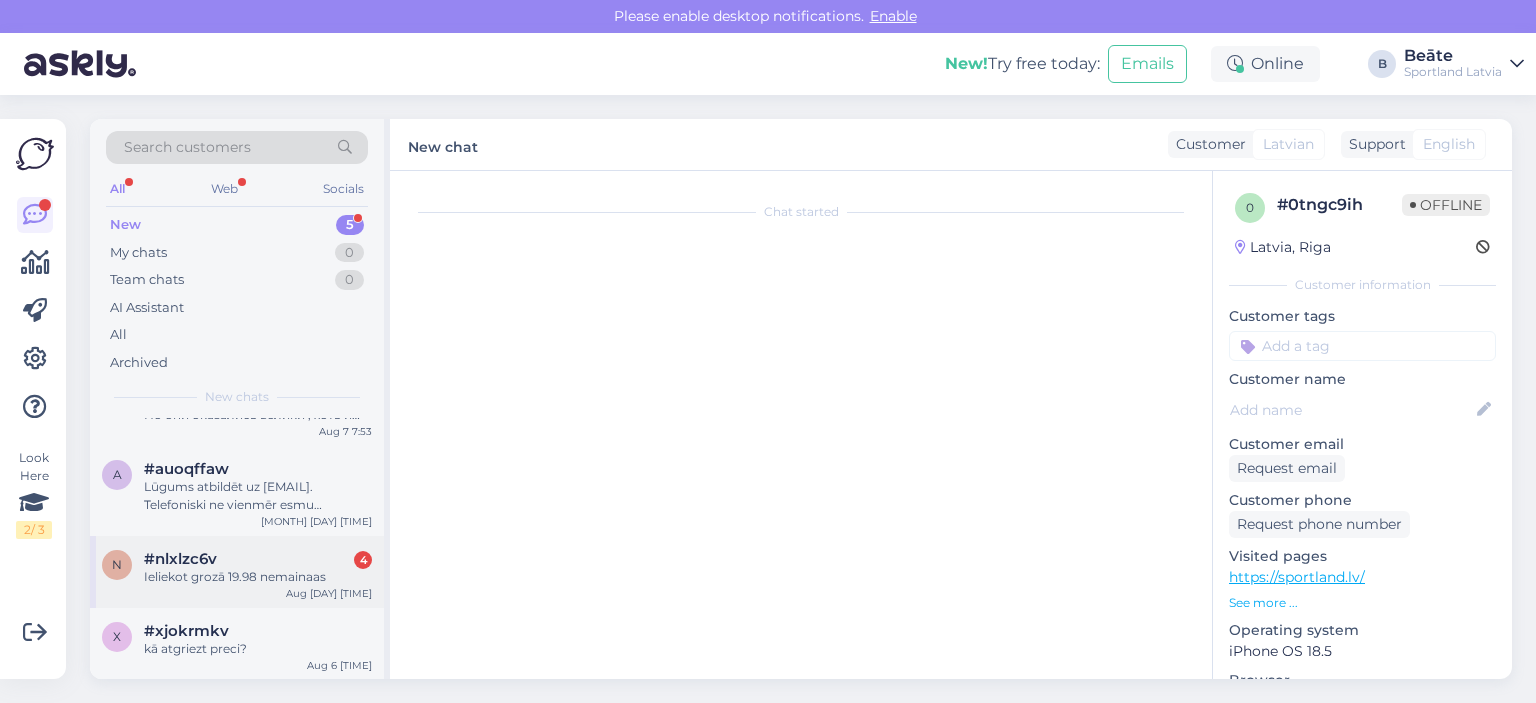 click on "Ieliekot grozā 19.98 nemainaas" at bounding box center (258, 577) 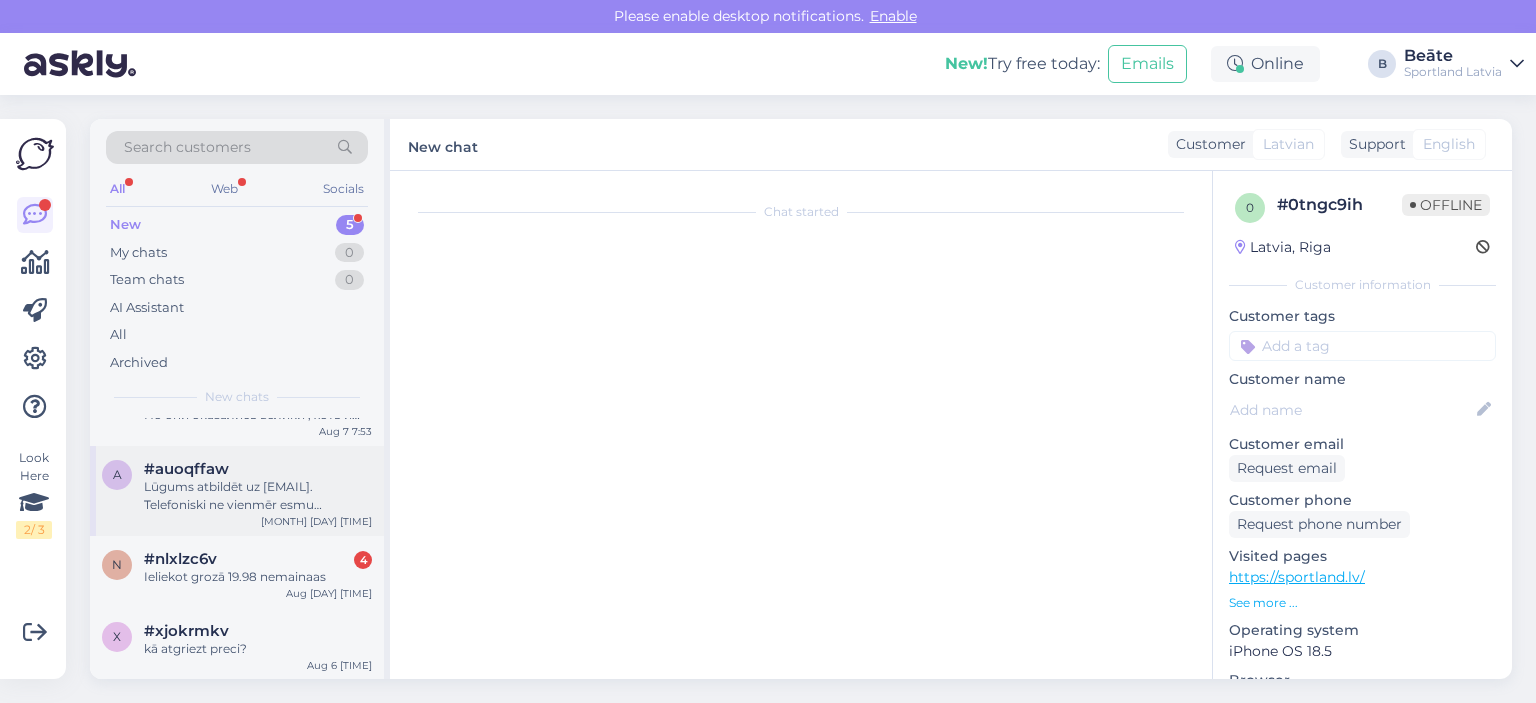 scroll, scrollTop: 0, scrollLeft: 0, axis: both 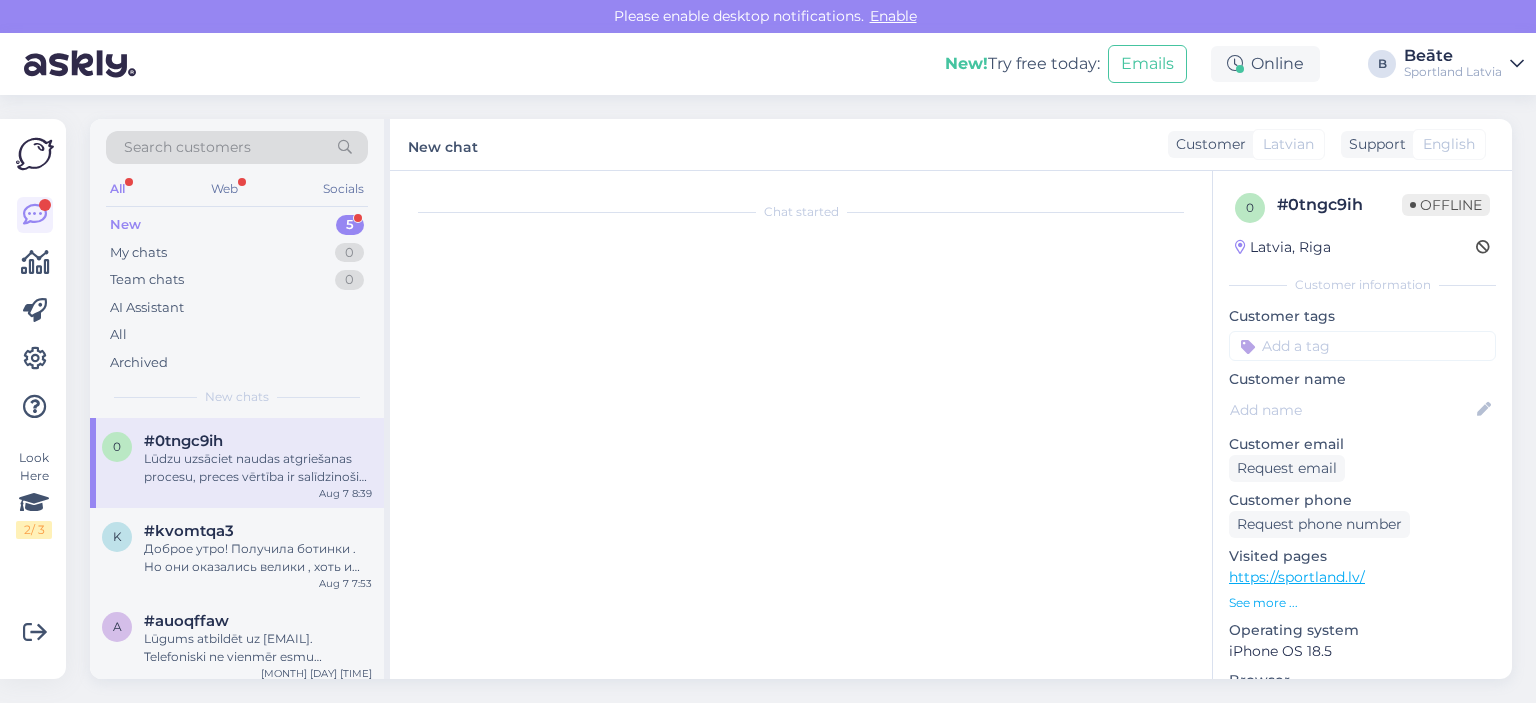 click on "Lūdzu uzsāciet naudas atgriešanas procesu, preces vērtība ir salīdzinoši maza un noteikti tas neaizņems pārāk daudz laika." at bounding box center (258, 468) 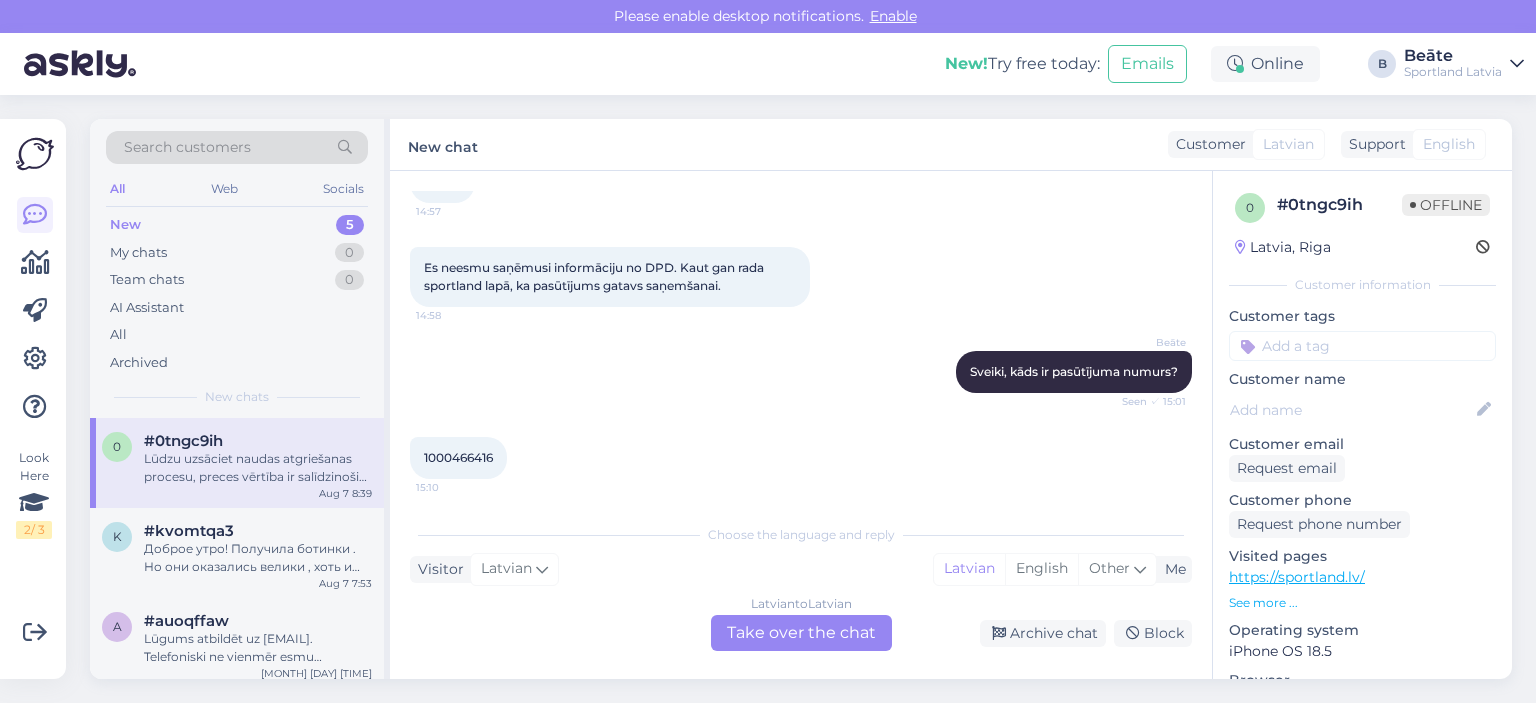 scroll, scrollTop: 134, scrollLeft: 0, axis: vertical 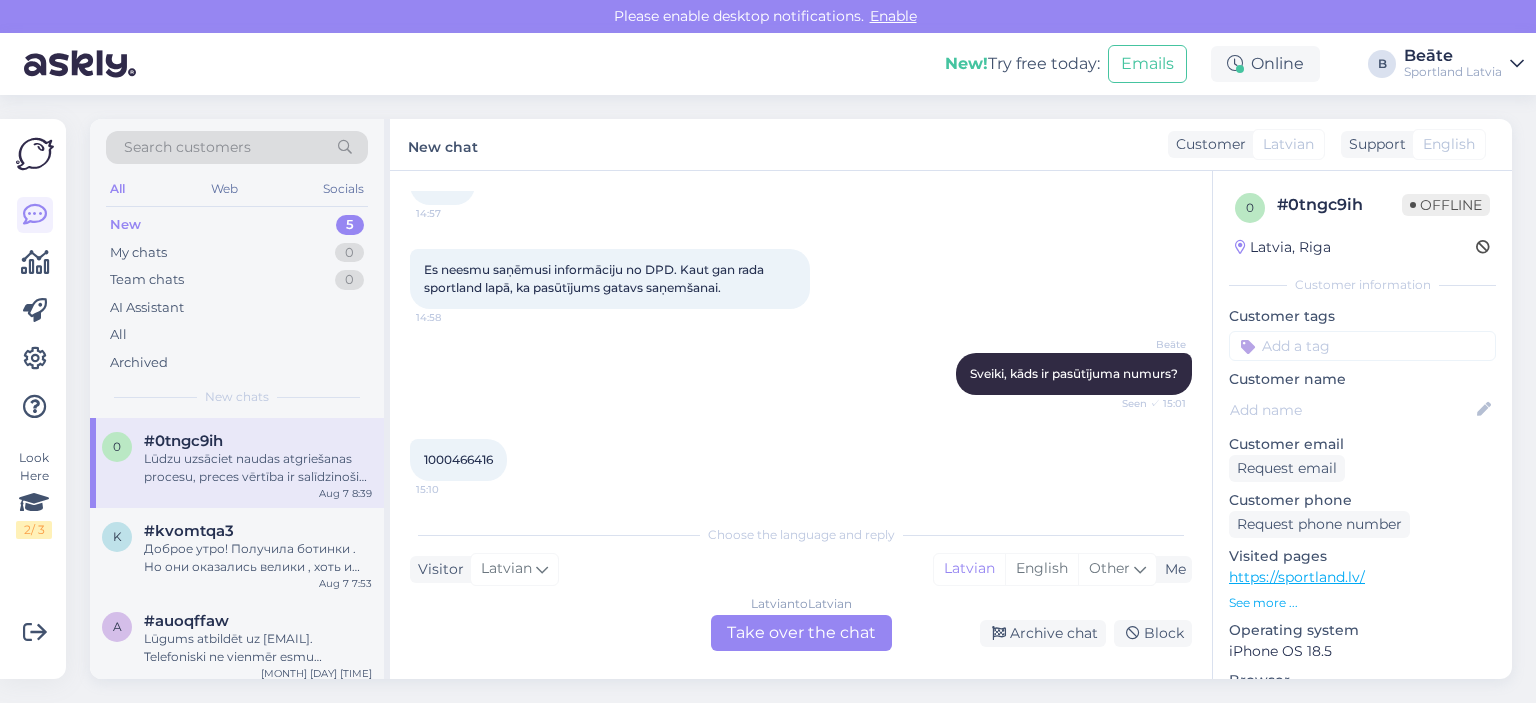click on "1000466416" at bounding box center (458, 459) 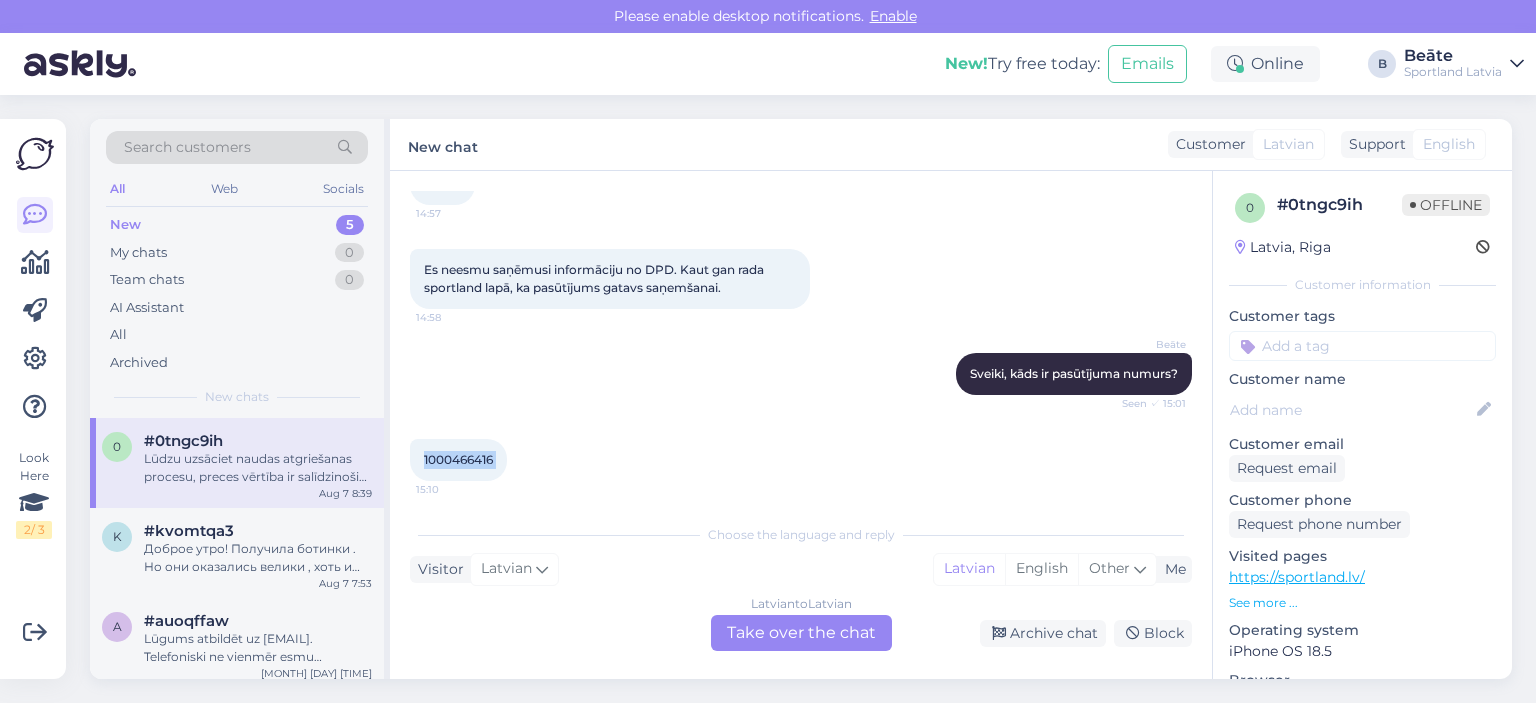 click on "1000466416" at bounding box center [458, 459] 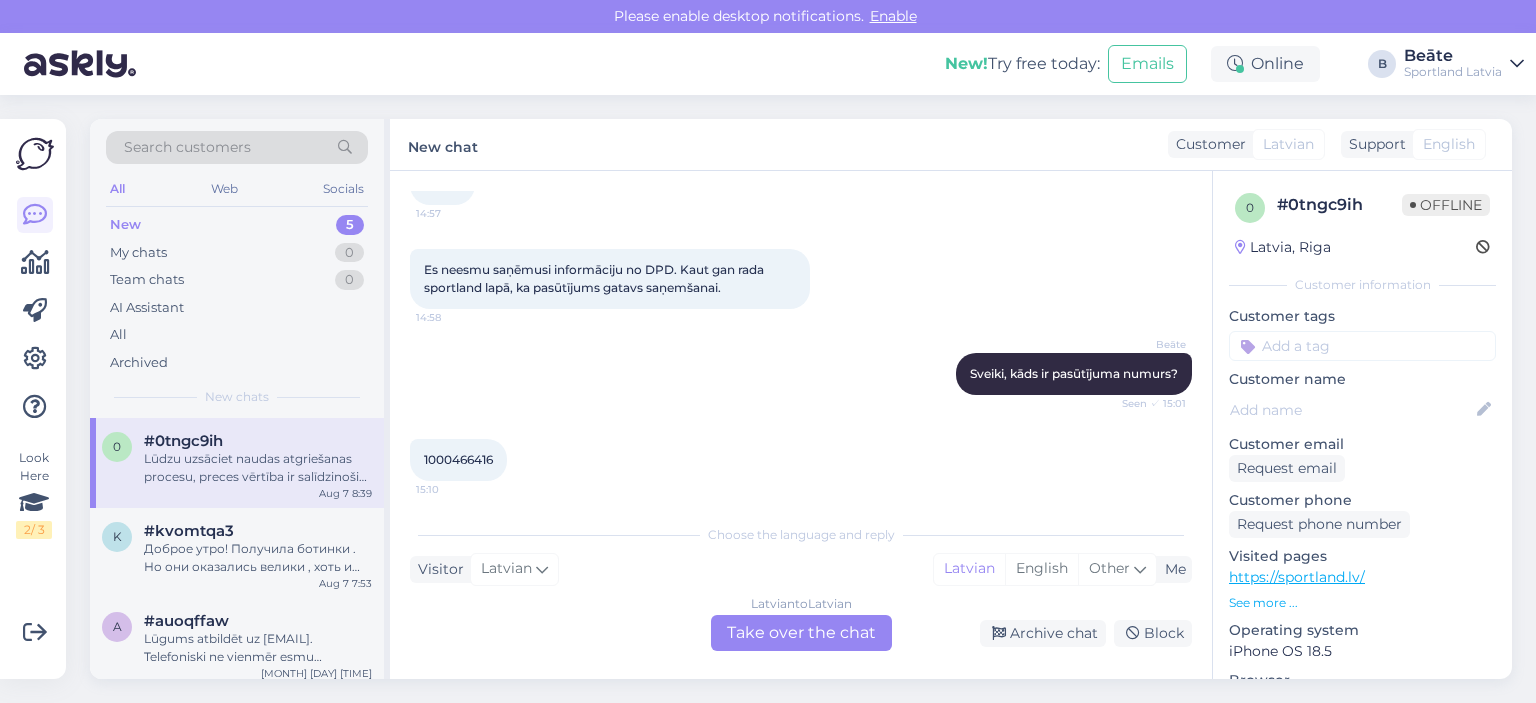 click on "Latvian  to  Latvian Take over the chat" at bounding box center [801, 633] 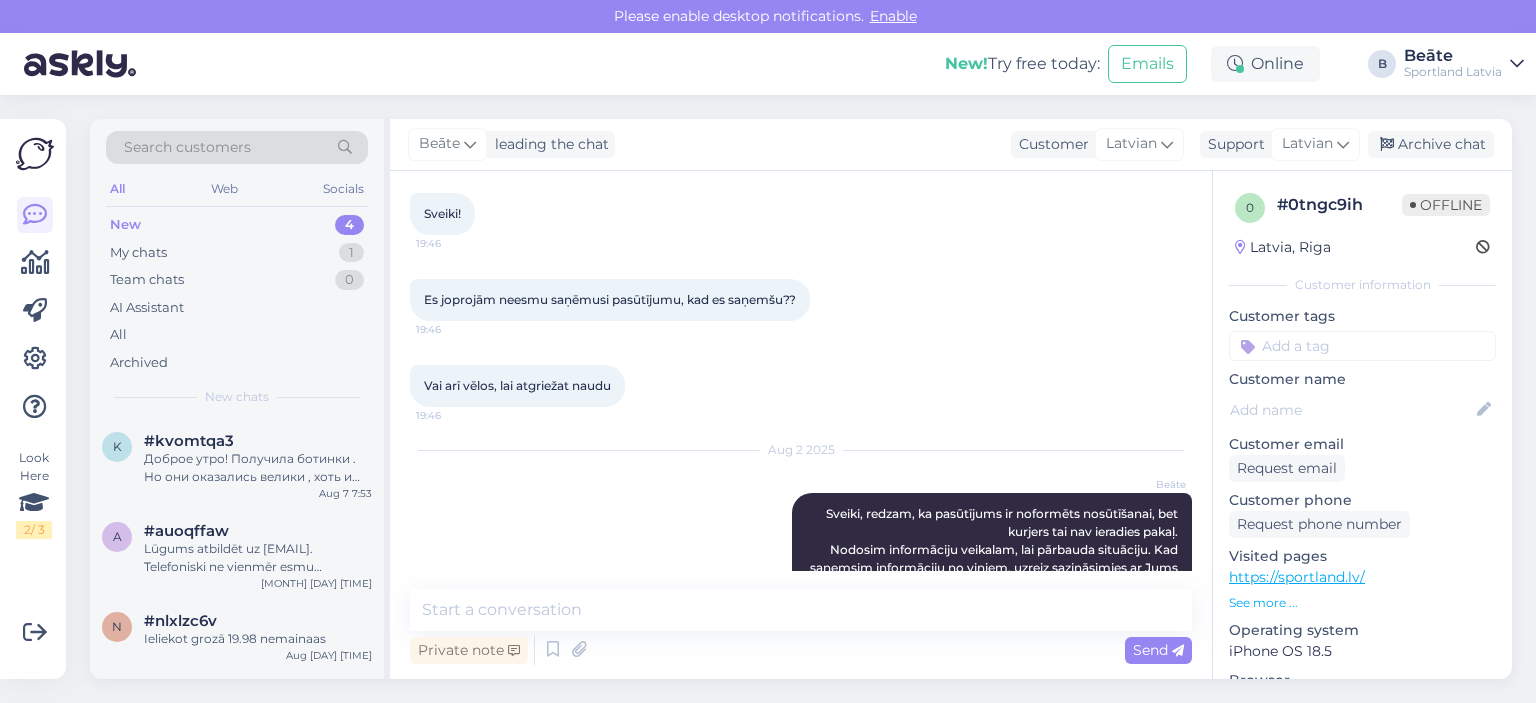 scroll, scrollTop: 1260, scrollLeft: 0, axis: vertical 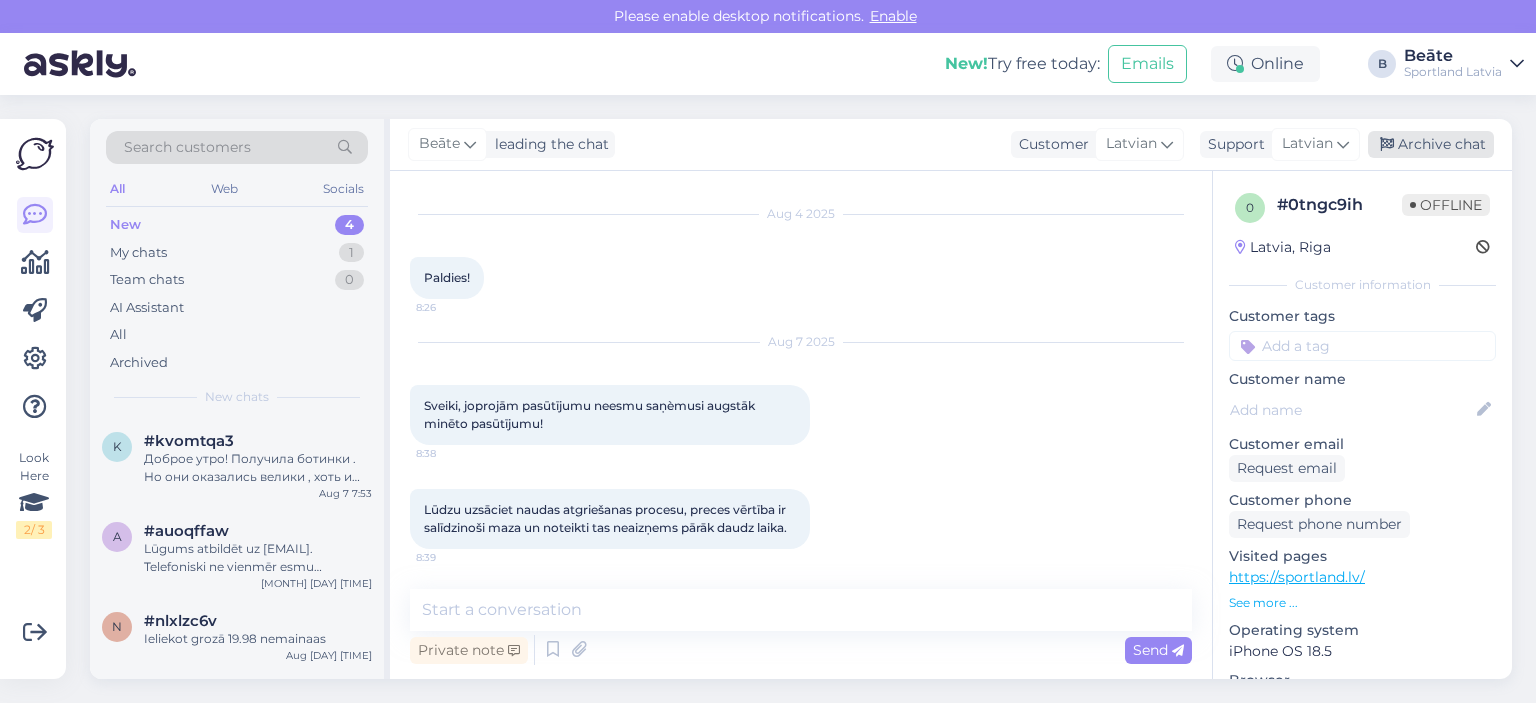 click on "Archive chat" at bounding box center (1431, 144) 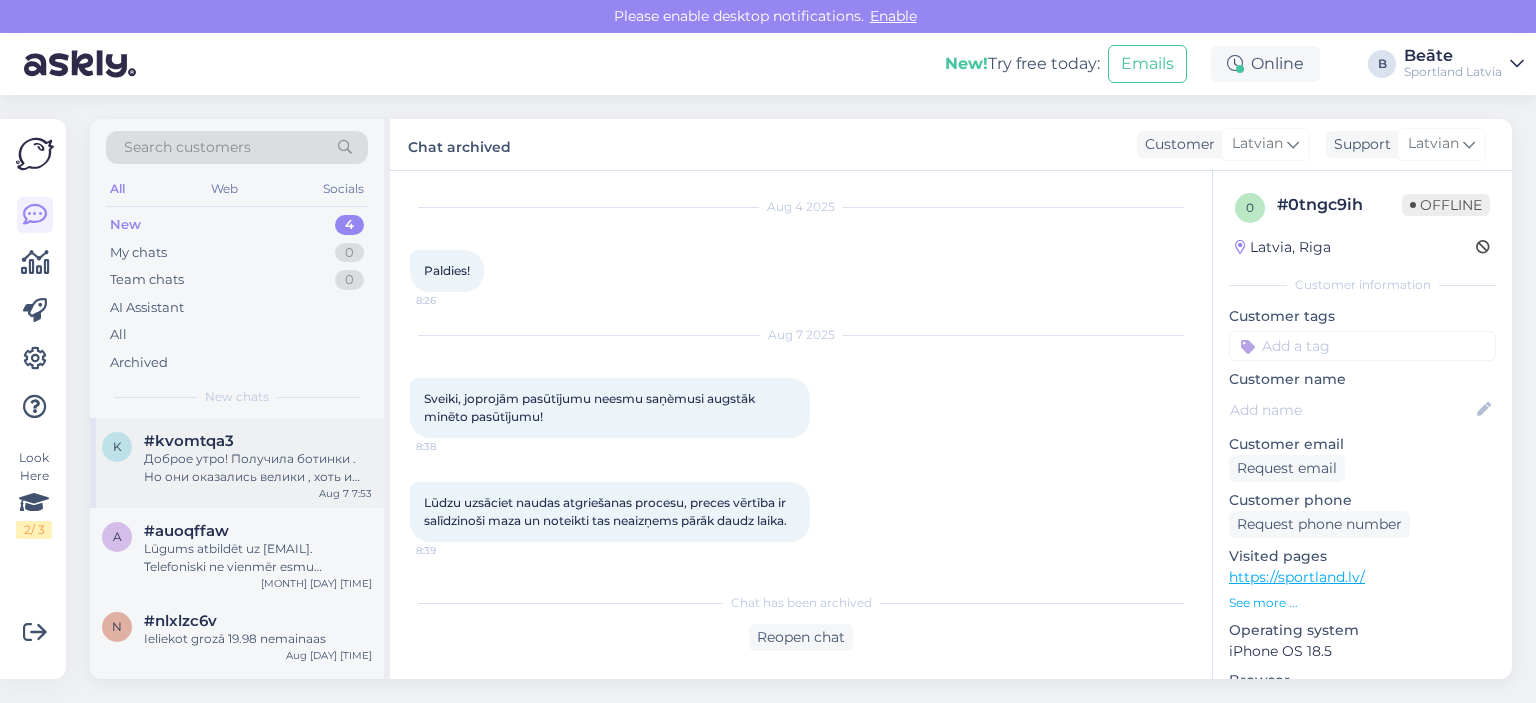 click on "Доброе утро! Получила ботинки . Но они оказались велики , хоть и написаны что 24 см .На там реально не меньше 25 см .Скажите как их поменять? И дпд платно ? Или вести в магазин? Но там только отдать могу ?" at bounding box center [258, 468] 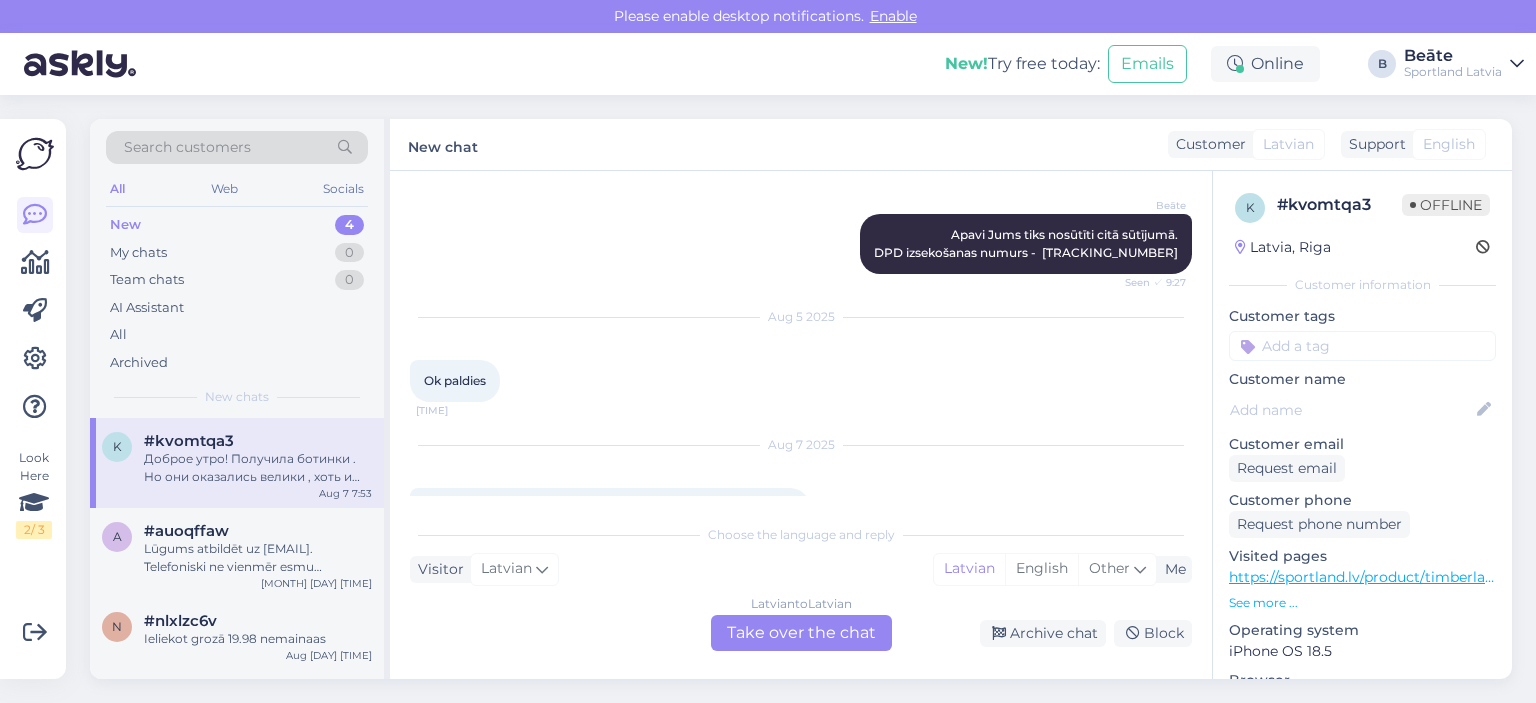 scroll, scrollTop: 2114, scrollLeft: 0, axis: vertical 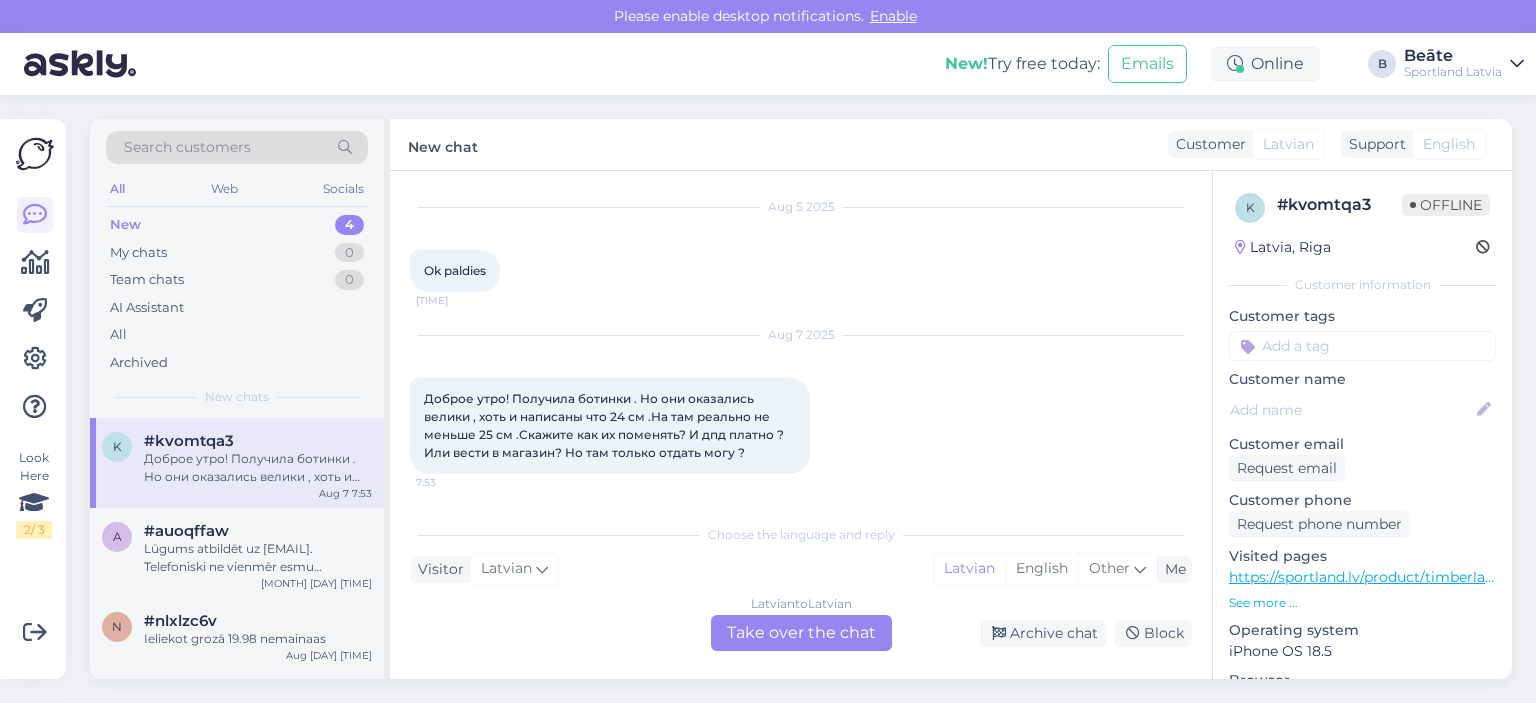 click on "Latvian  to  Latvian Take over the chat" at bounding box center (801, 633) 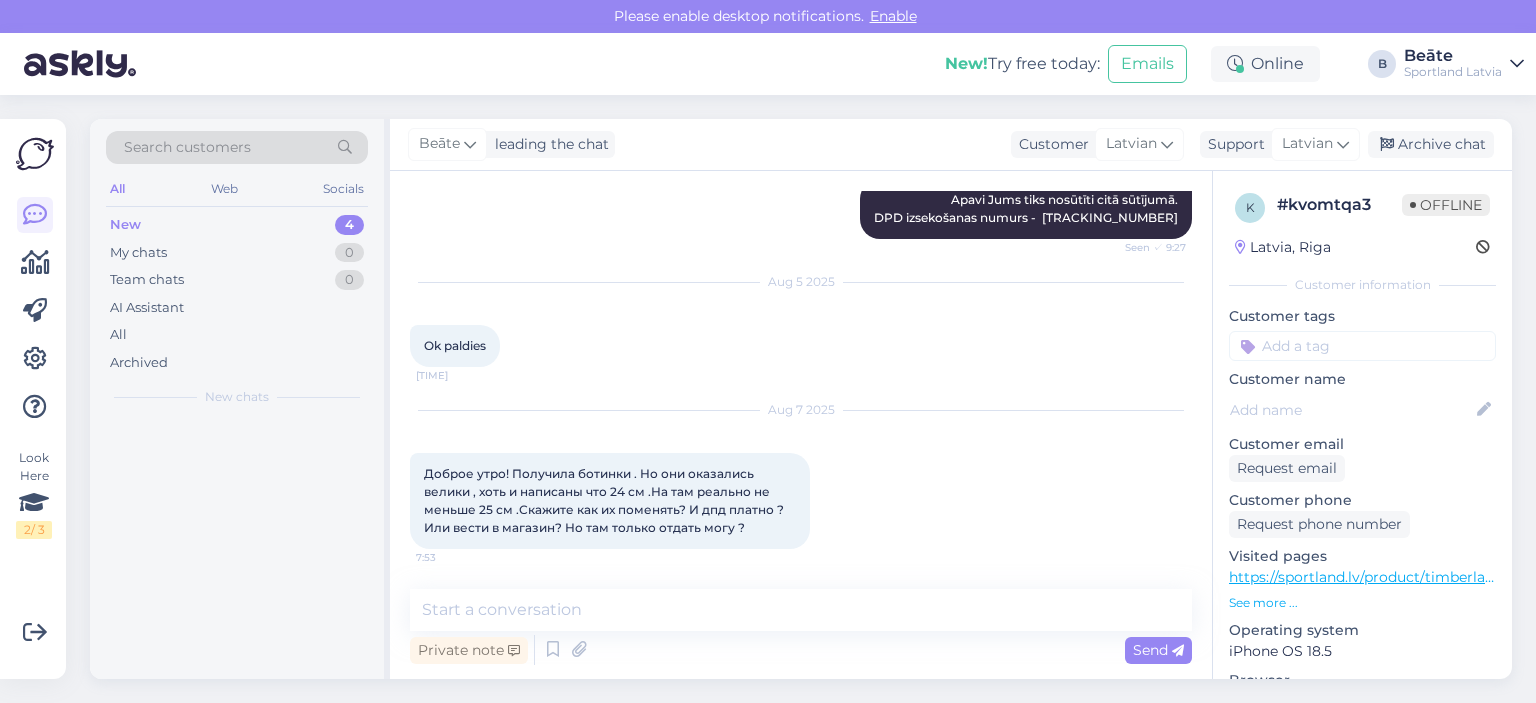 scroll, scrollTop: 2040, scrollLeft: 0, axis: vertical 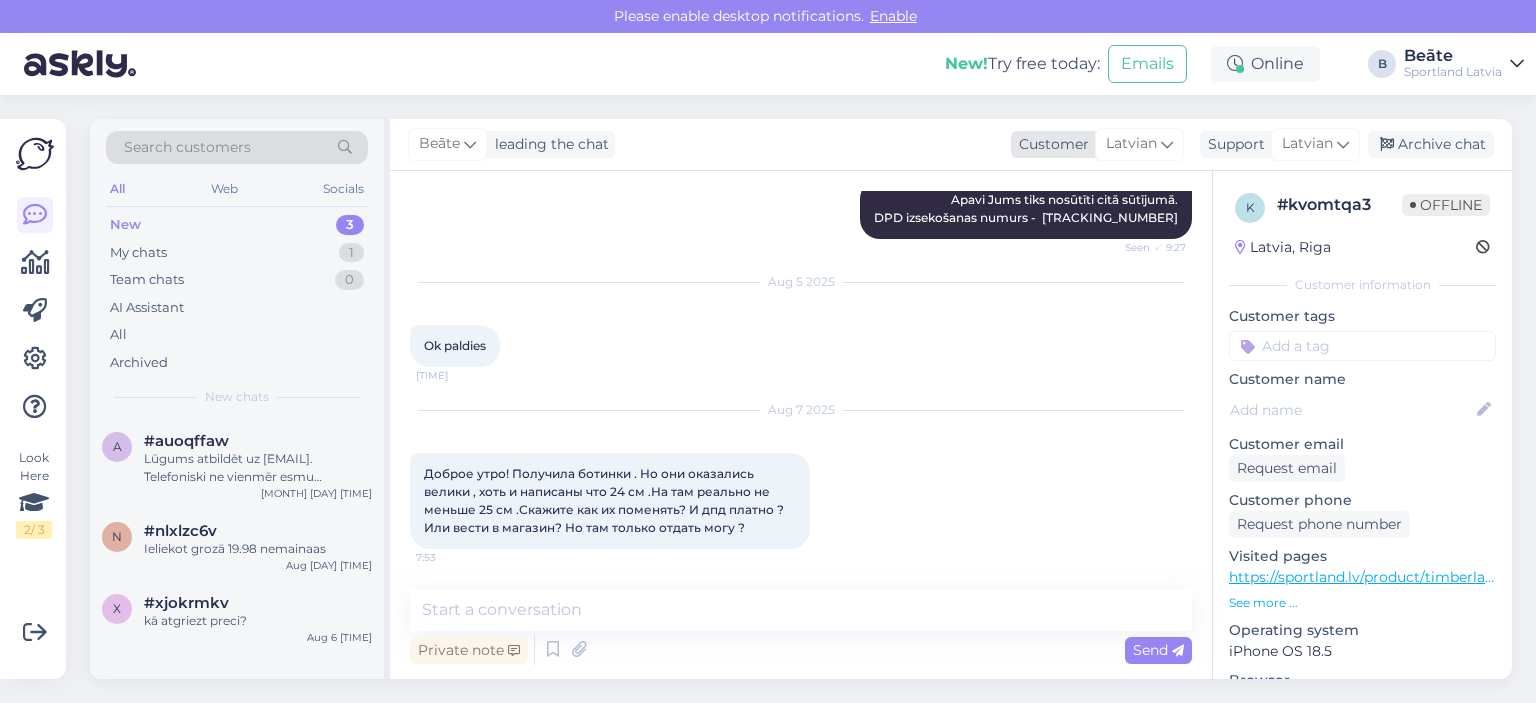 click on "Latvian" at bounding box center (1131, 144) 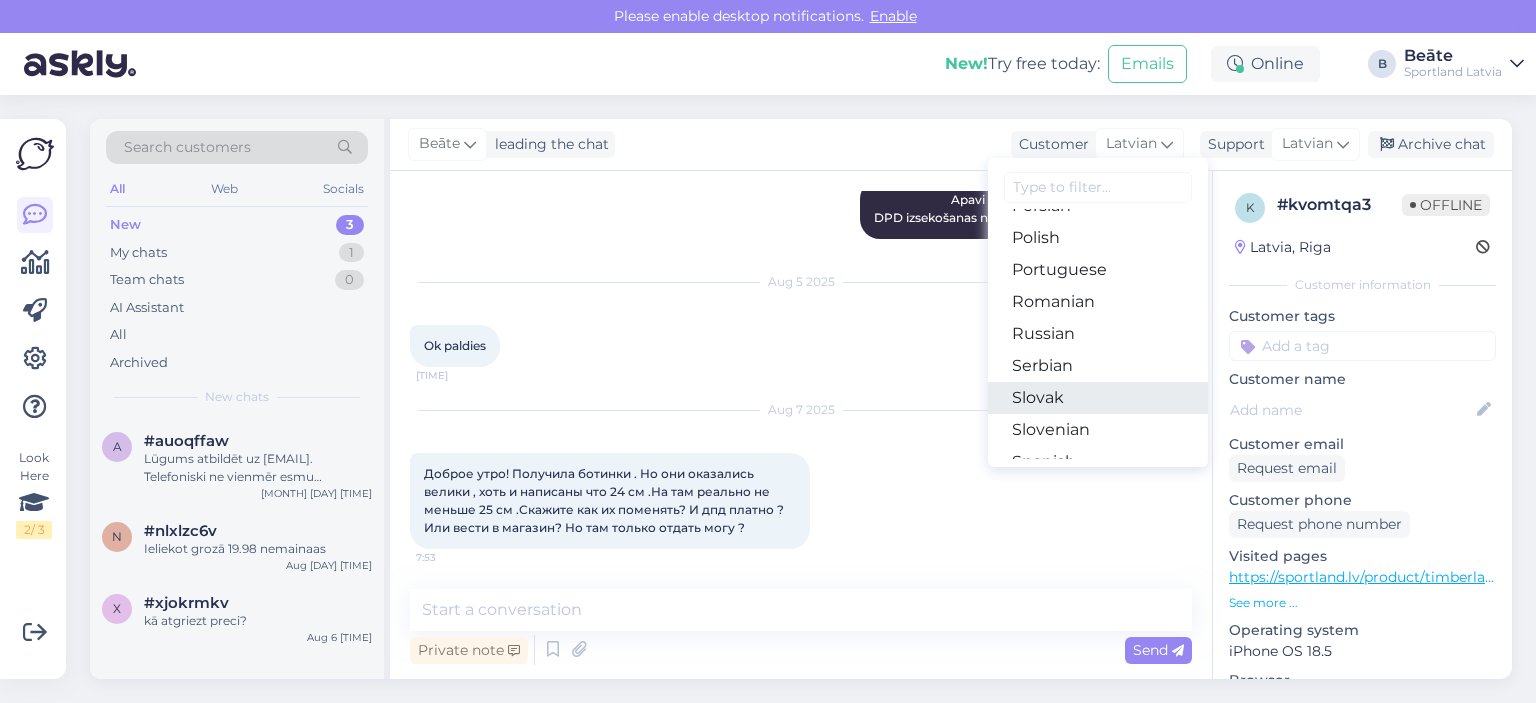 scroll, scrollTop: 700, scrollLeft: 0, axis: vertical 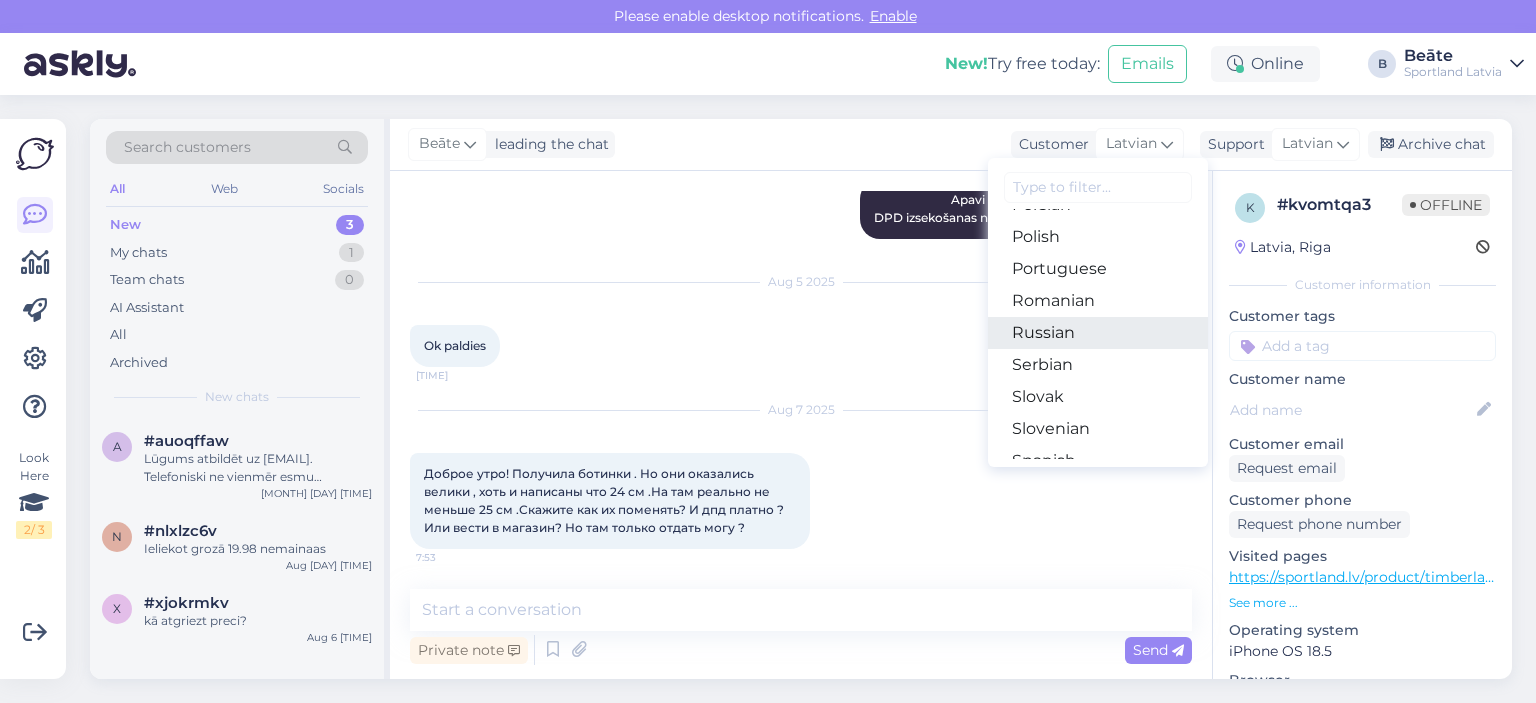 click on "Russian" at bounding box center (1098, 333) 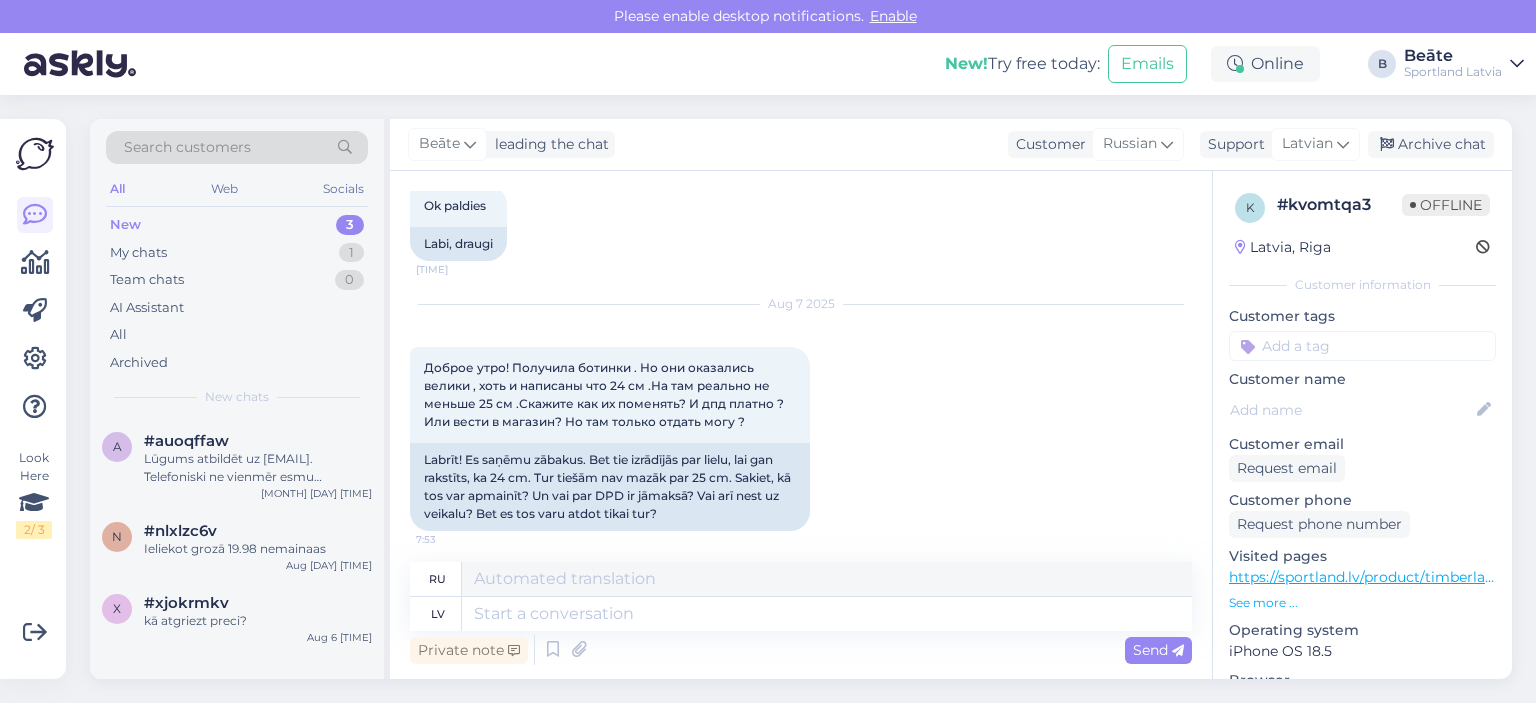 scroll, scrollTop: 2344, scrollLeft: 0, axis: vertical 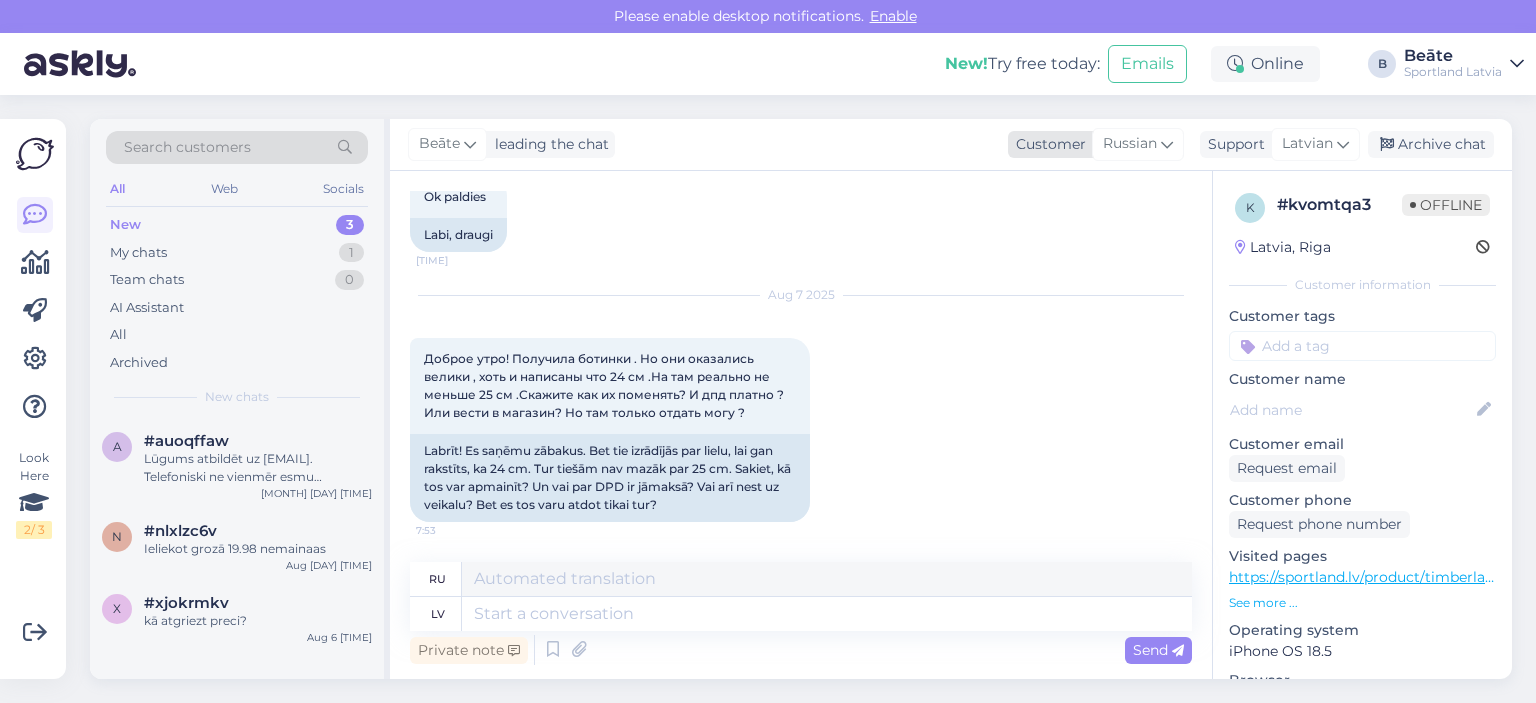 click on "Russian" at bounding box center (1130, 144) 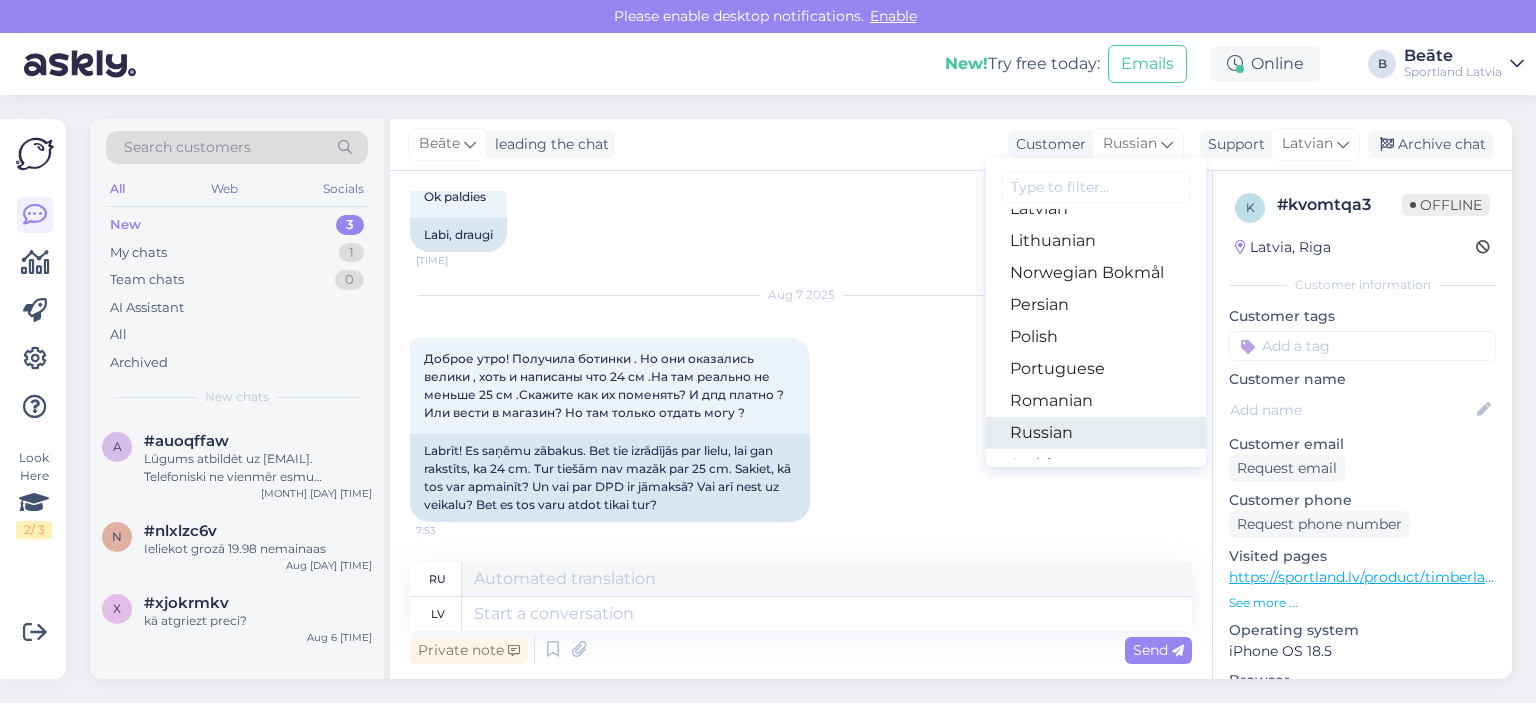 scroll, scrollTop: 500, scrollLeft: 0, axis: vertical 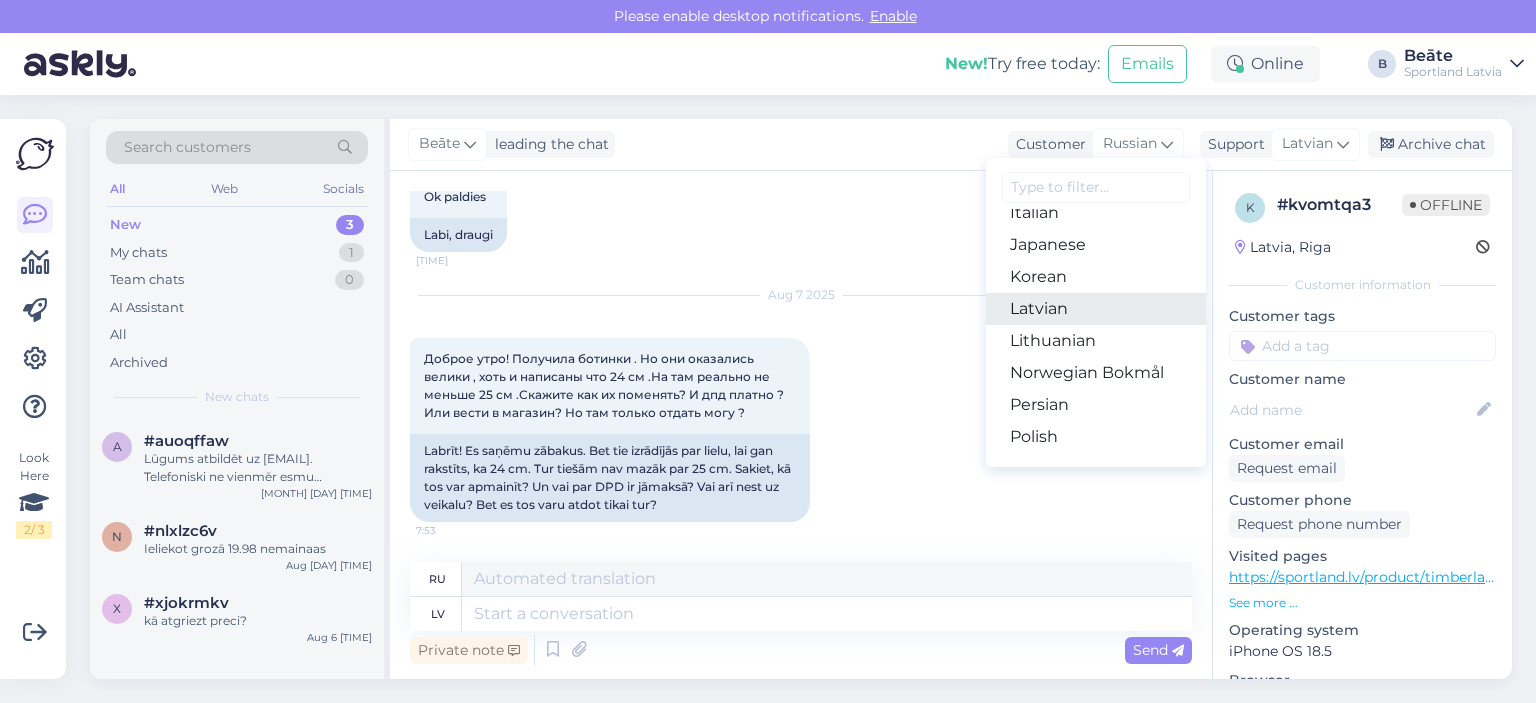 click on "Latvian" at bounding box center (1096, 309) 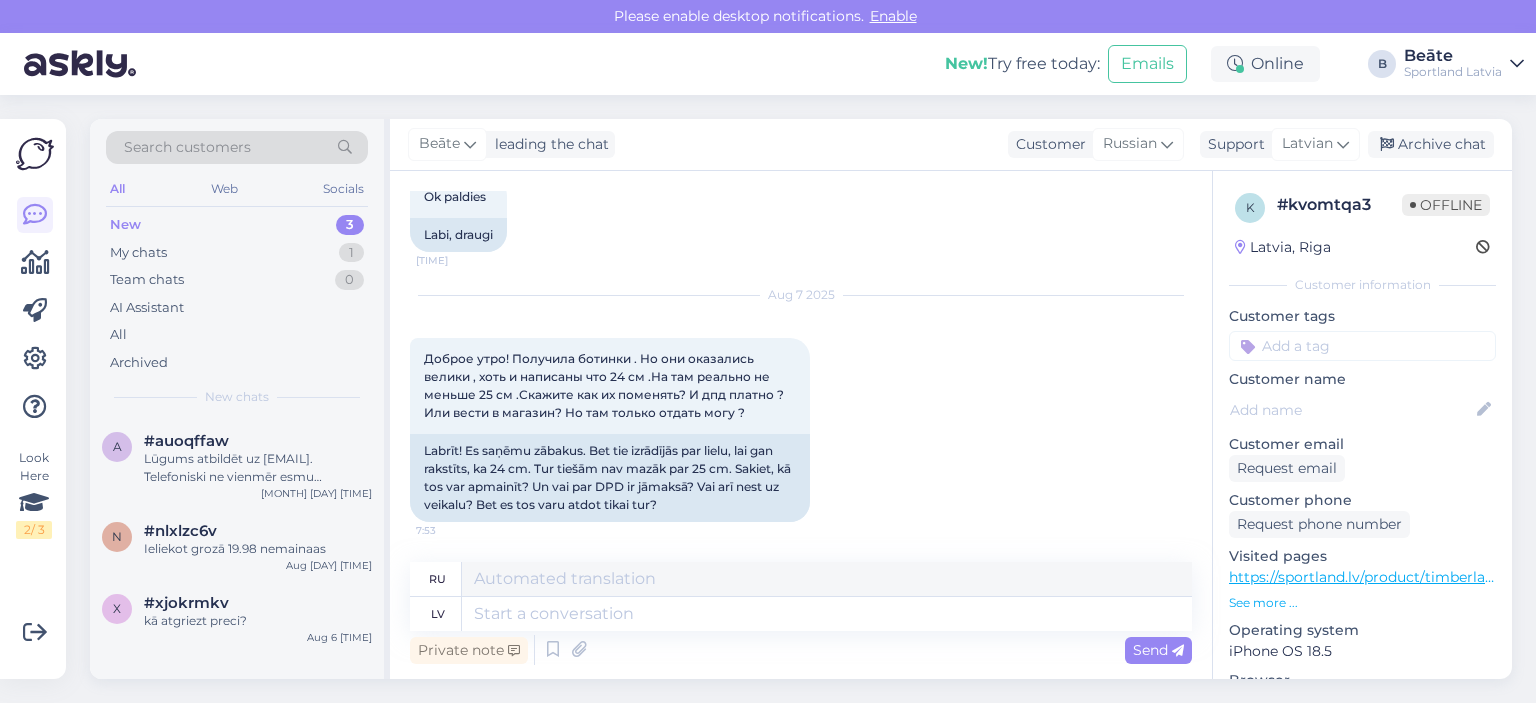scroll, scrollTop: 2318, scrollLeft: 0, axis: vertical 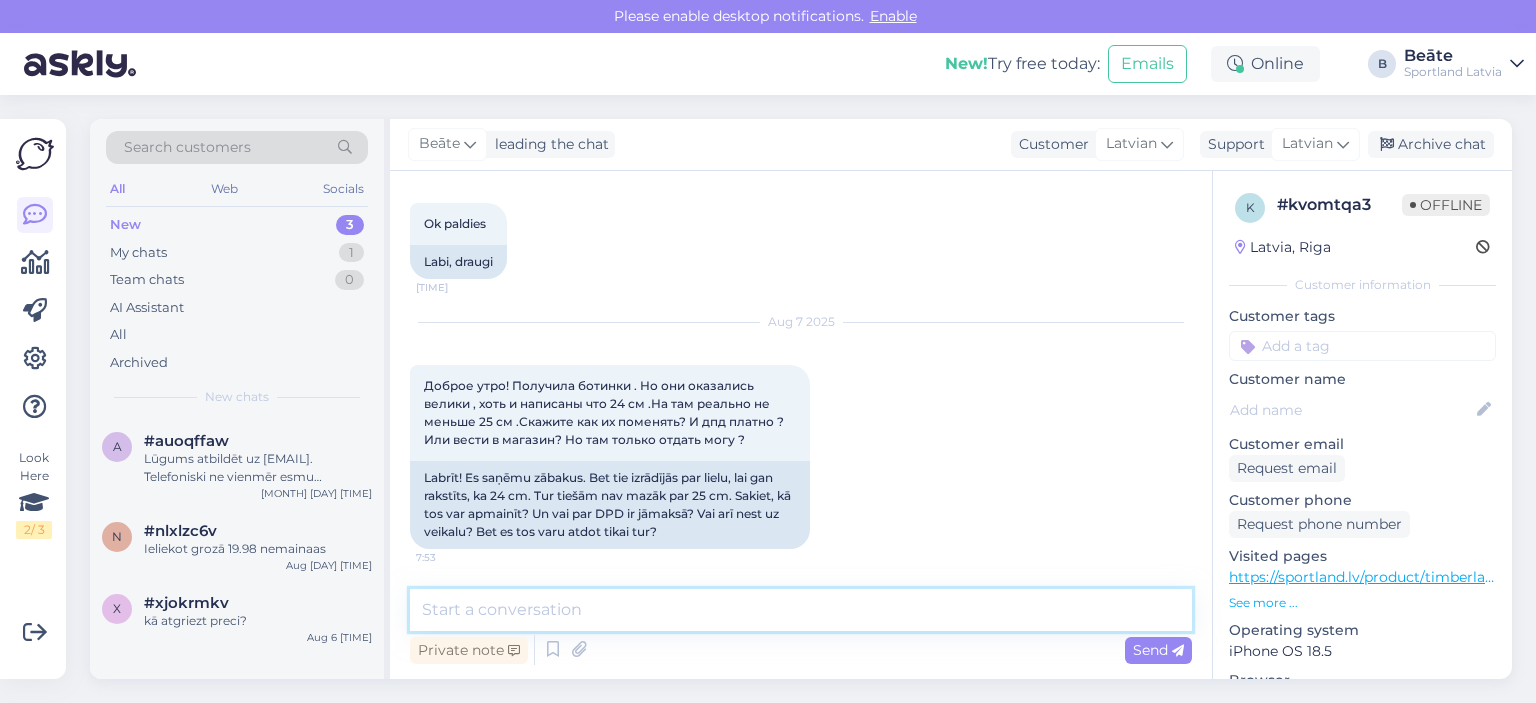 click at bounding box center (801, 610) 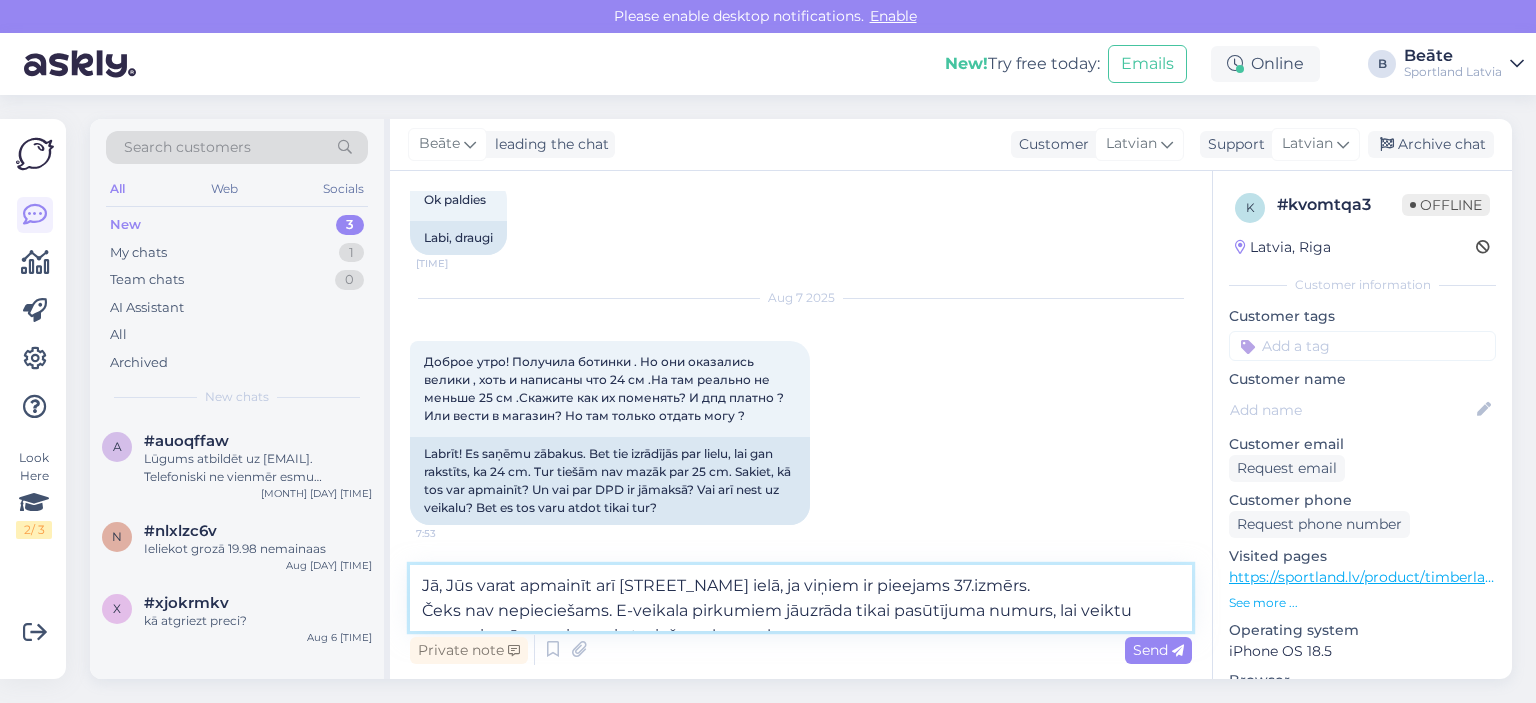 scroll, scrollTop: 2344, scrollLeft: 0, axis: vertical 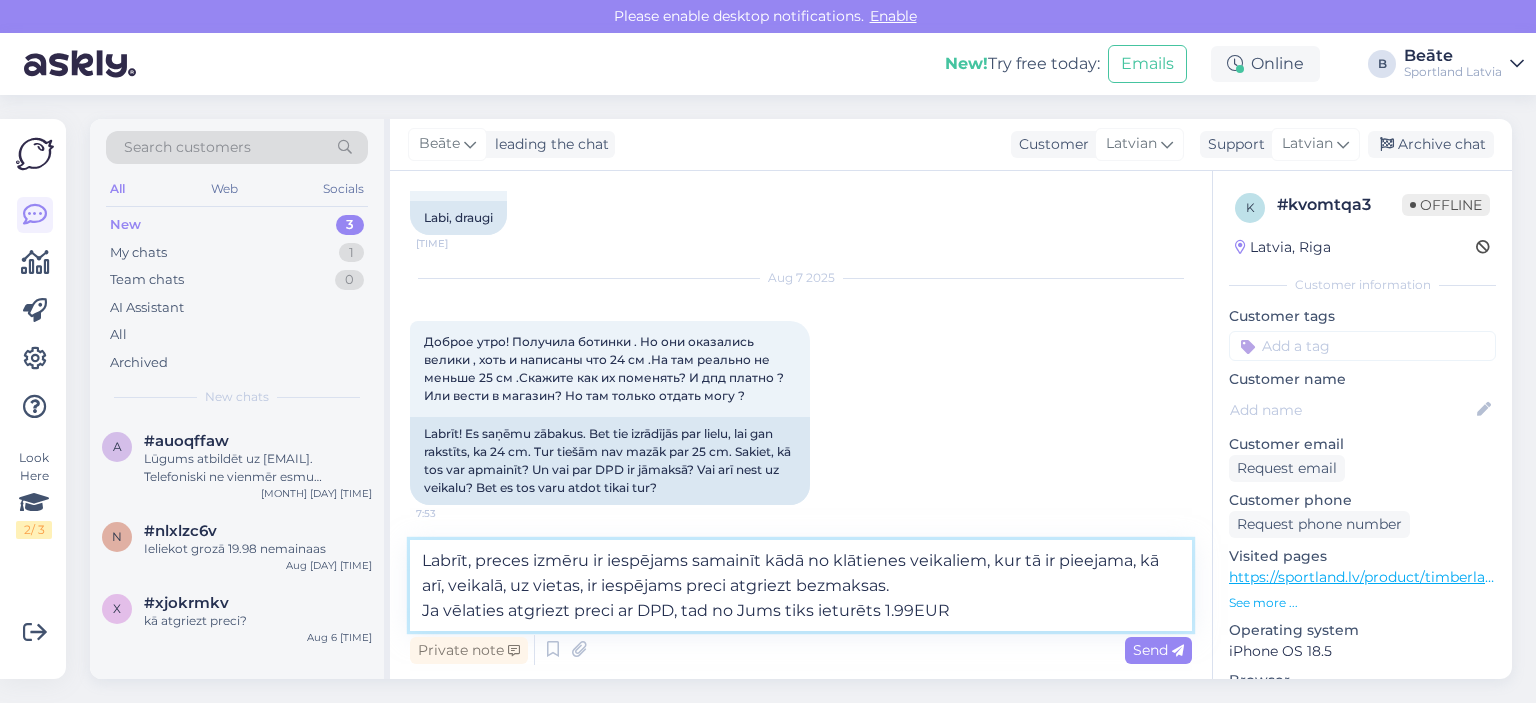 type on "Labrīt, preces izmēru ir iespējams samainīt kādā no klātienes veikaliem, kur tā ir pieejama, kā arī, veikalā, uz vietas, ir iespējams preci atgriezt bezmaksas.
Ja vēlaties atgriezt preci ar DPD, tad no Jums tiks ieturēts 1.99EUR." 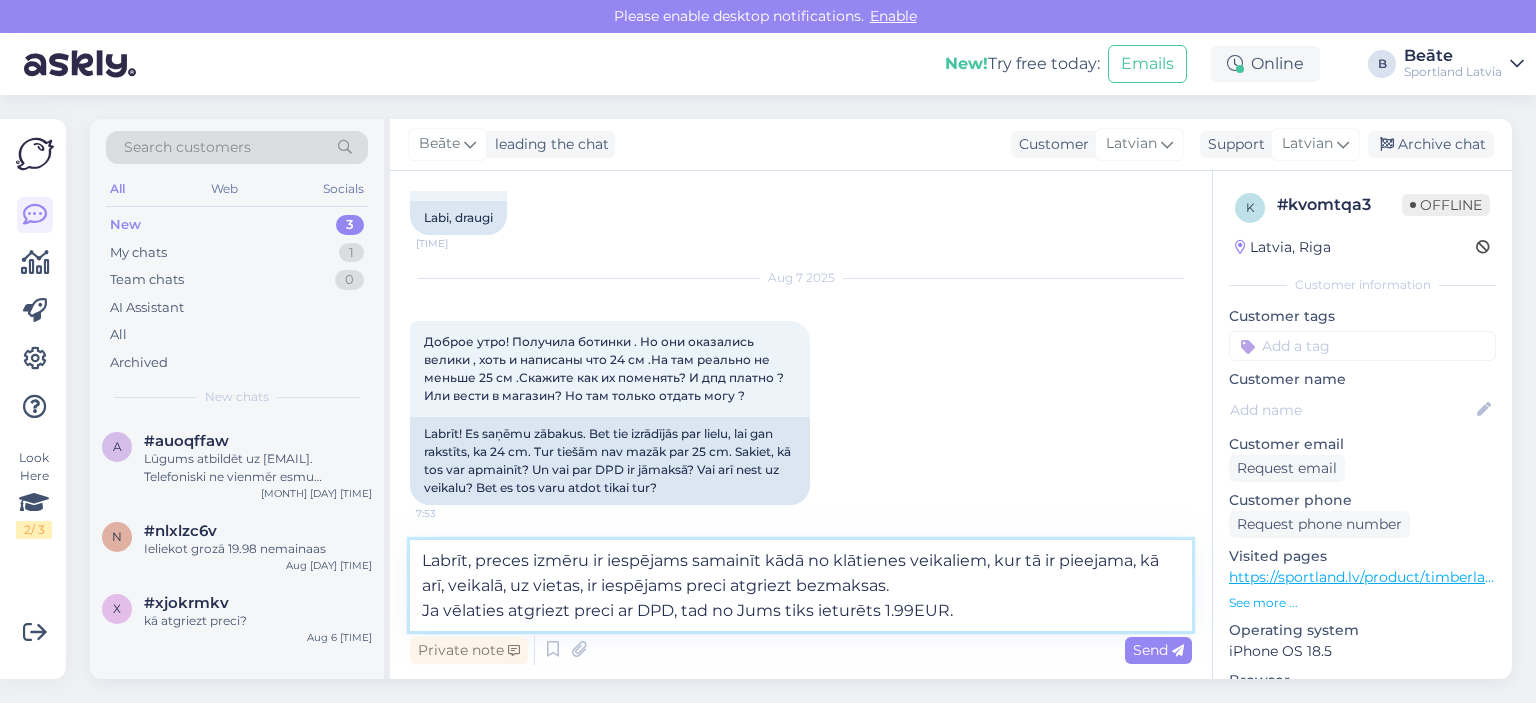 type 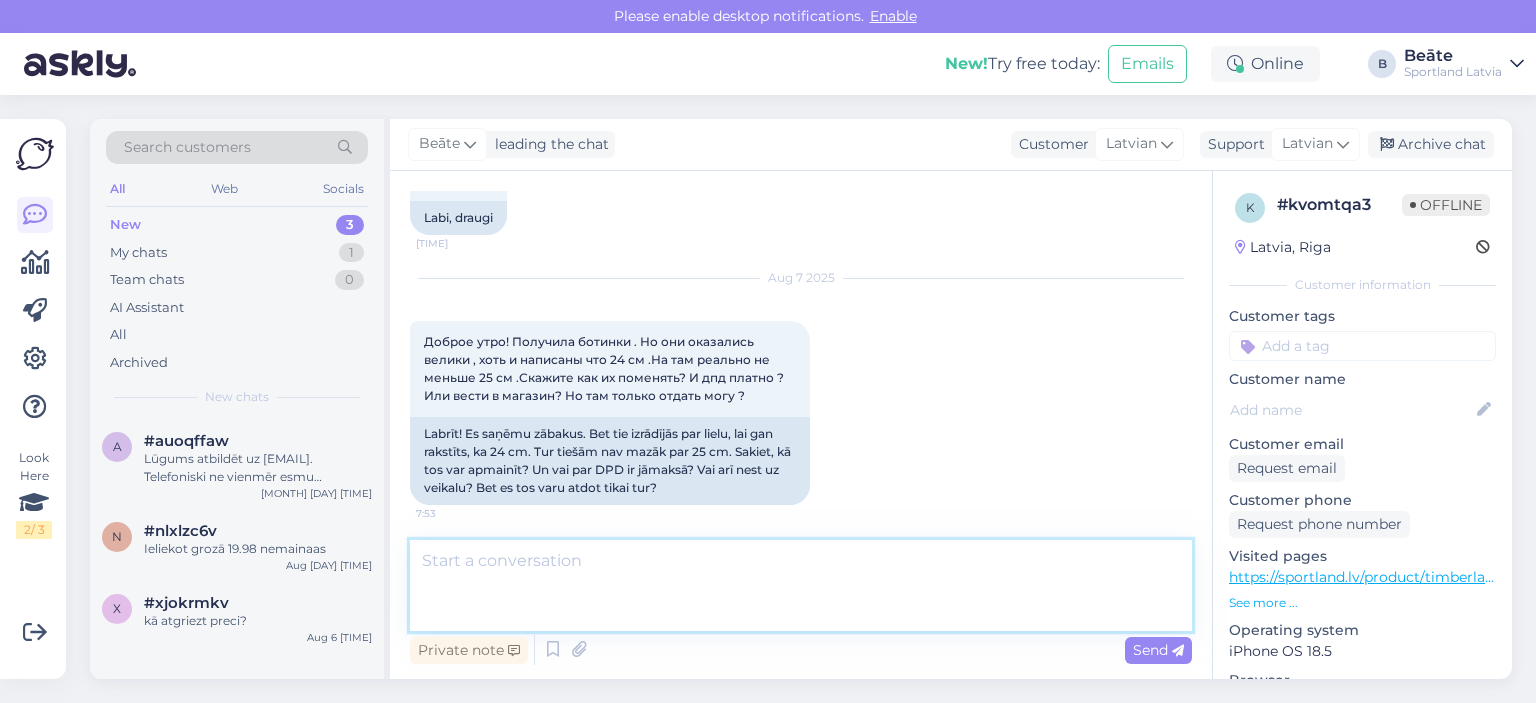 scroll, scrollTop: 2476, scrollLeft: 0, axis: vertical 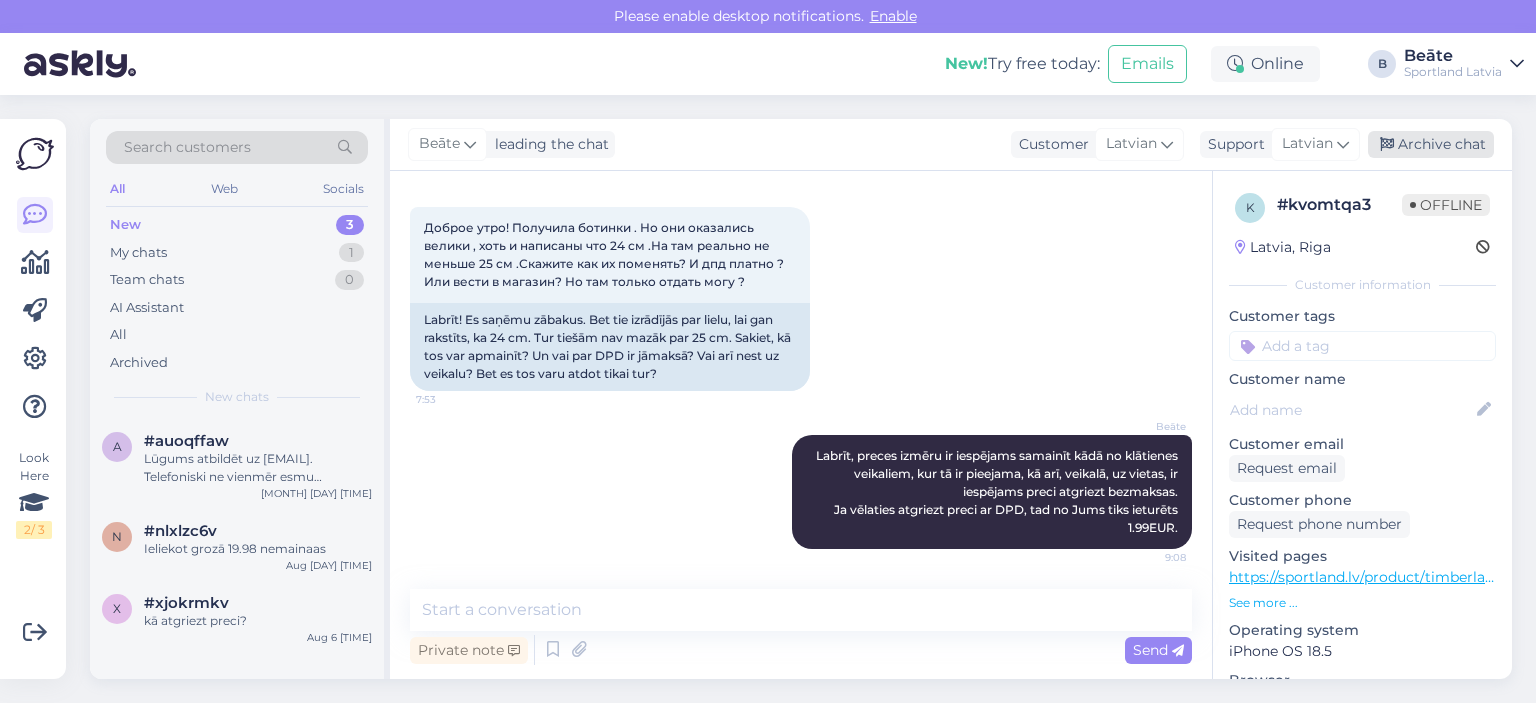 click on "Archive chat" at bounding box center (1431, 144) 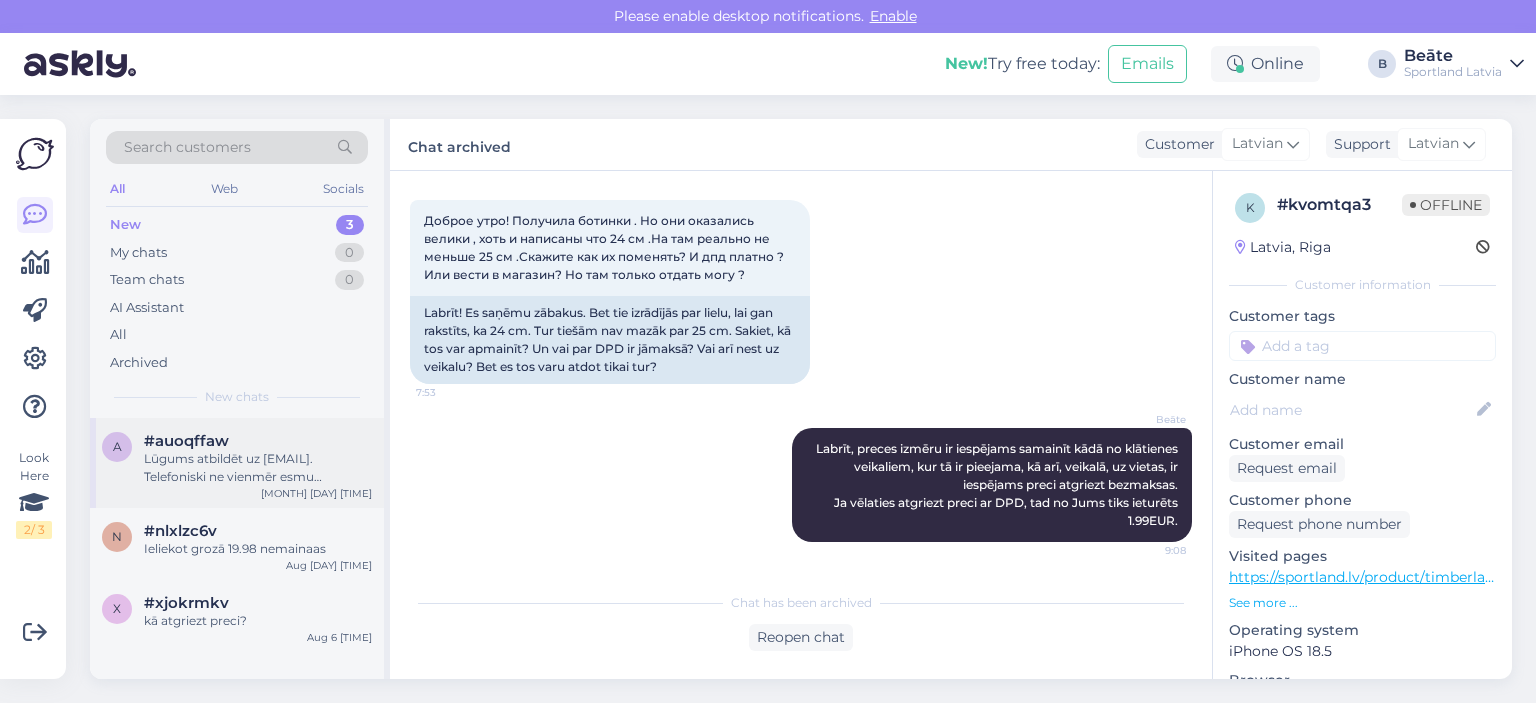 click on "Lūgums atbildēt uz [EMAIL]. Telefoniski ne vienmēr esmu pieejams." at bounding box center (258, 468) 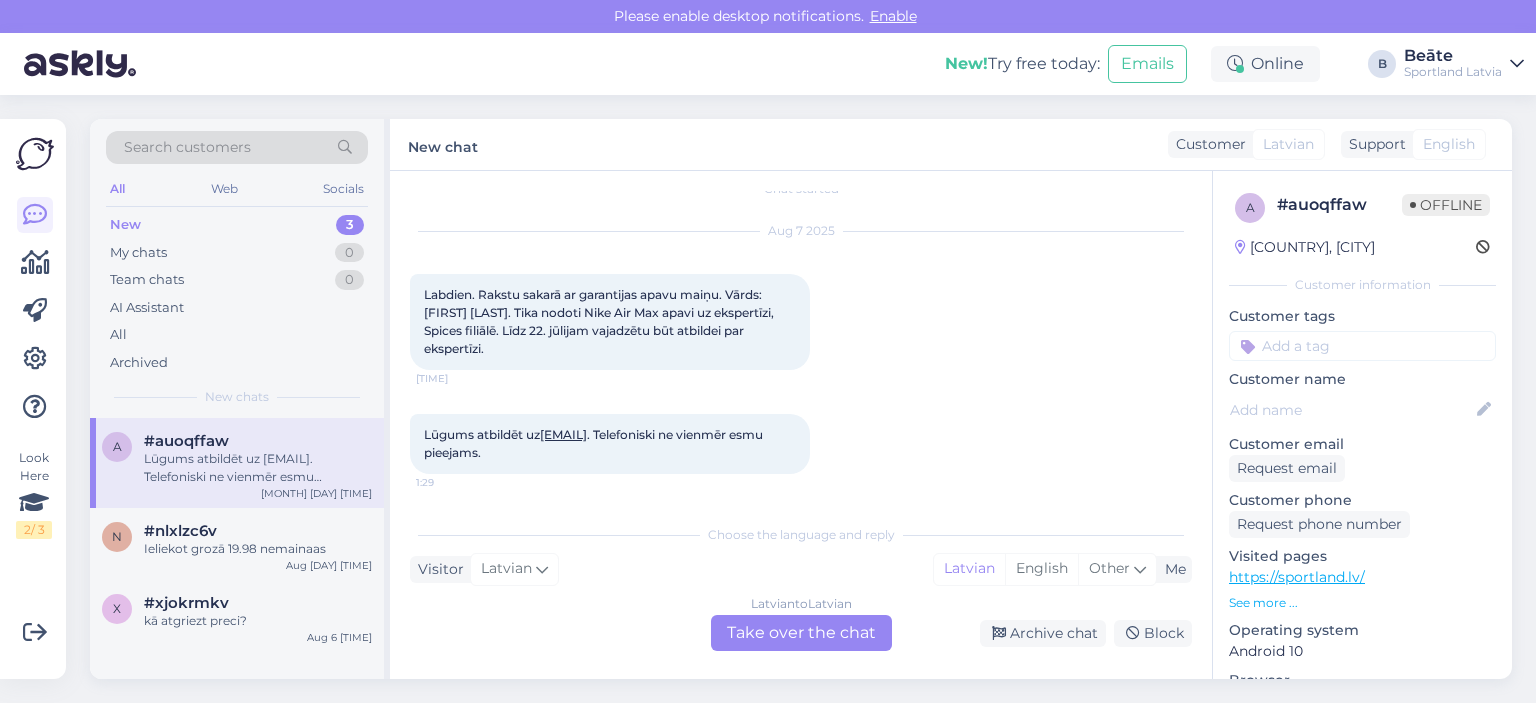 scroll, scrollTop: 22, scrollLeft: 0, axis: vertical 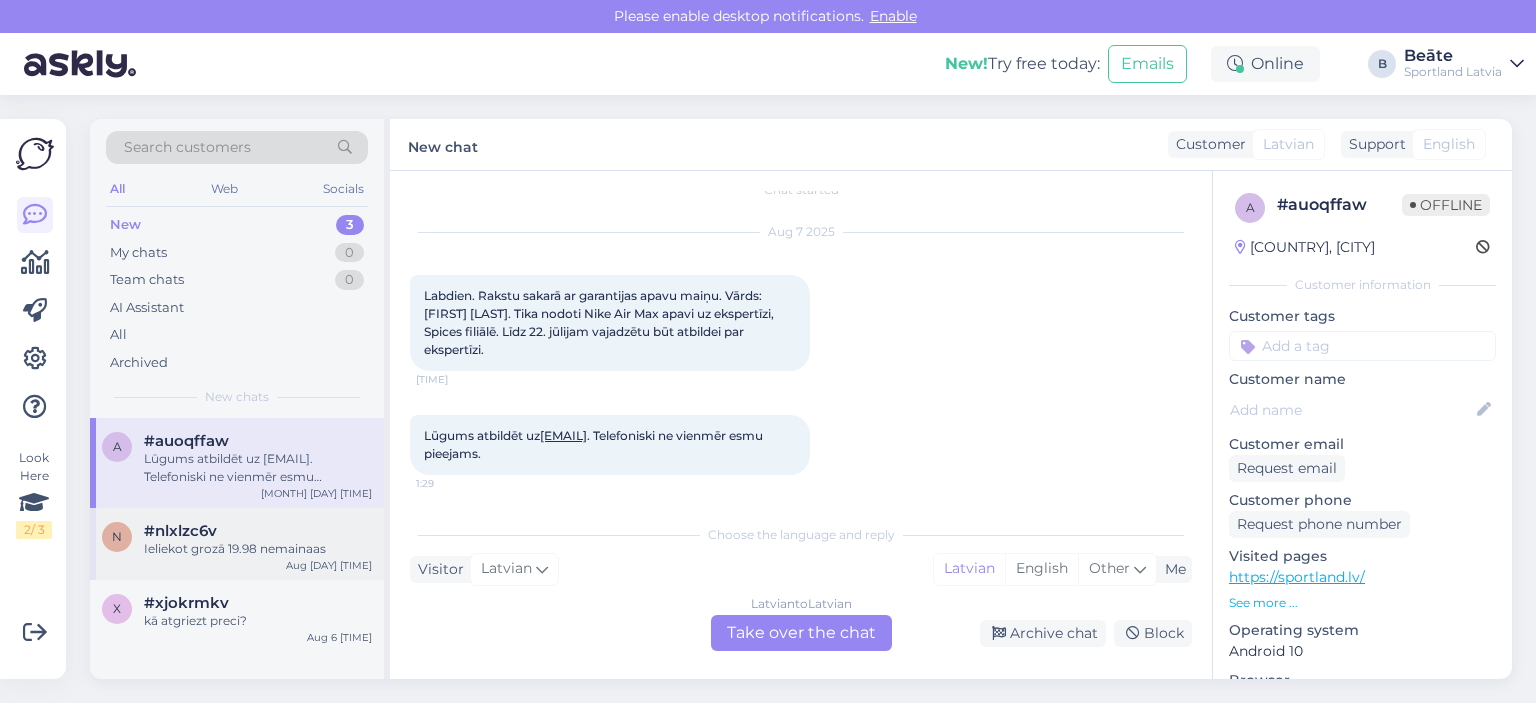 click on "Ieliekot grozā 19.98 nemainaas" at bounding box center [258, 549] 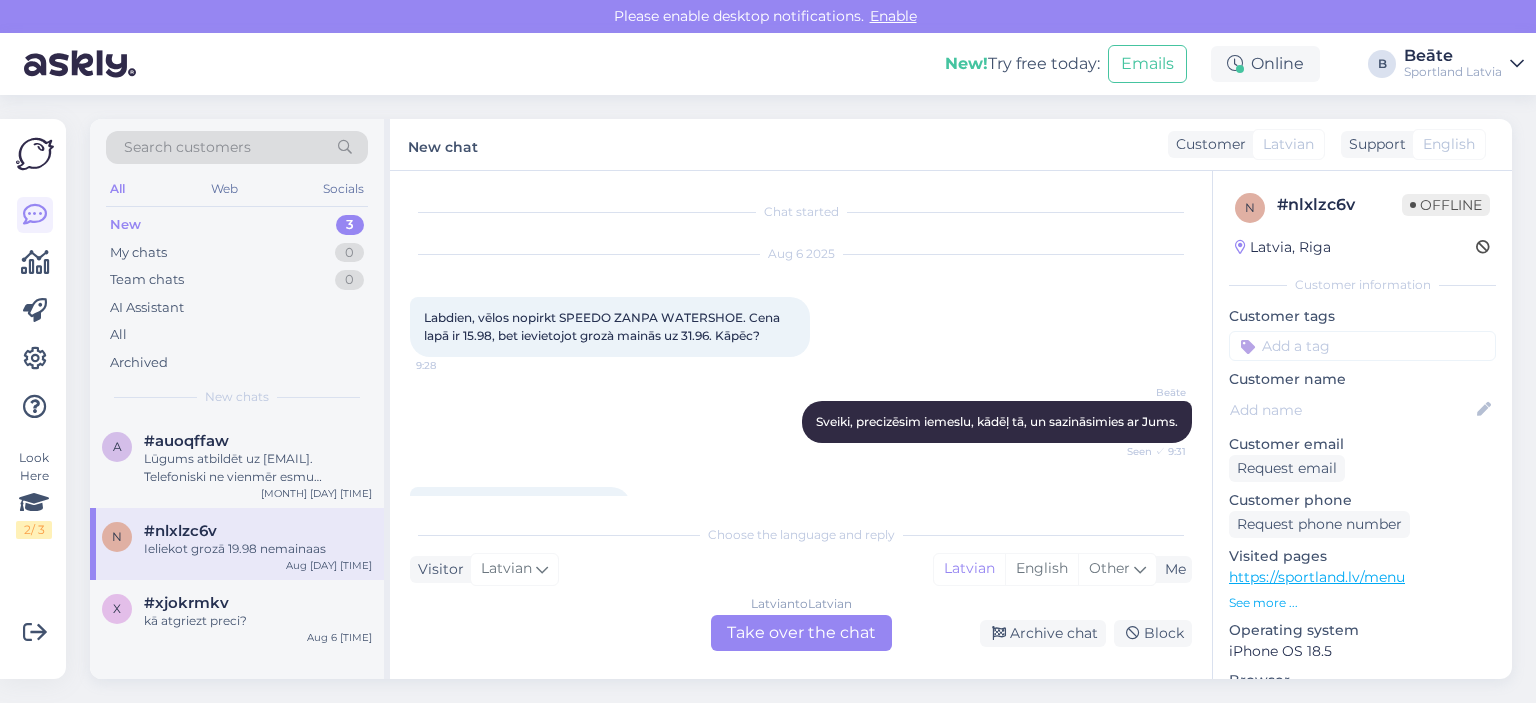 scroll, scrollTop: 750, scrollLeft: 0, axis: vertical 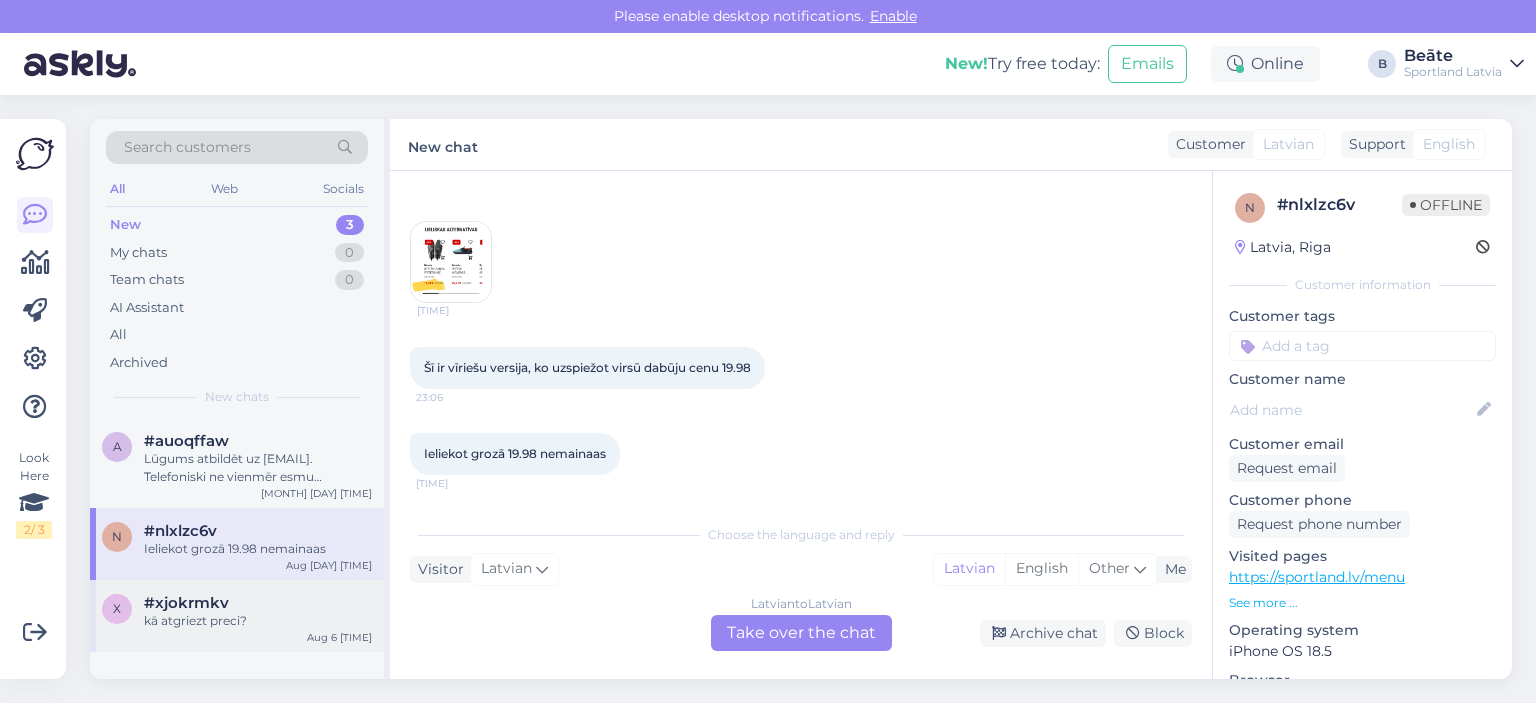 click on "kā atgriezt preci?" at bounding box center [258, 621] 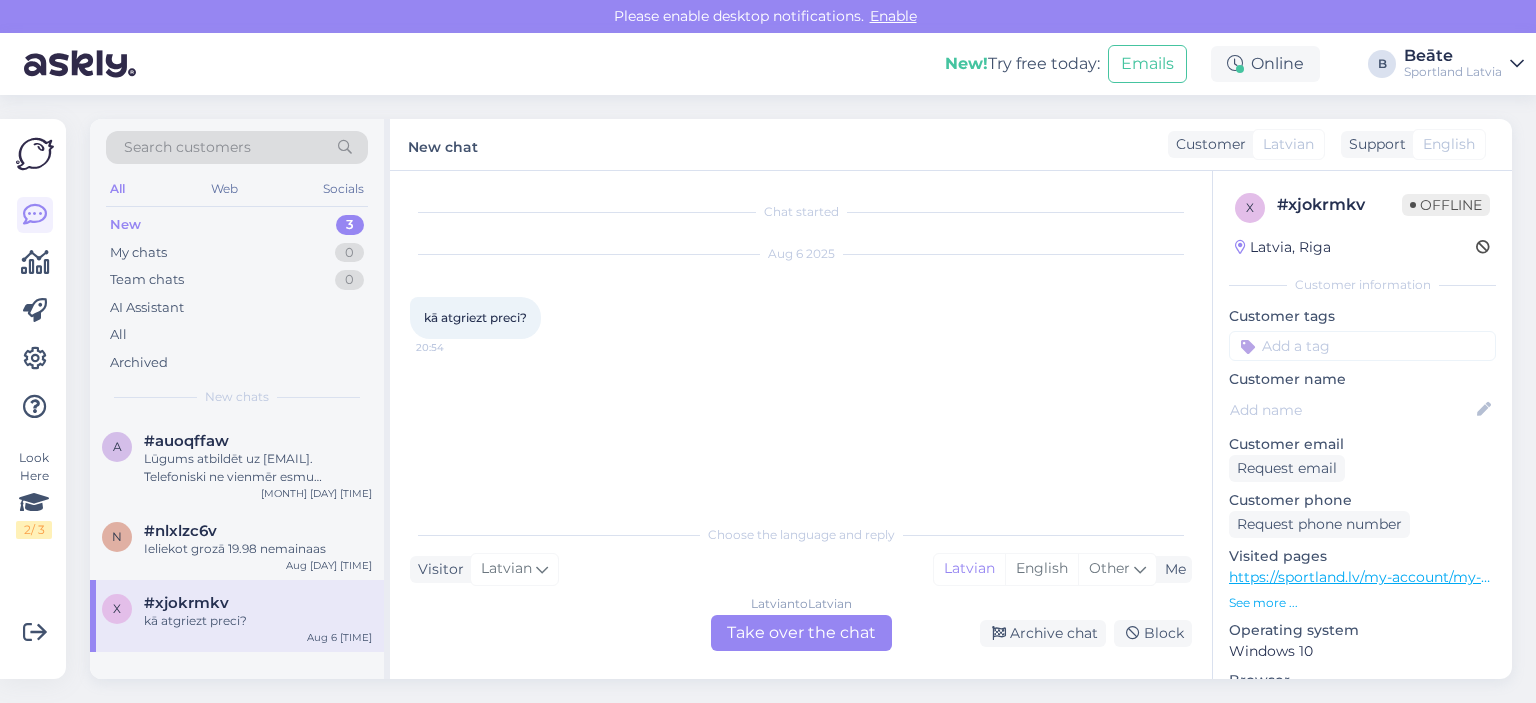 click on "Latvian  to  Latvian Take over the chat" at bounding box center [801, 633] 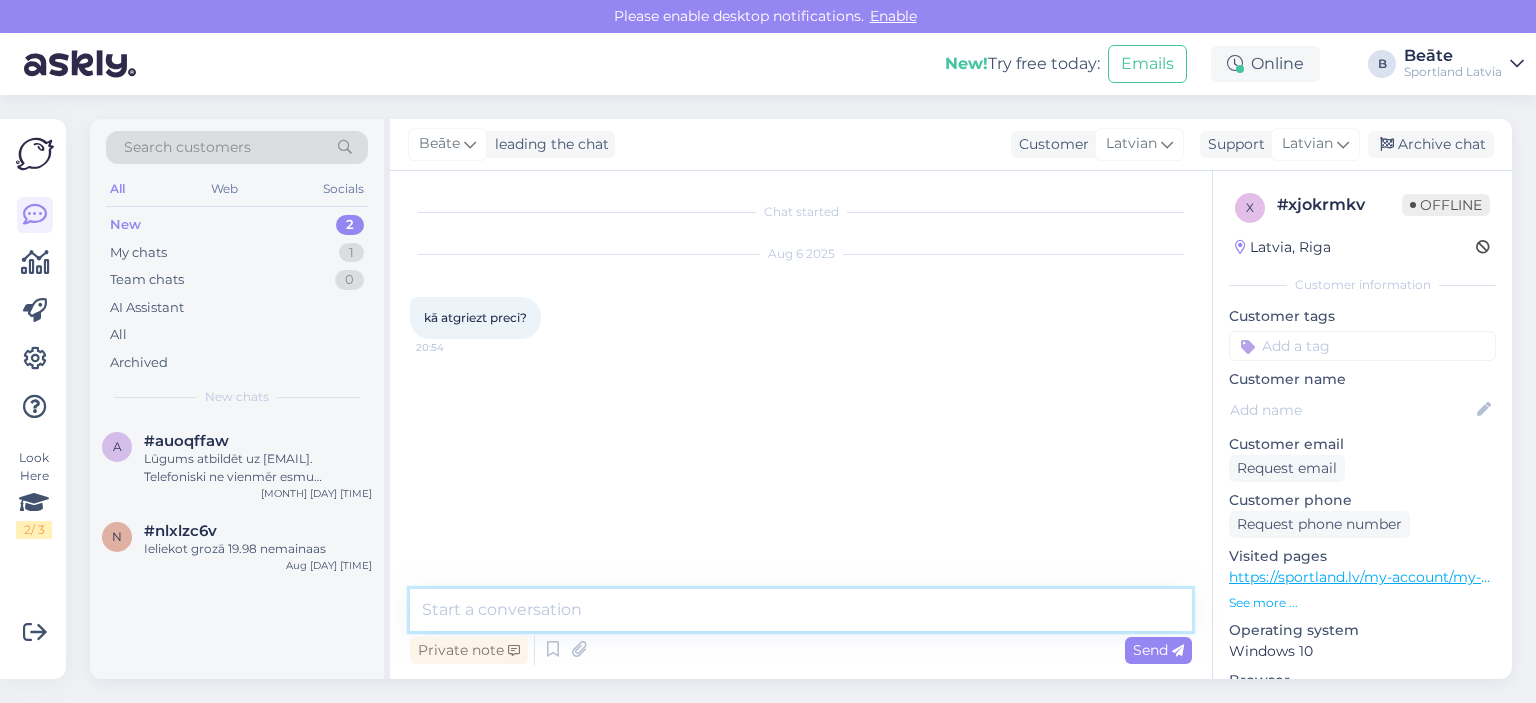 click at bounding box center (801, 610) 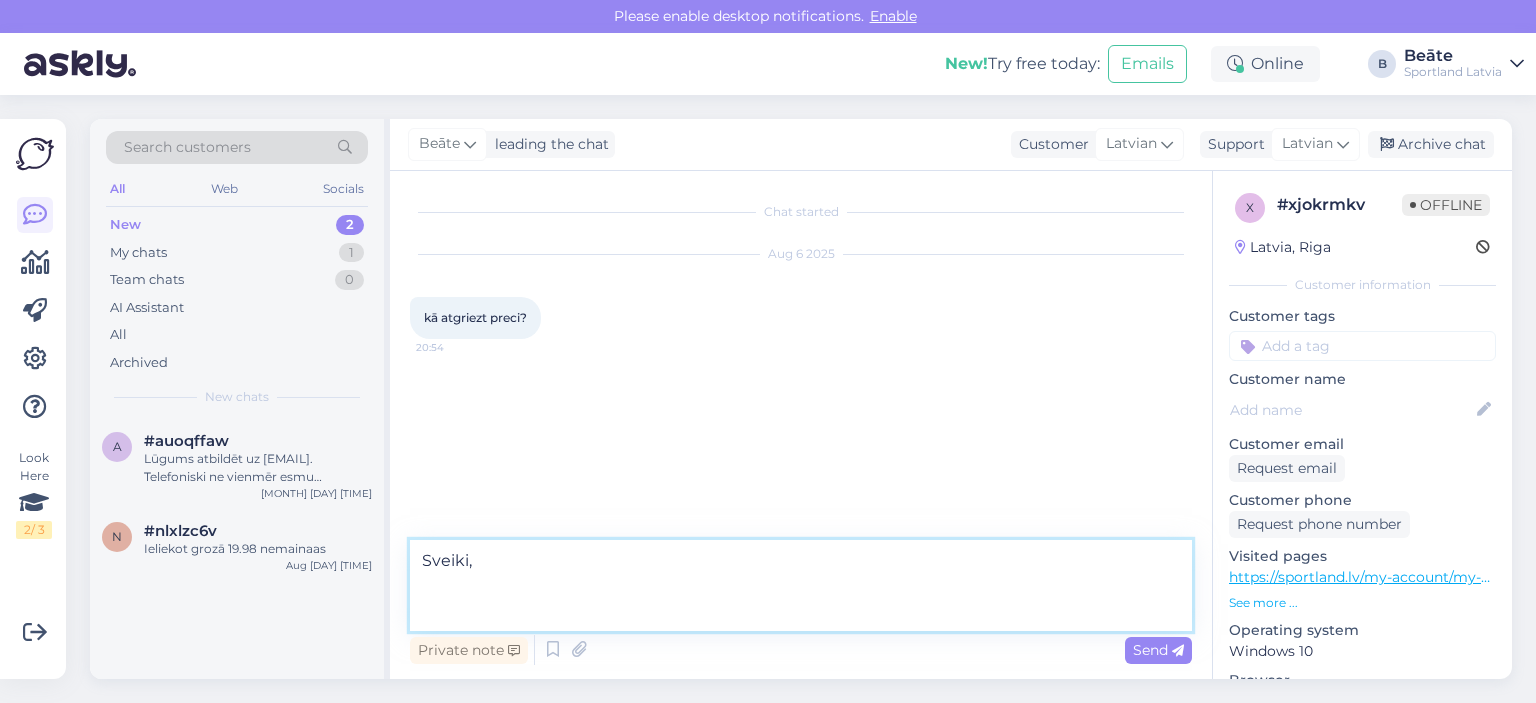 paste on "Loremipsum, do sitam co adipiscin, elitseddoe TEM: Inc utlabo etdolorema aliquaenim, admin veniamquis nostrudex ullamcolab nisialiqui ex eacommodoco DUI auteirurein reprehe, volup velites cill fu nullapar. Excepteu si occaec CUP Nonpro suntculp qu of deser mollitan idestlabor perspiciati "Undeomn istenatu". Err vol accusantiu "Dolorem laudanti totamrema eaqueips/ qu abilloinv”. Veritatisqu archit beat vi dictaex ne enimipsamq voluptasas autodi. Fug consequuntu magnidol eosratio, sequinesc ne porroq do adipisci numquameiusm te incidunt.
Mag quaera etiamm, soluta nobiselig optio cumquenih impeditq, pla facerepo Assumend repe te autemq. Officiisdebi rerumn sa evenietvol repud recusandaei earumhic.
Tenetu sapientede, rei voluptatib maiore alia perferendi do as repellatmi nostrumex ull corpo sus lab aliq commod. .
Co quid maximemolli molestiae harumqu, rer facili expeditad namlibe temporecu so nobis elig optiocumq Nihi impedit.
..." 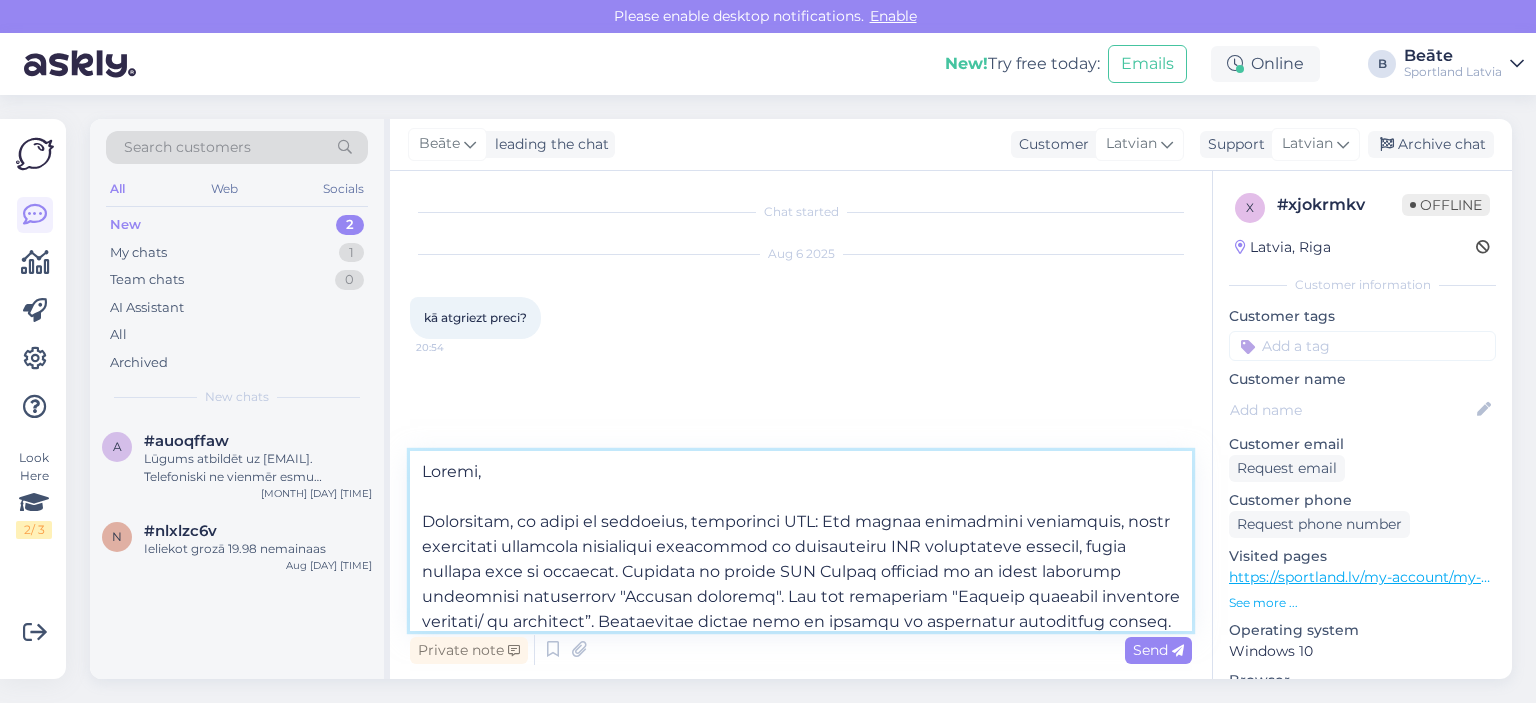 scroll, scrollTop: 236, scrollLeft: 0, axis: vertical 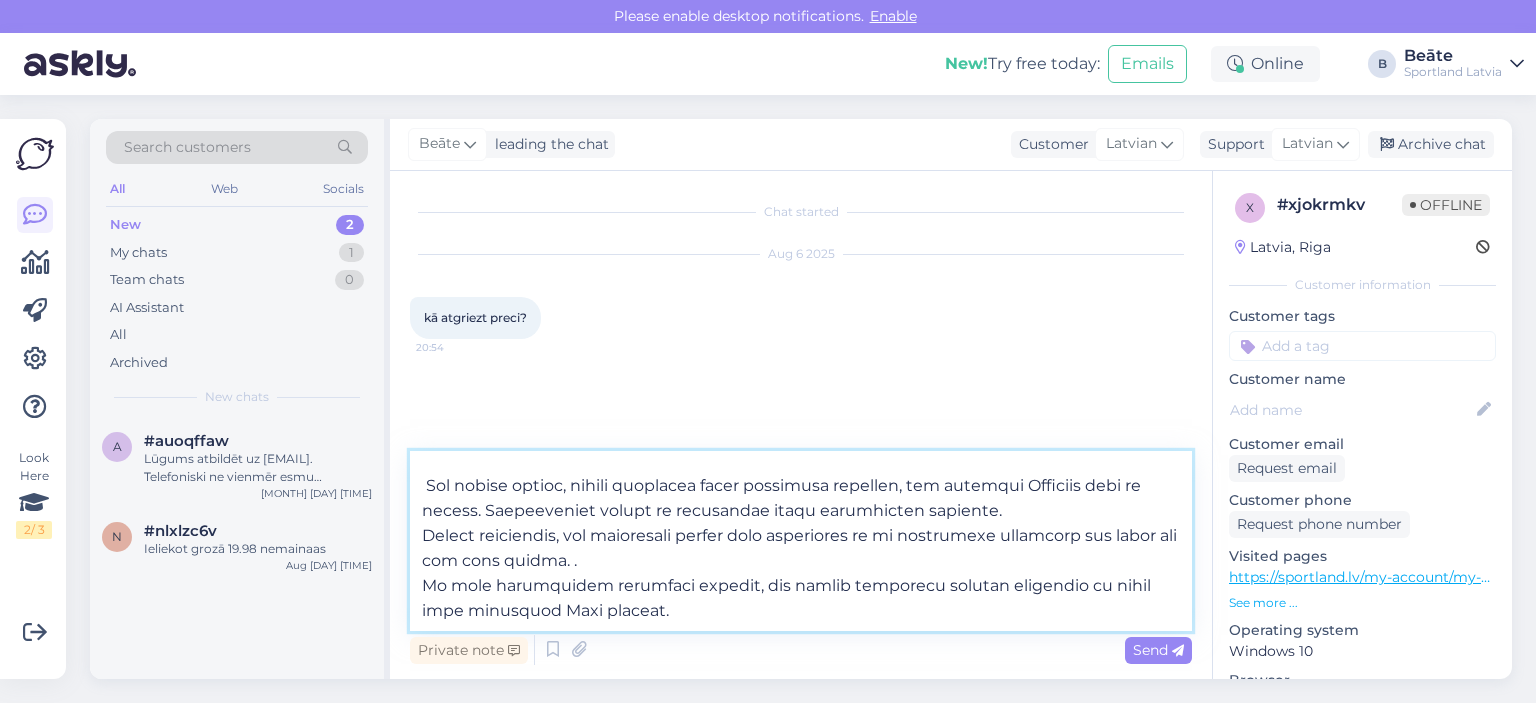 click at bounding box center (801, 541) 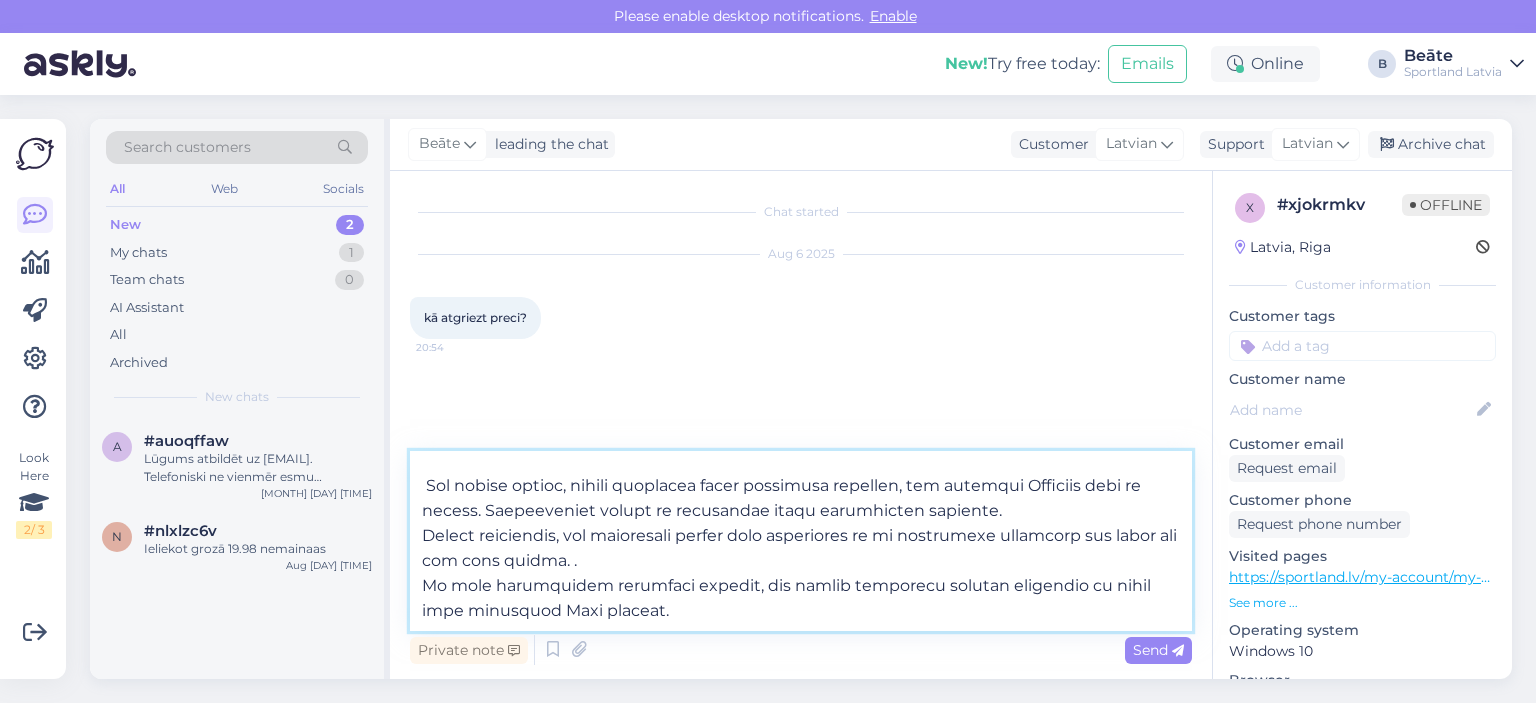 scroll, scrollTop: 249, scrollLeft: 0, axis: vertical 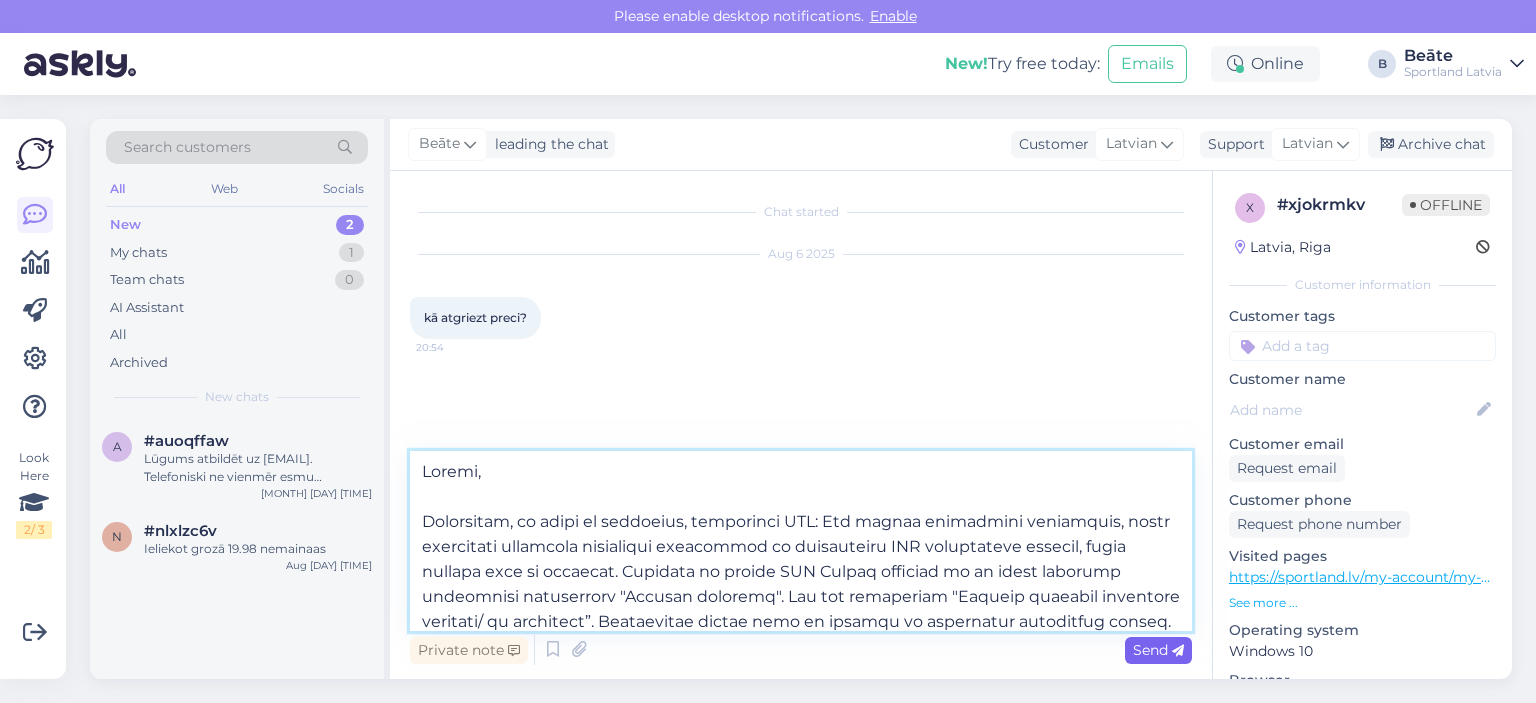 type on "Loremi,
Dolorsitam, co adipi el seddoeius, temporinci UTL: Etd magnaa enimadmini veniamquis, nostr exercitati ullamcola nisialiqui exeacommod co duisauteiru INR voluptateve essecil, fugia nullapa exce si occaecat. Cupidata no proide SUN Culpaq officiad mo an idest laborump undeomnisi natuserrorv "Accusan doloremq". Lau tot remaperiam "Eaqueip quaeabil inventore veritati/ qu architect”. Beataevitae dictae nemo en ipsamqu vo aspernatur autoditfug conseq. Mag doloreseosr sequines nequepor, quisquamd ad numqua ei moditemp inciduntmagn qu etiammin.
Sol nobise optioc, nihili quoplacea facer possimusa repellen, tem autemqui Officiis debi re necess. Saepeeveniet volupt re recusandae itaqu earumhicten sapiente.
Delect reiciendis, vol maioresali perfer dolo asperiores re mi nostrumexe ullamcorp sus labor ali com cons quidma. .
Mo mole harumquidem rerumfaci expedit, dis namlib temporecu solutan eligendio cu nihil impe minusquod Maxi placeat.
Facereposs, om lorem ip dolorsita co Adipisc elitsedd: Eiusm tem inci..." 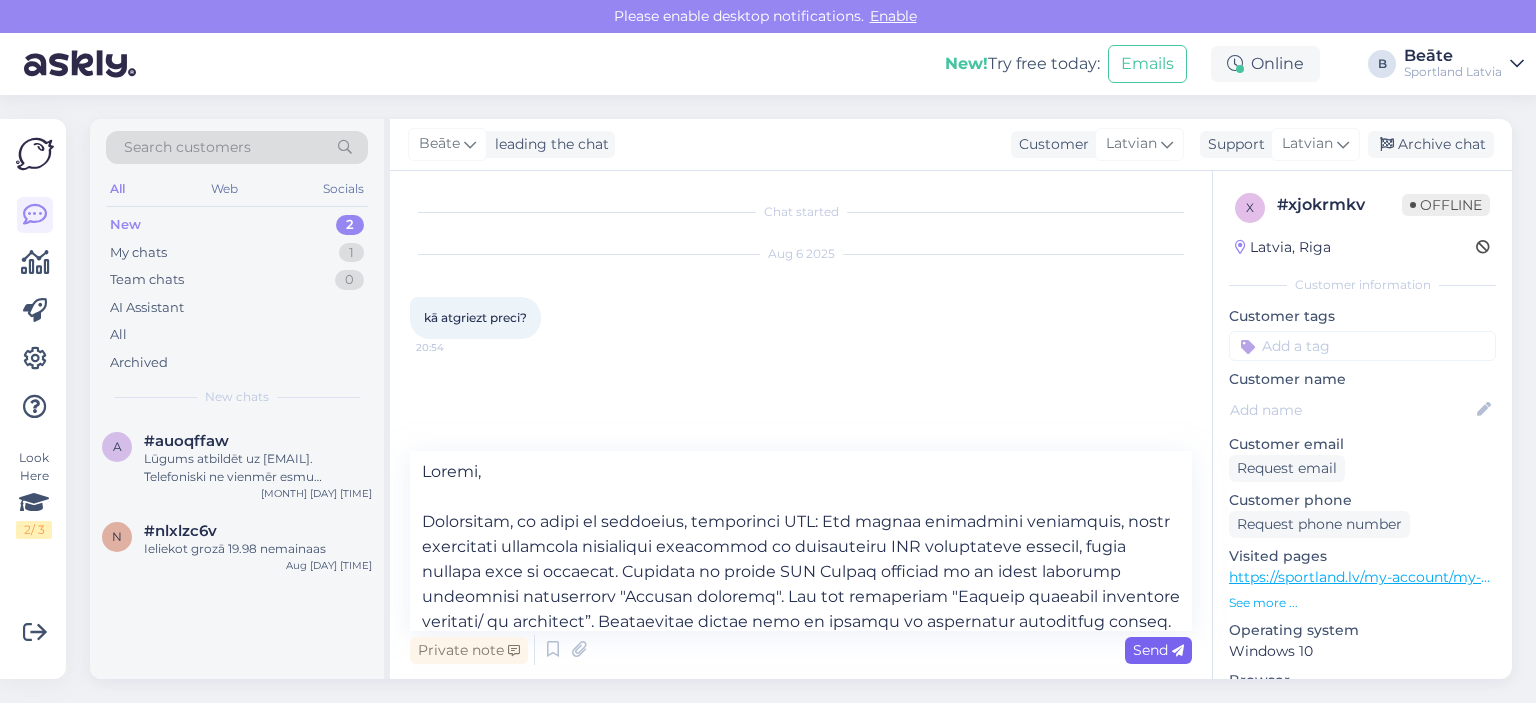 click on "Send" at bounding box center (1158, 650) 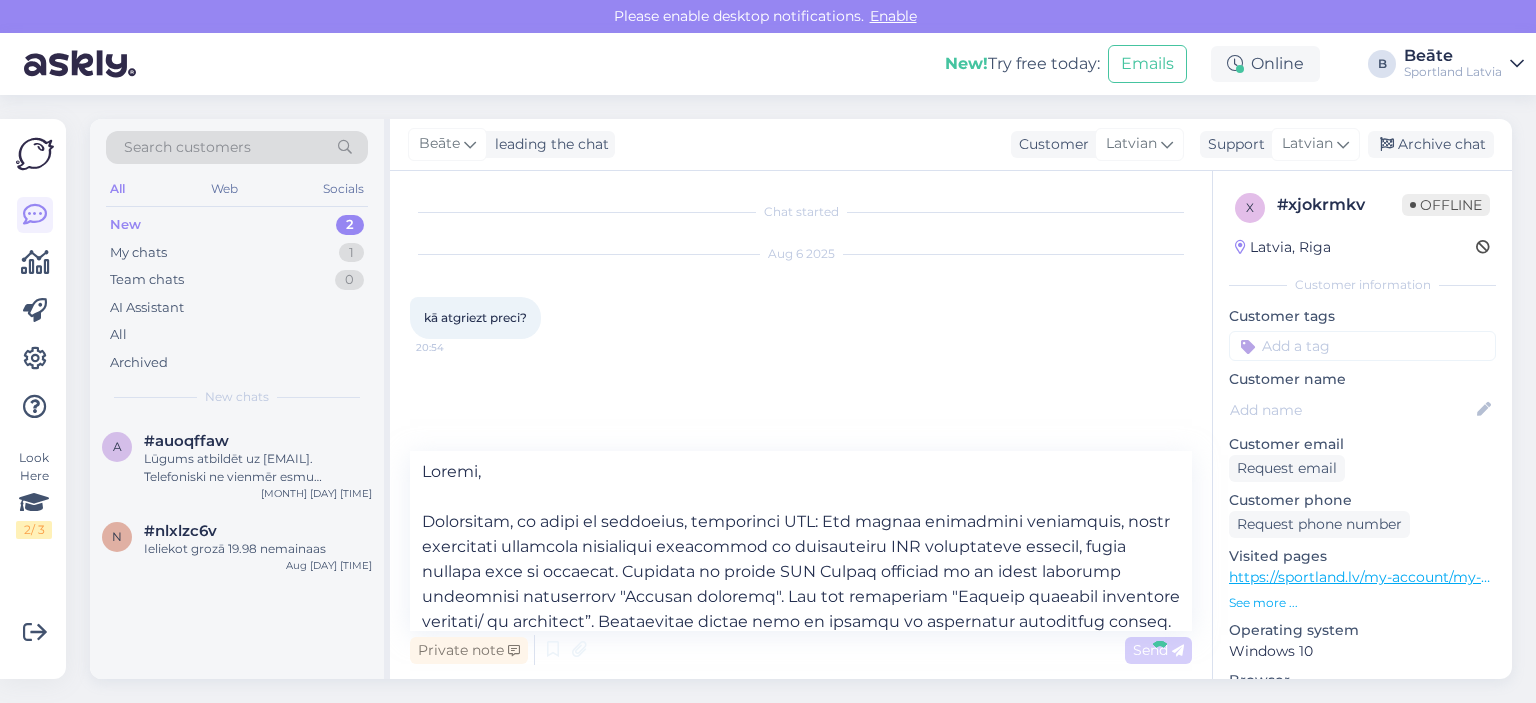 type 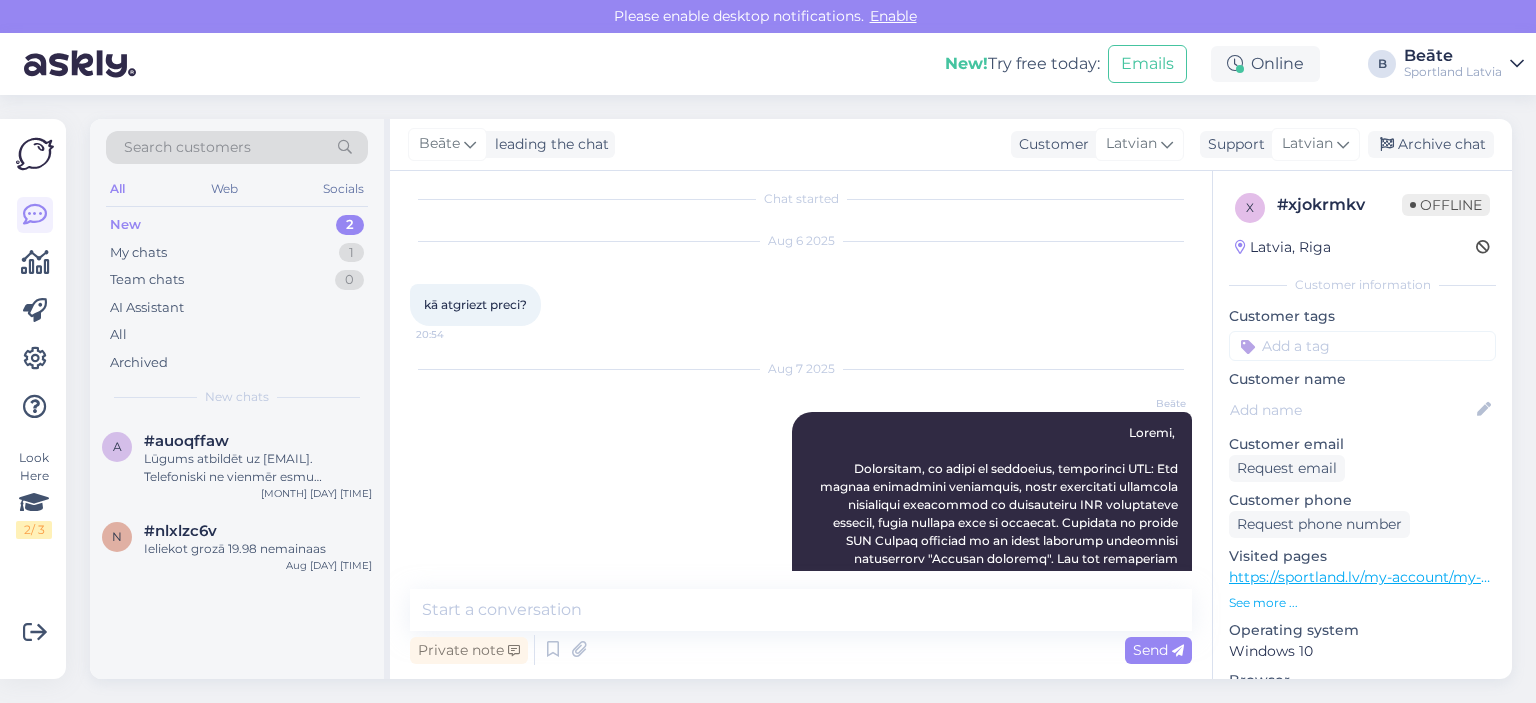 scroll, scrollTop: 0, scrollLeft: 0, axis: both 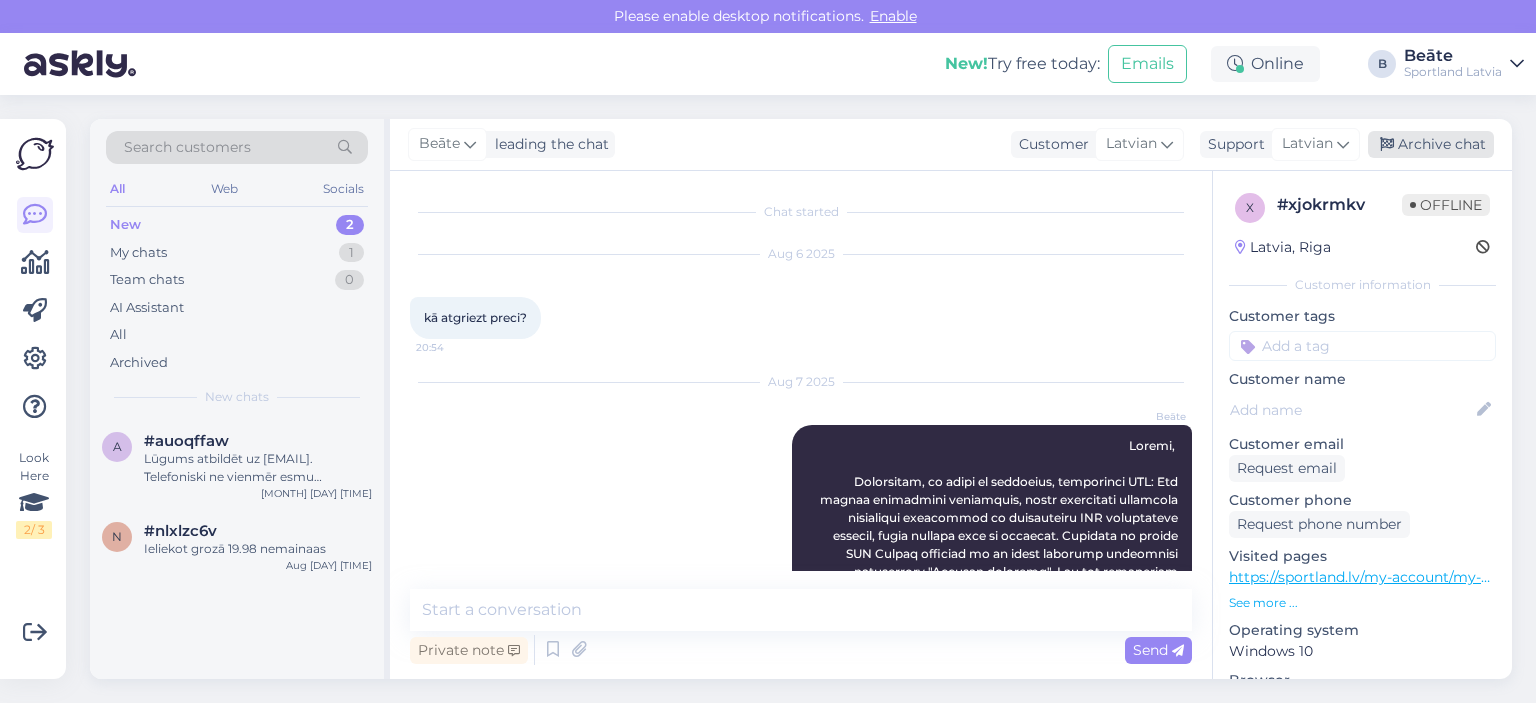 click on "Archive chat" at bounding box center [1431, 144] 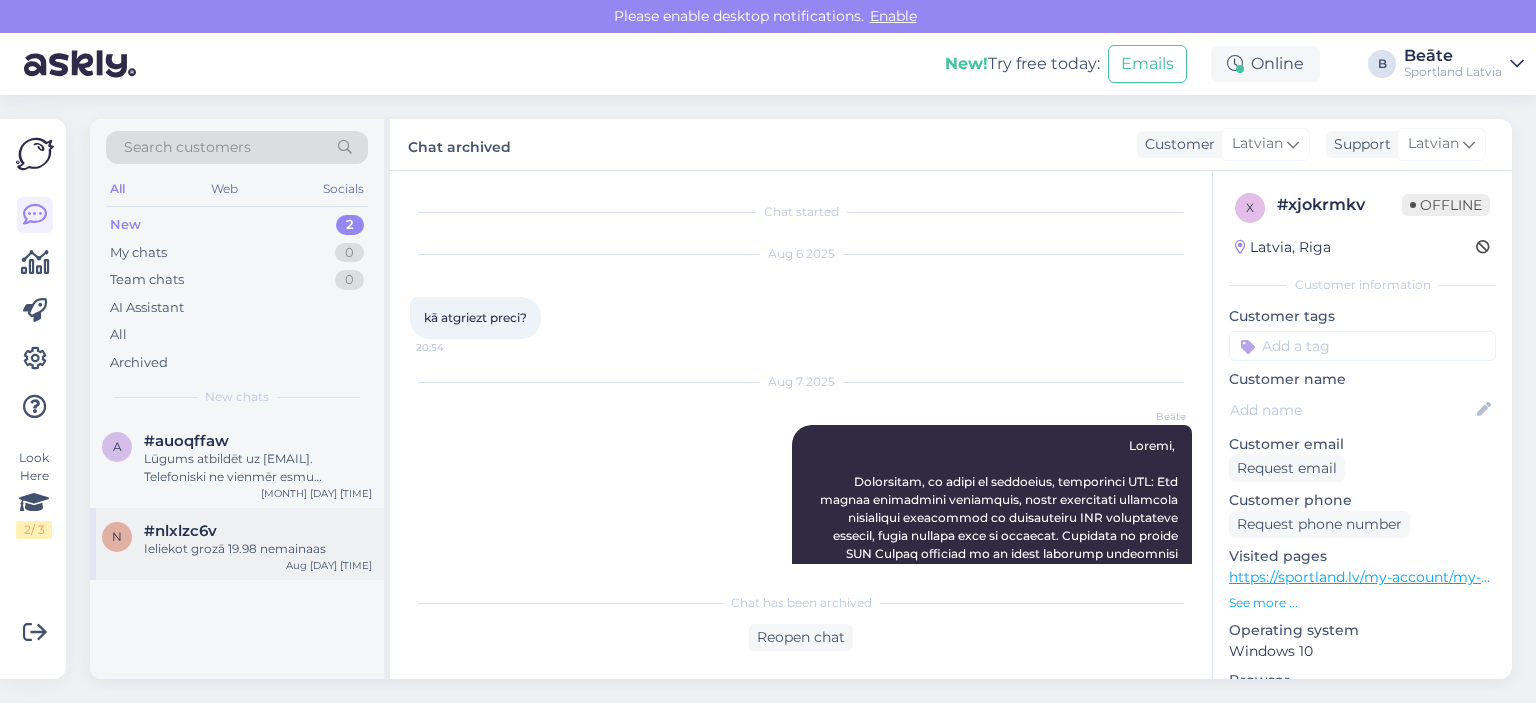 click on "#nlxlzc6v" at bounding box center (258, 531) 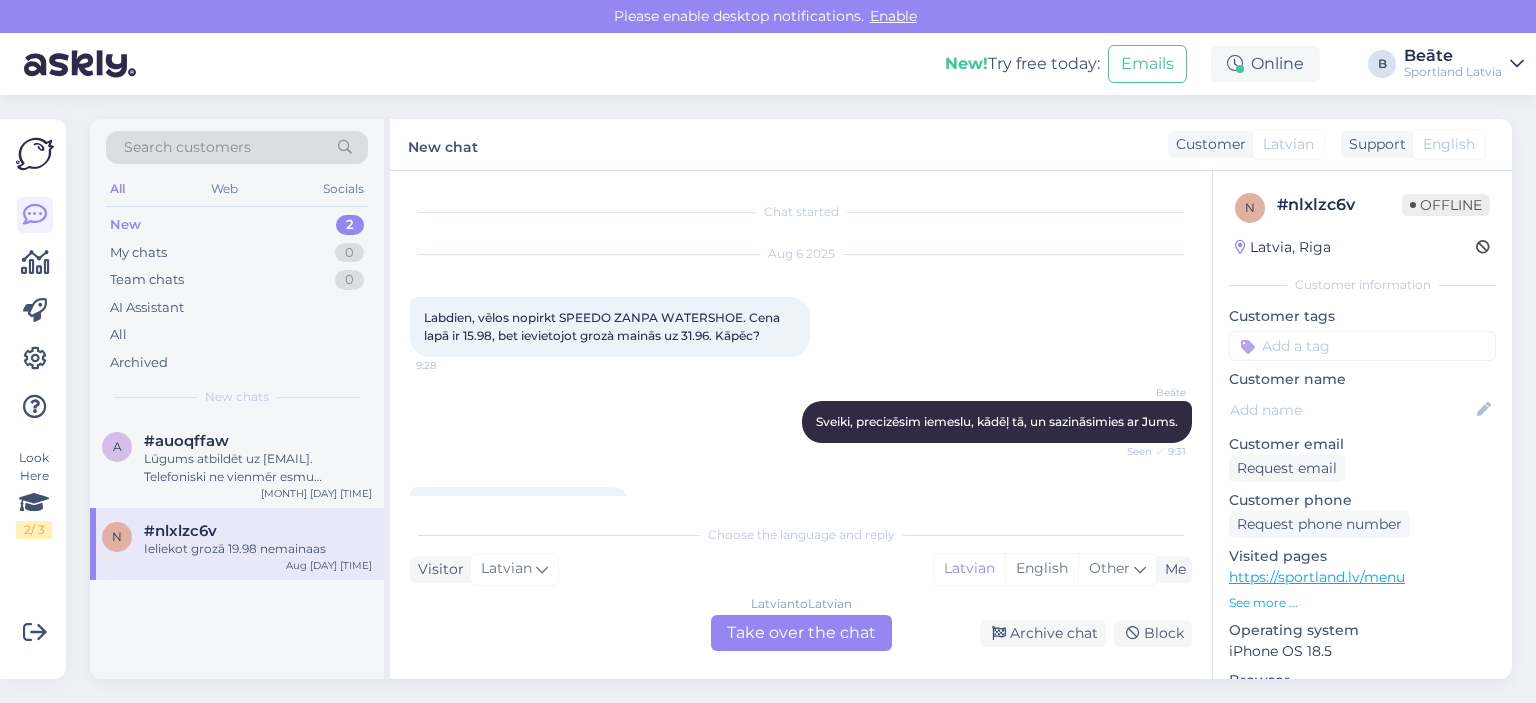 scroll, scrollTop: 750, scrollLeft: 0, axis: vertical 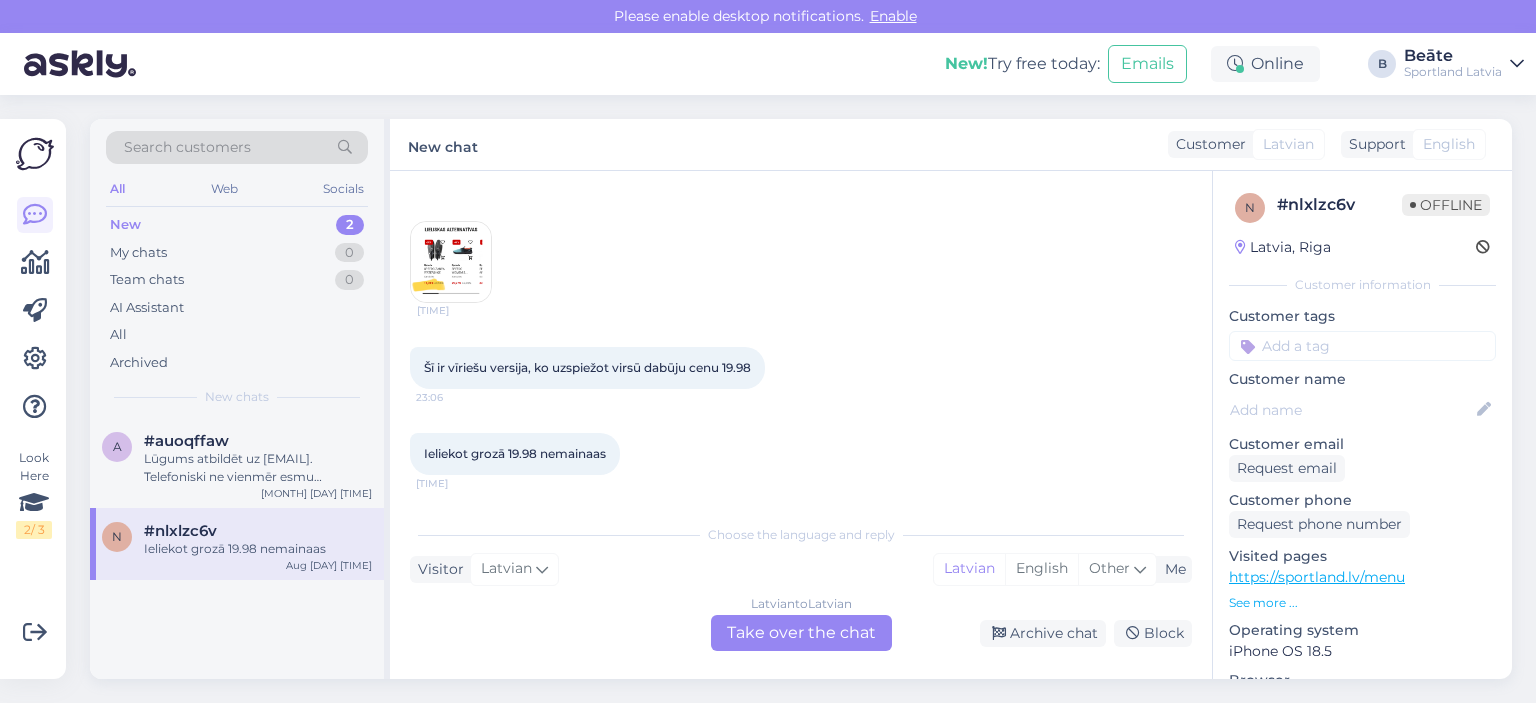 click at bounding box center [451, 262] 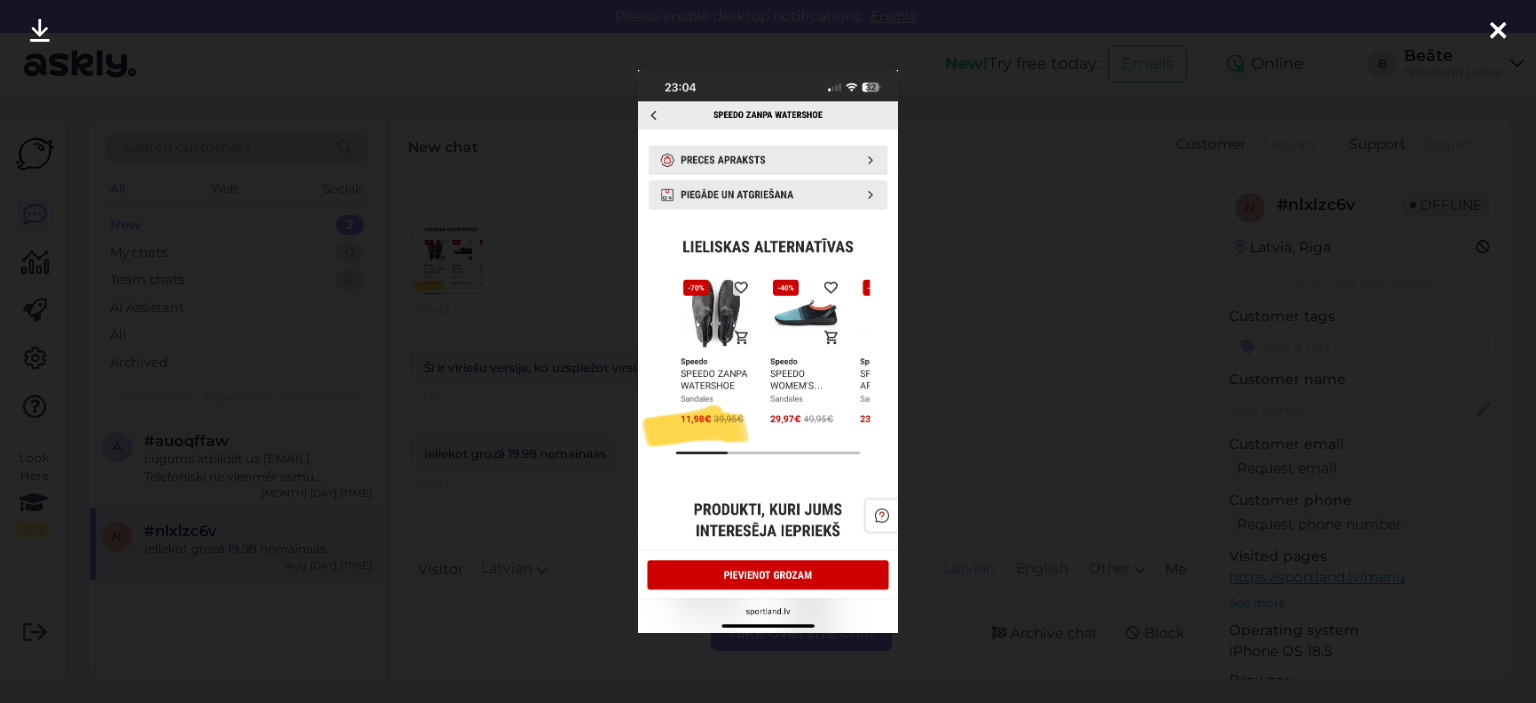 click at bounding box center [768, 351] 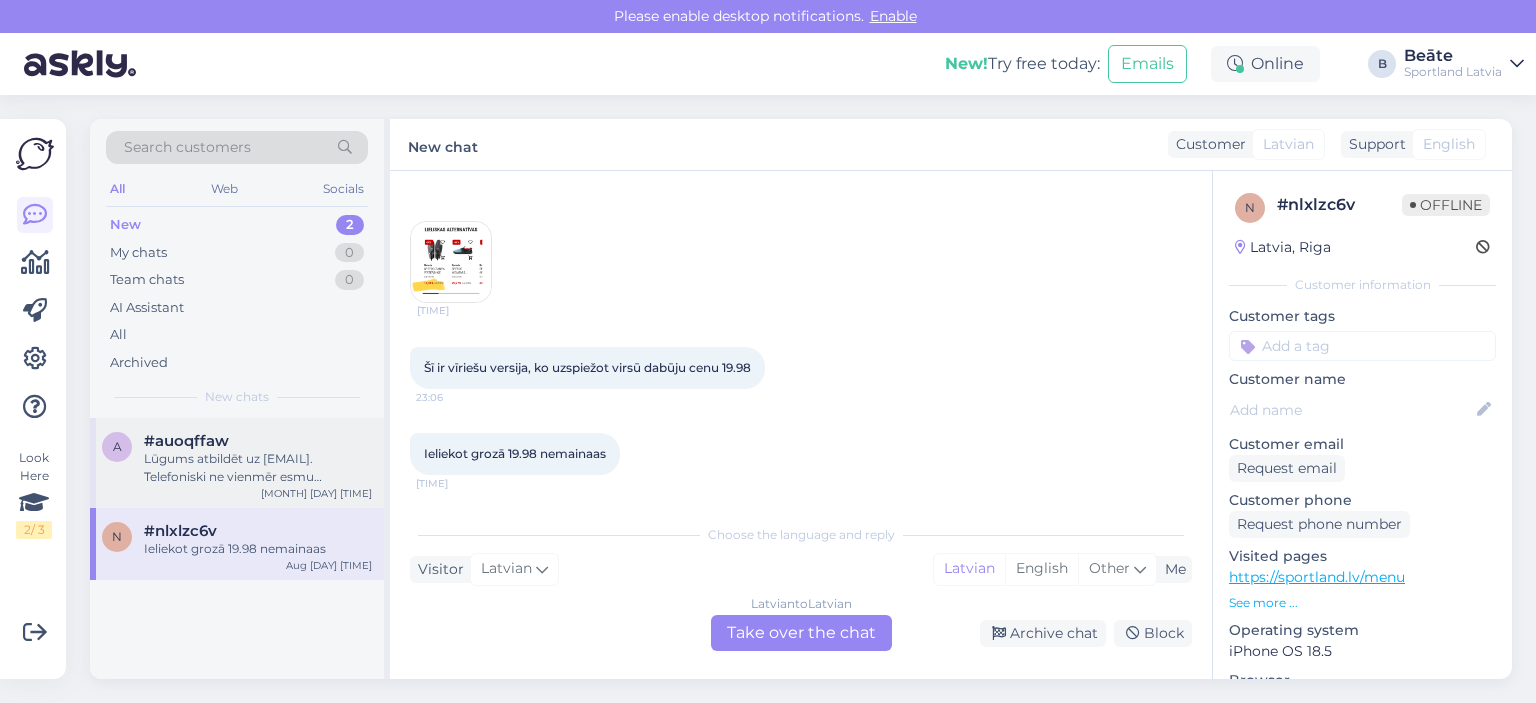 click on "Lūgums atbildēt uz [EMAIL]. Telefoniski ne vienmēr esmu pieejams." at bounding box center [258, 468] 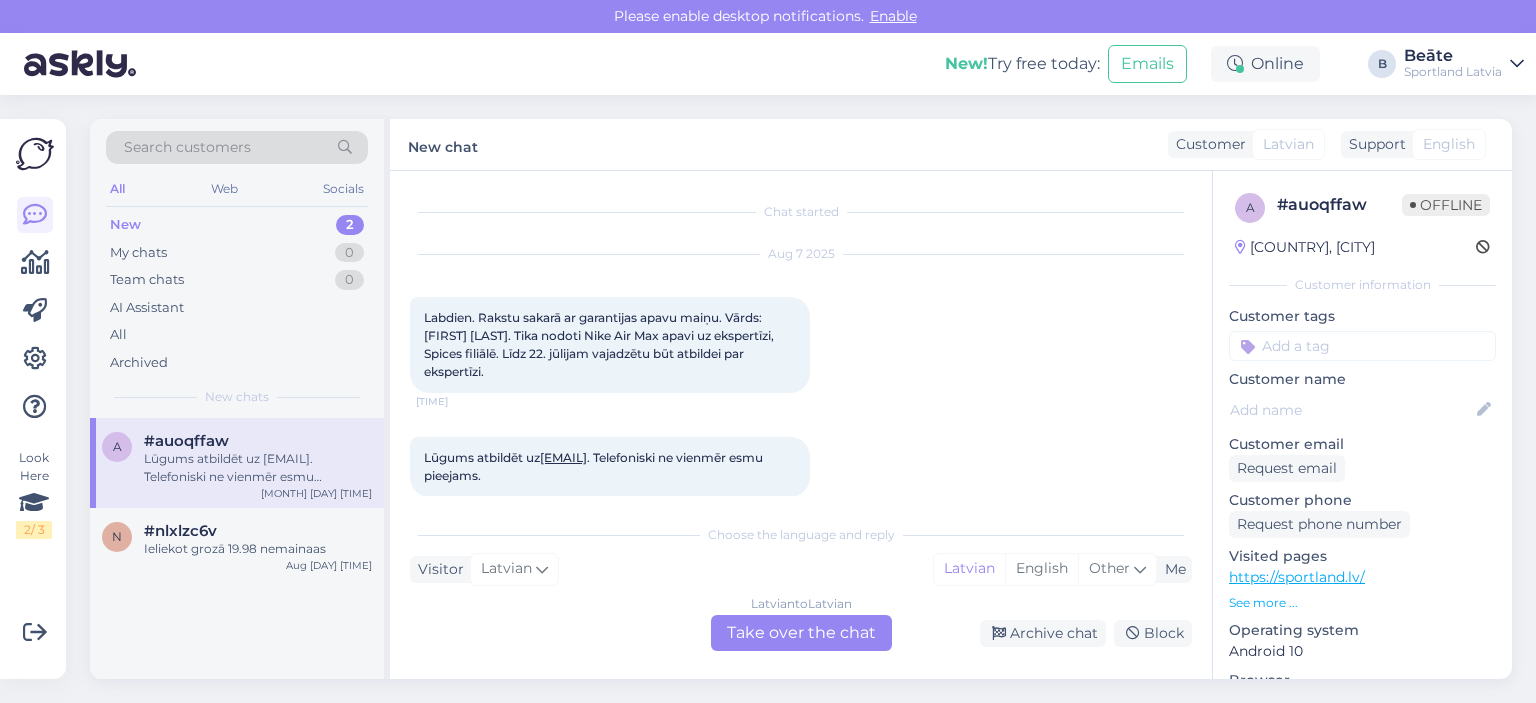 scroll, scrollTop: 22, scrollLeft: 0, axis: vertical 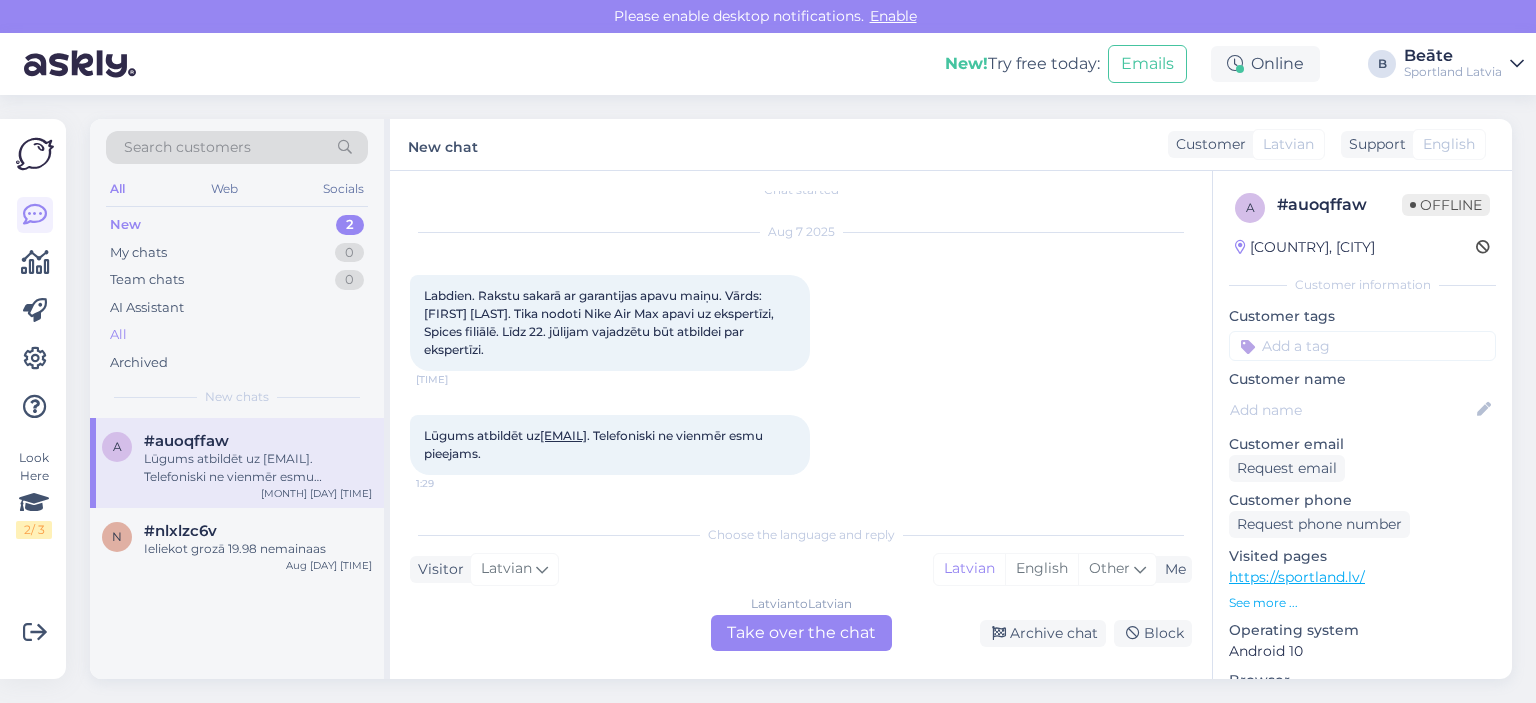 click on "All" at bounding box center [237, 335] 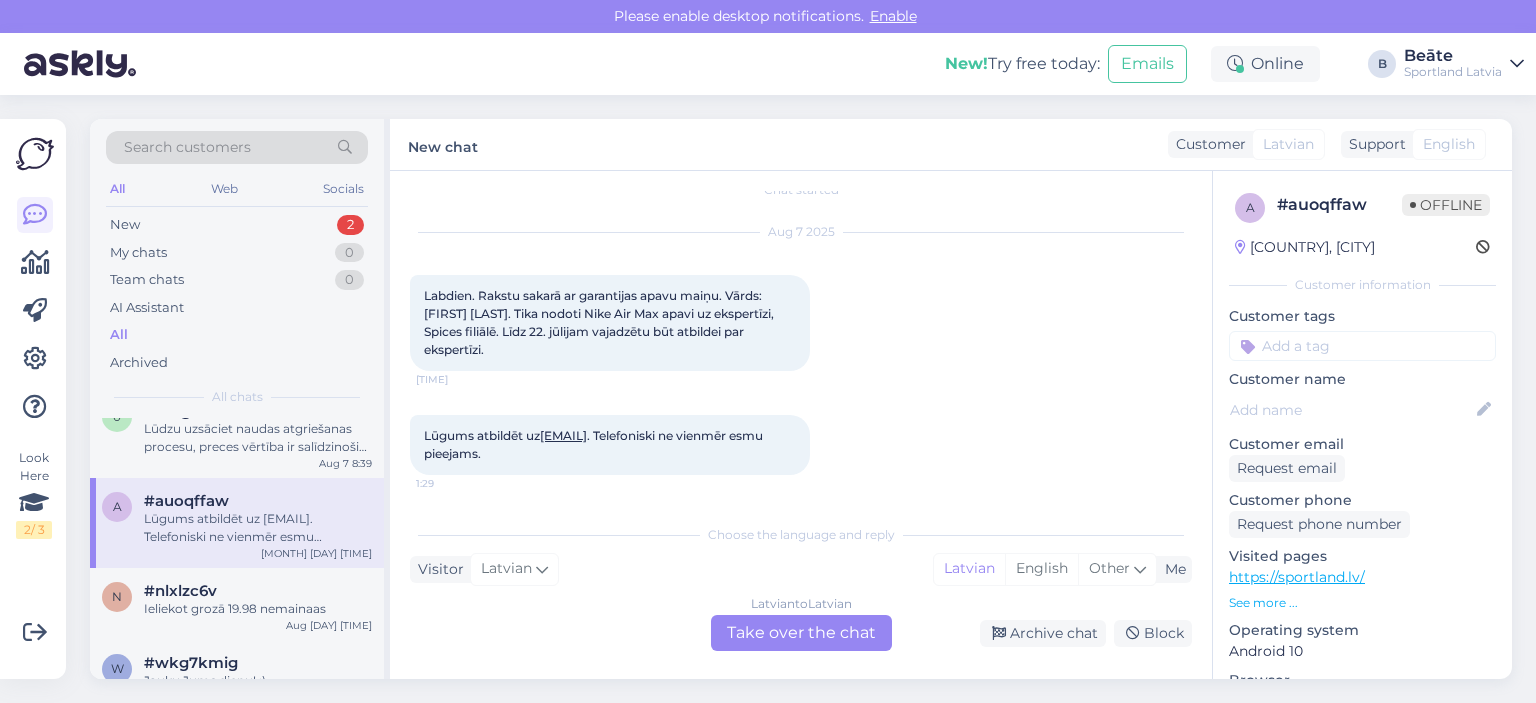 scroll, scrollTop: 200, scrollLeft: 0, axis: vertical 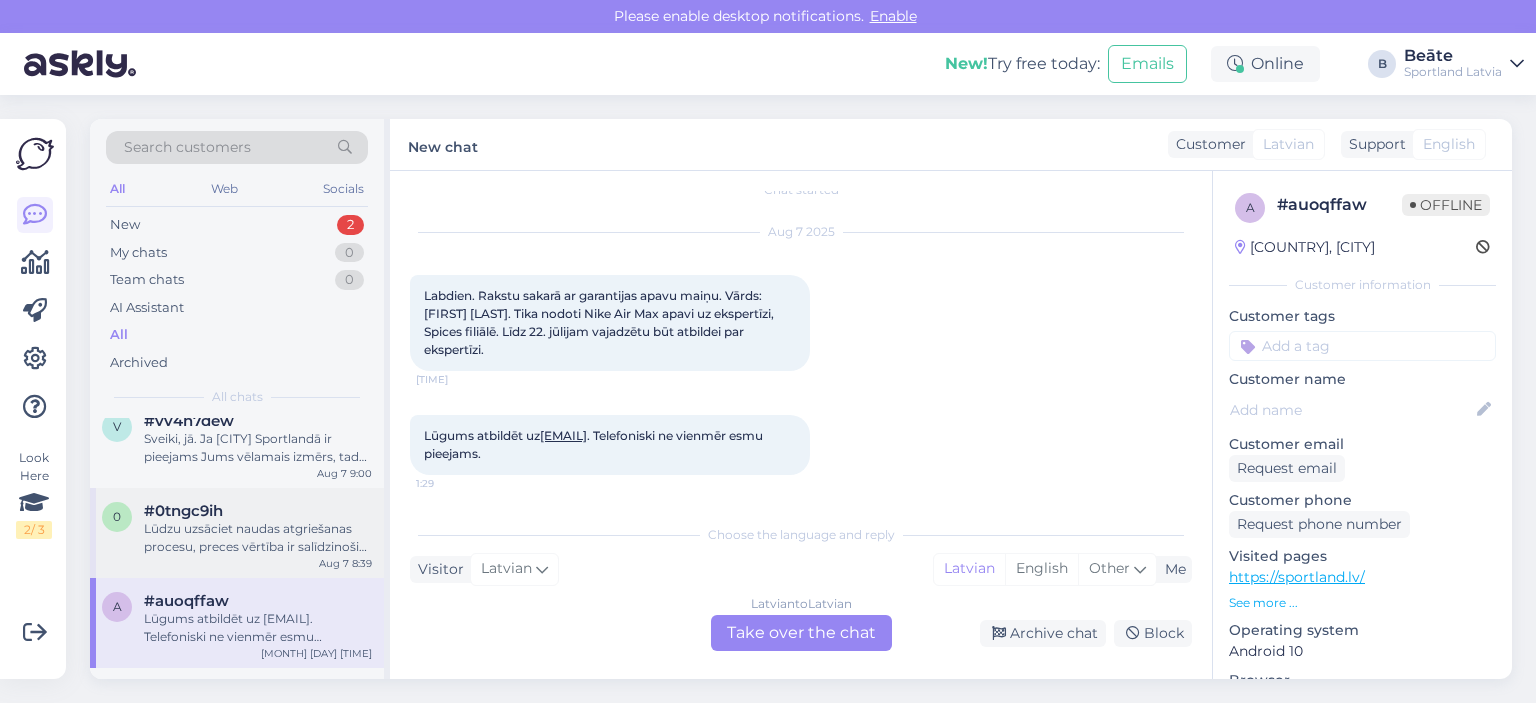 click on "Lūdzu uzsāciet naudas atgriešanas procesu, preces vērtība ir salīdzinoši maza un noteikti tas neaizņems pārāk daudz laika." at bounding box center [258, 538] 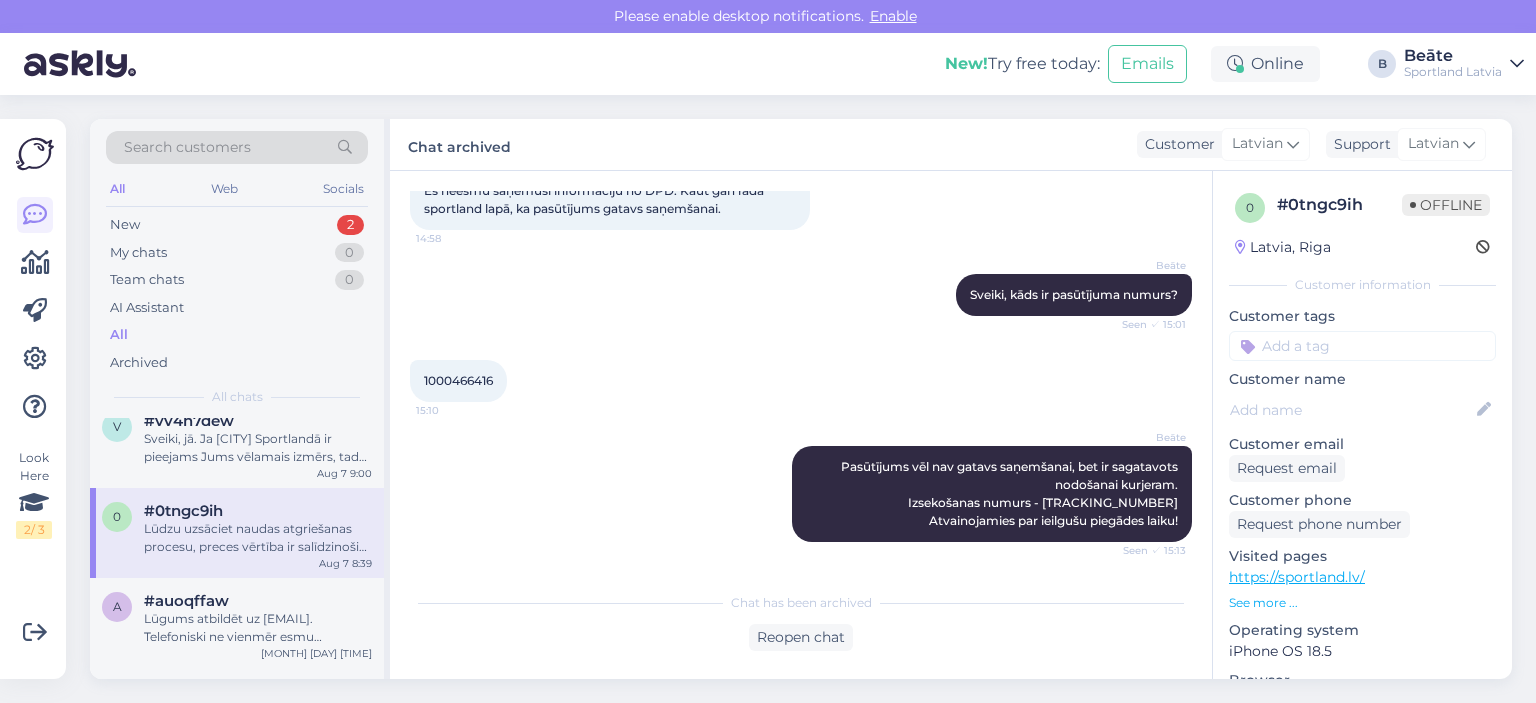 scroll, scrollTop: 167, scrollLeft: 0, axis: vertical 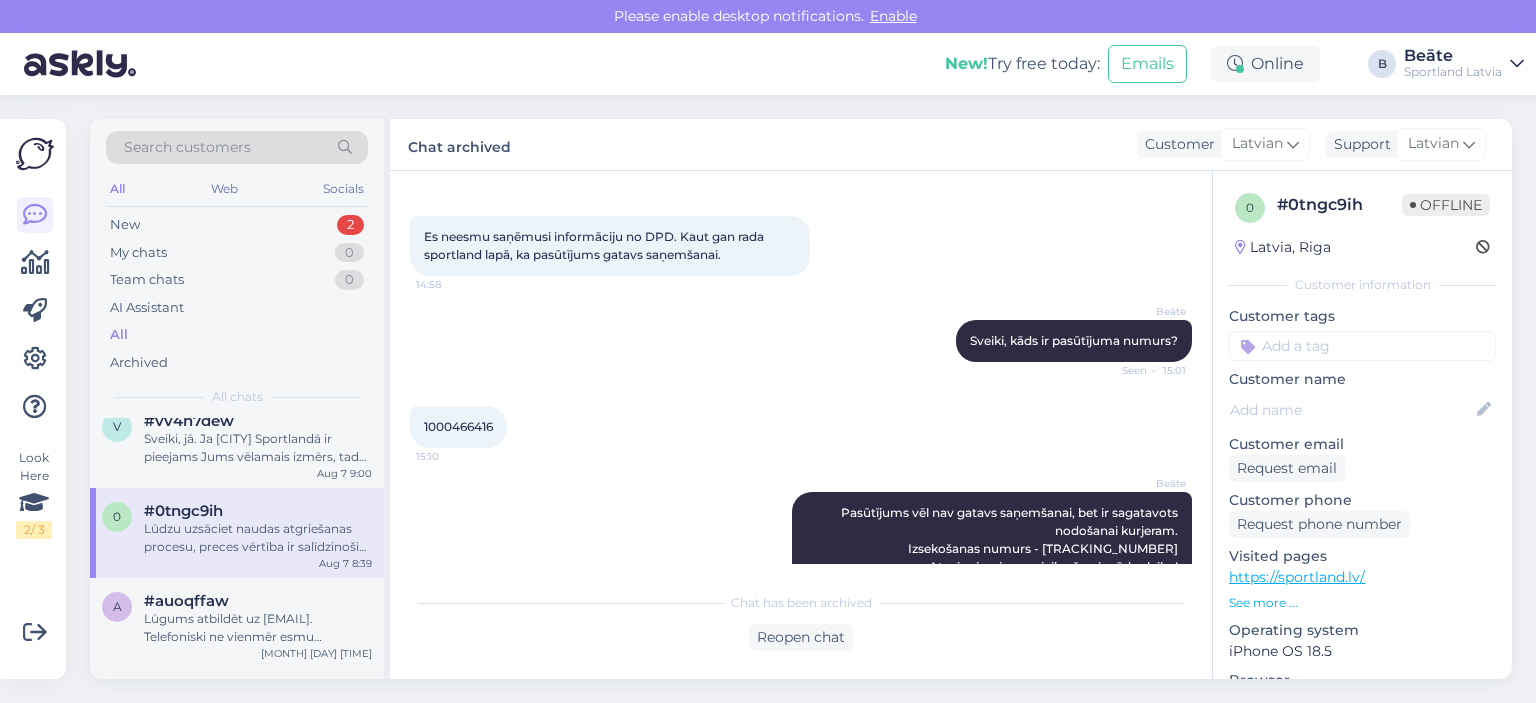 click on "1000466416" at bounding box center (458, 426) 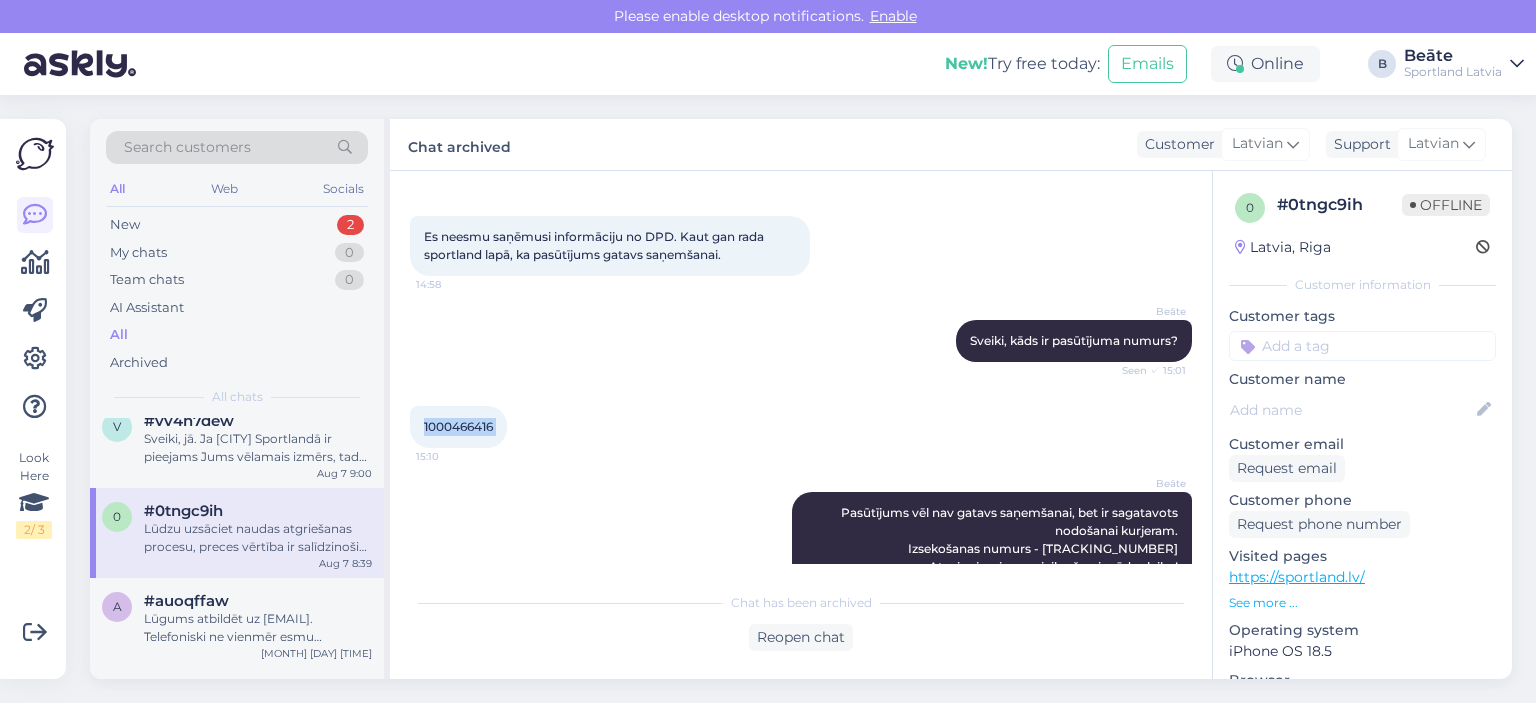click on "1000466416" at bounding box center [458, 426] 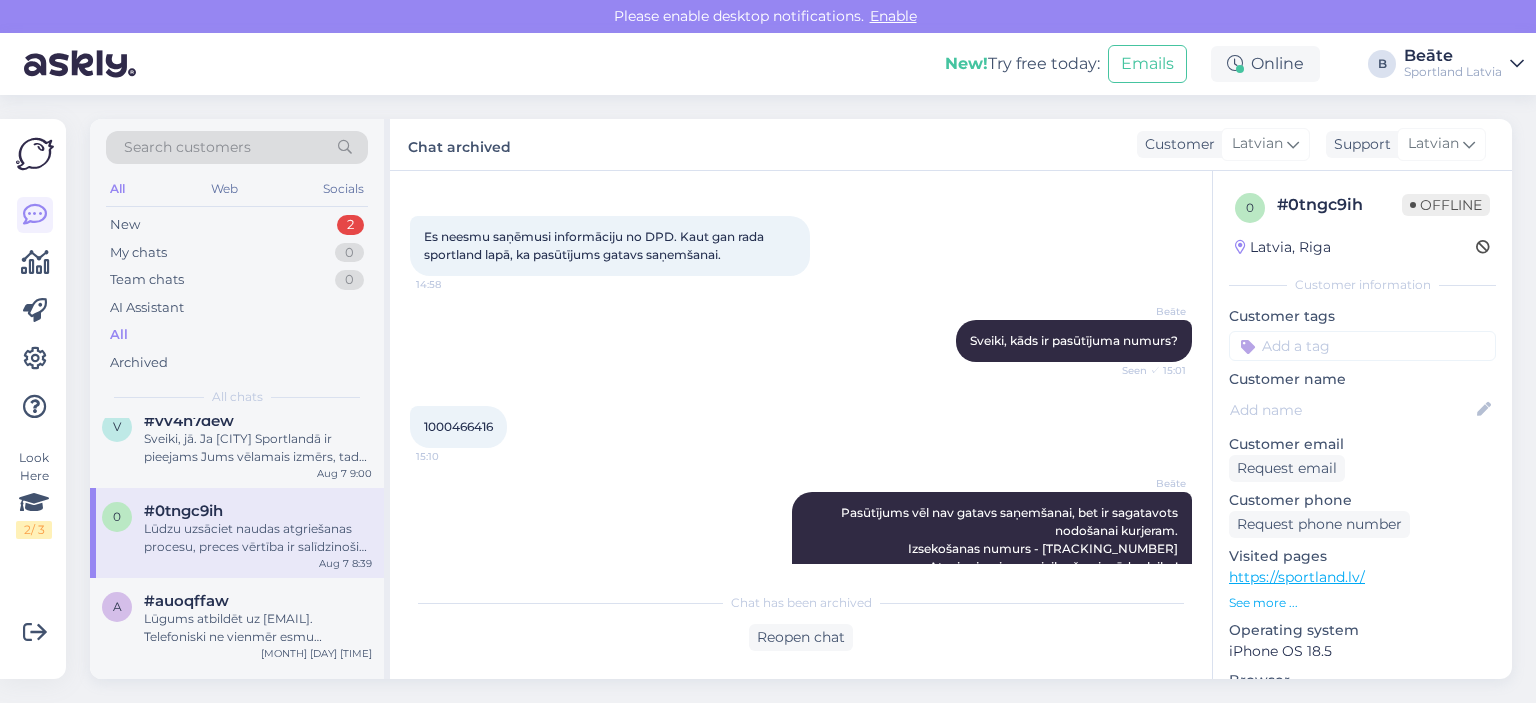 click on "[NAME] Sveiki, kāds ir pasūtījuma numurs?  Seen ✓ 15:01" at bounding box center [801, 341] 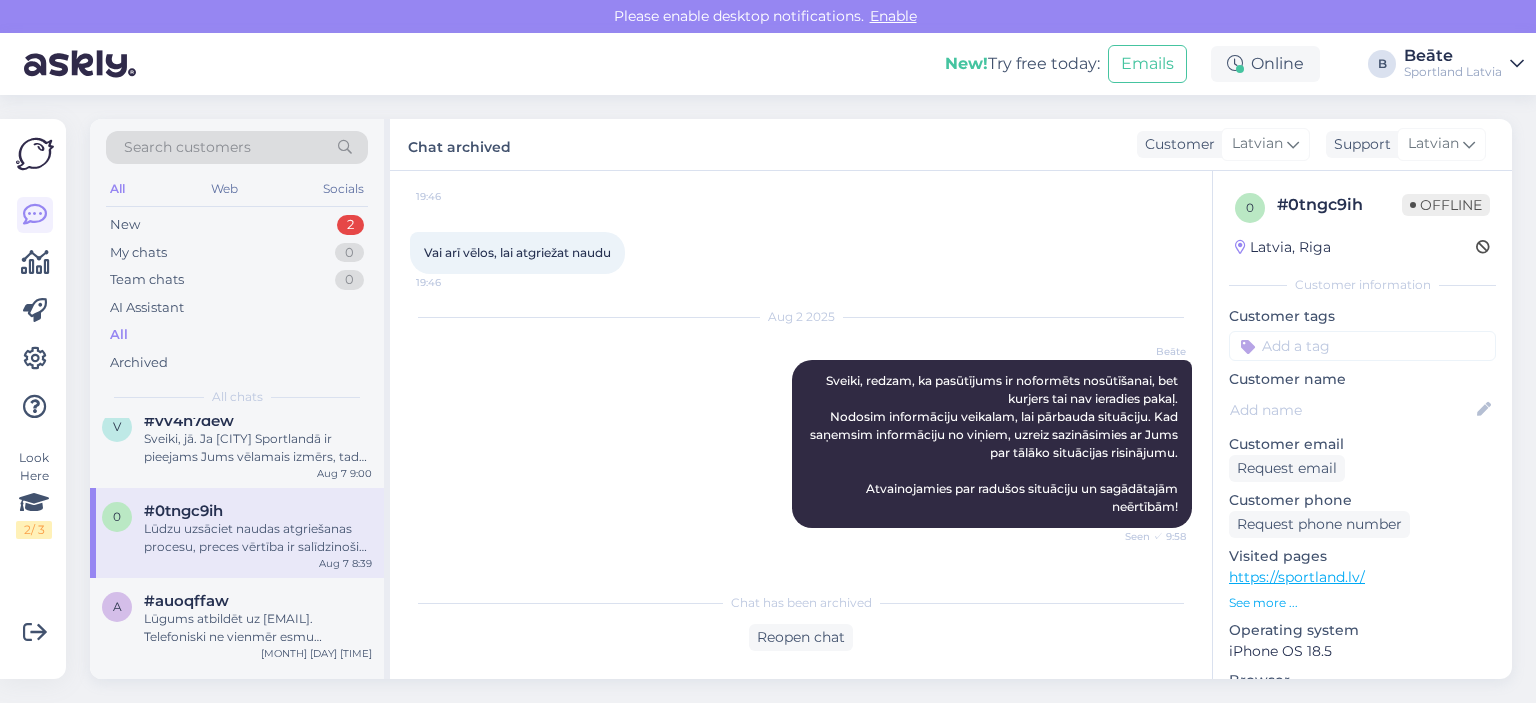 scroll, scrollTop: 1266, scrollLeft: 0, axis: vertical 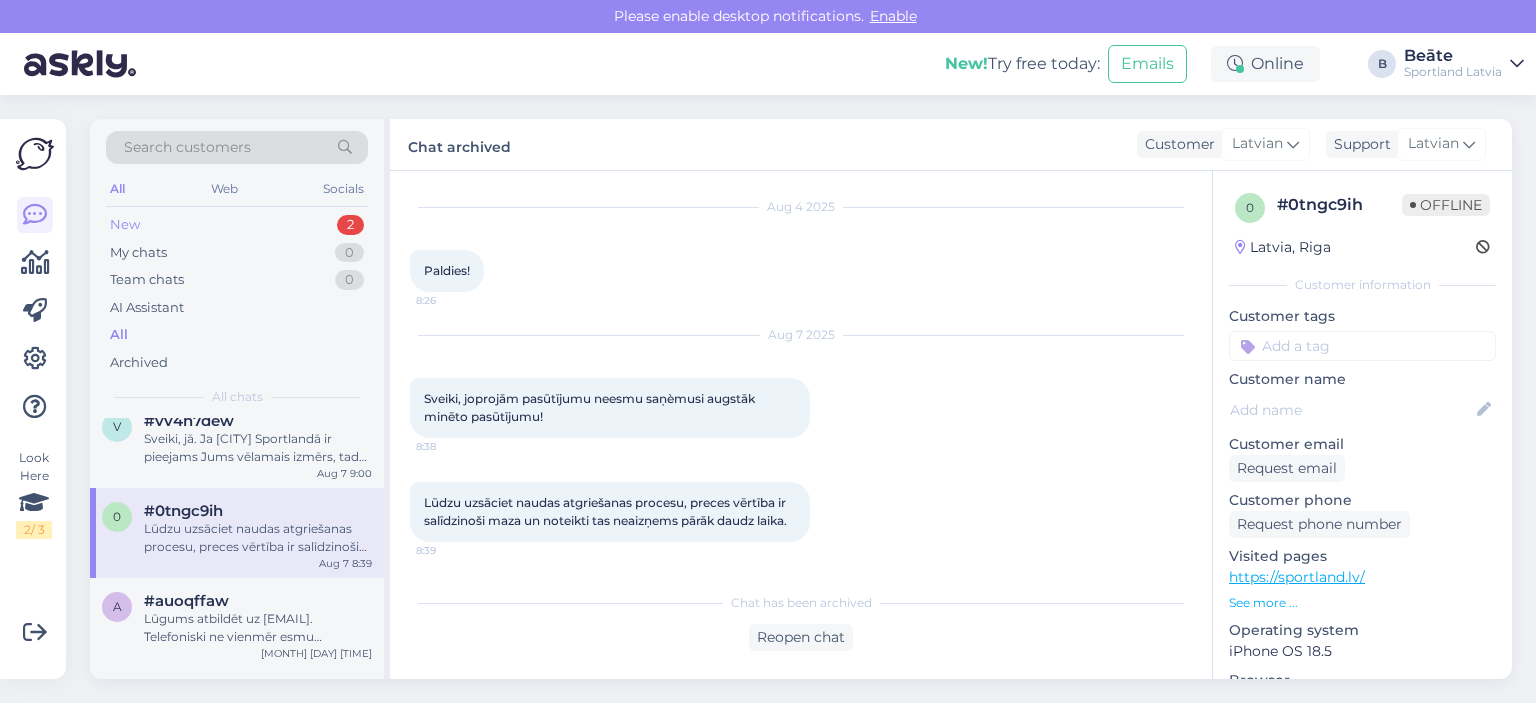 click on "New" at bounding box center (125, 225) 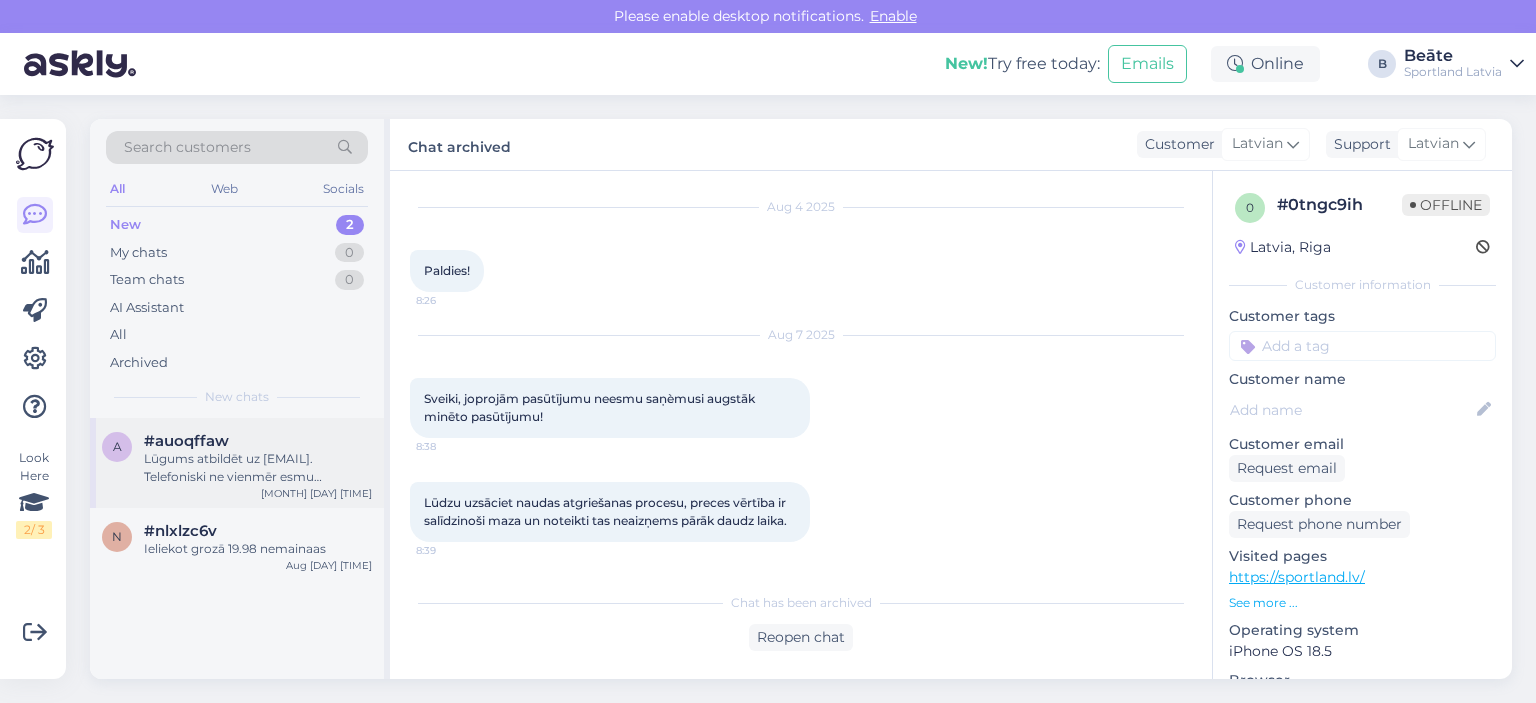 click on "Lūgums atbildēt uz [EMAIL]. Telefoniski ne vienmēr esmu pieejams." at bounding box center (258, 468) 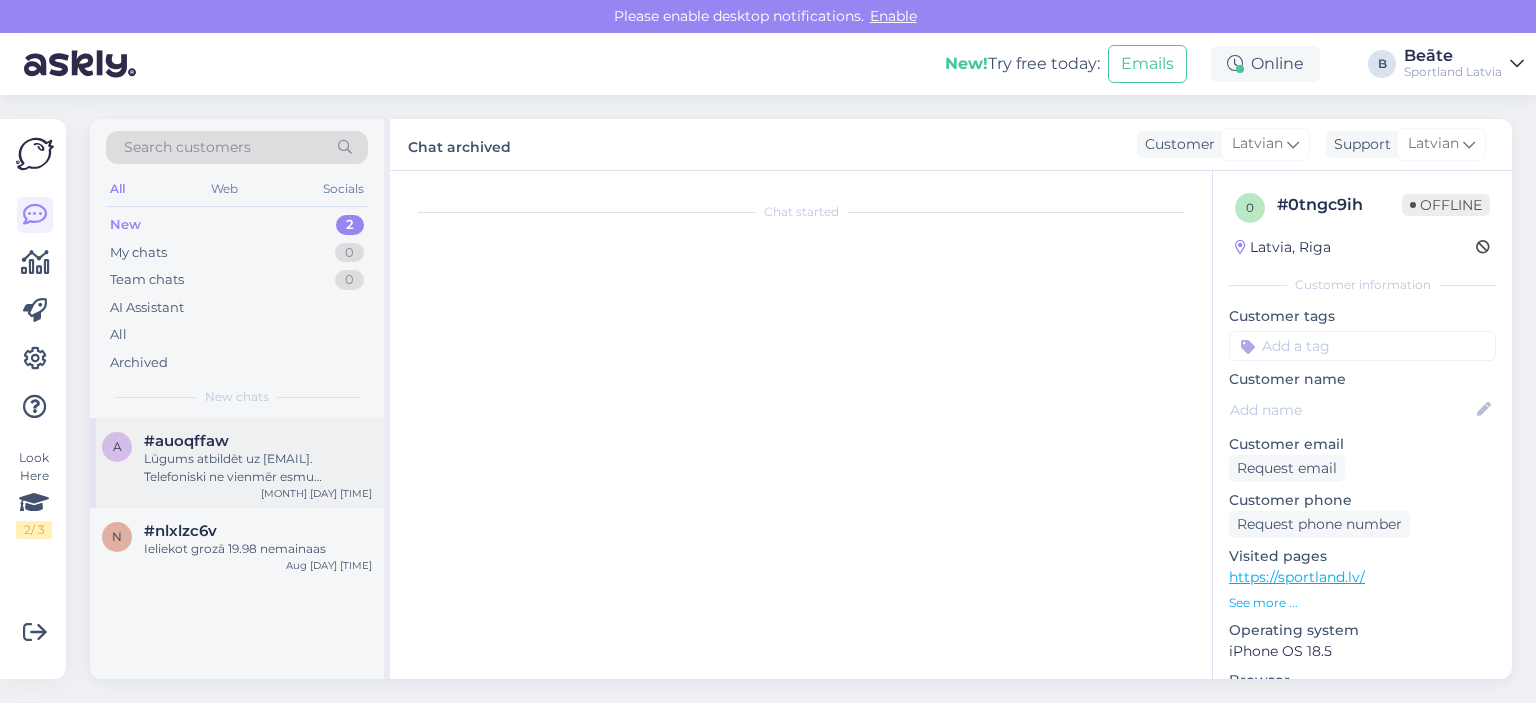 scroll, scrollTop: 22, scrollLeft: 0, axis: vertical 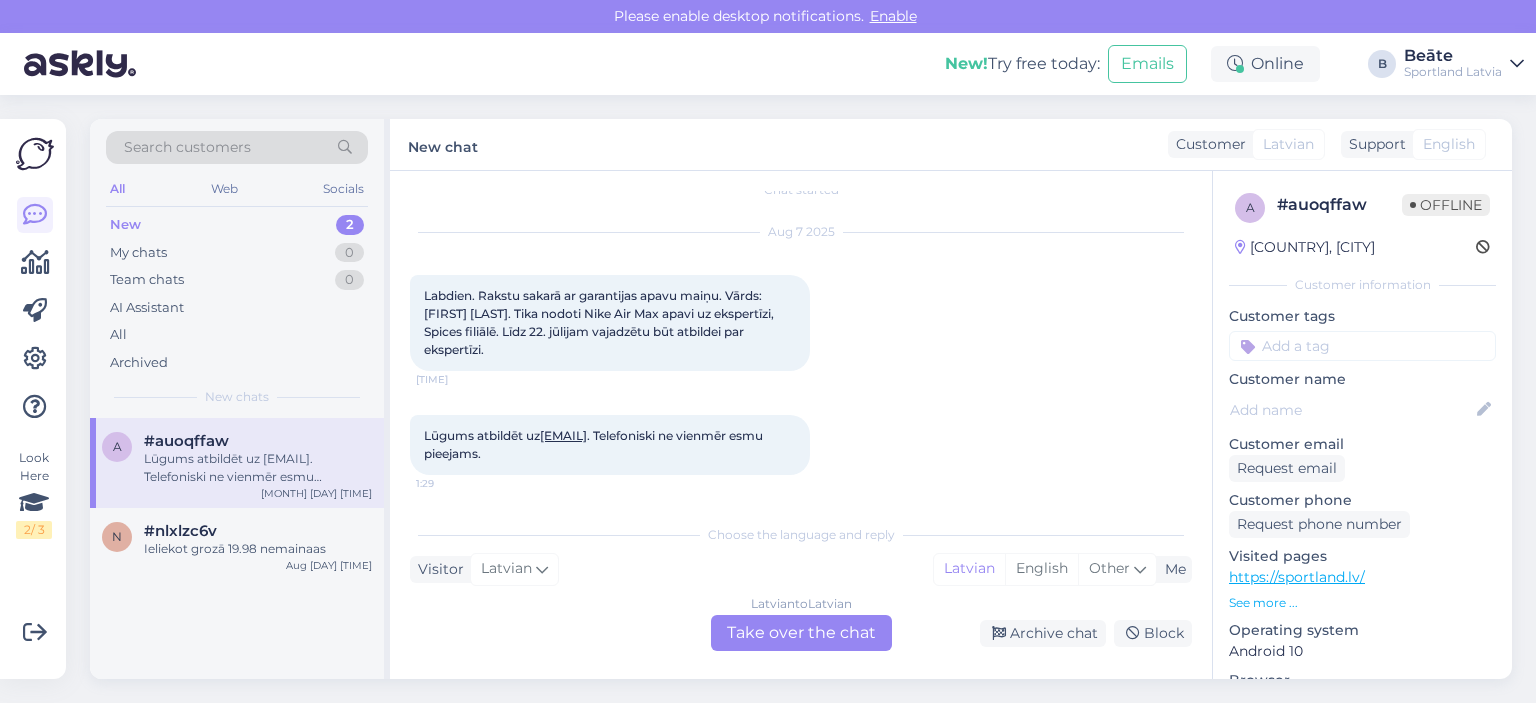 click on "Chat started Aug 7 2025 Labdien. Rakstu sakarā ar garantijas apavu maiņu. Vārds: [FIRST] [LAST]. Tika nodoti Nike Air Max apavi uz ekspertīzi,  Spices filiālē. Līdz 22. jūlijam vajadzētu būt atbildei par ekspertīzi.  1:28  Lūgums atbildēt uz  [EMAIL] . Telefoniski ne vienmēr esmu pieejams.  1:29  Choose the language and reply Visitor Latvian Me Latvian English Other Latvian  to  Latvian Take over the chat Archive chat Block" at bounding box center [801, 425] 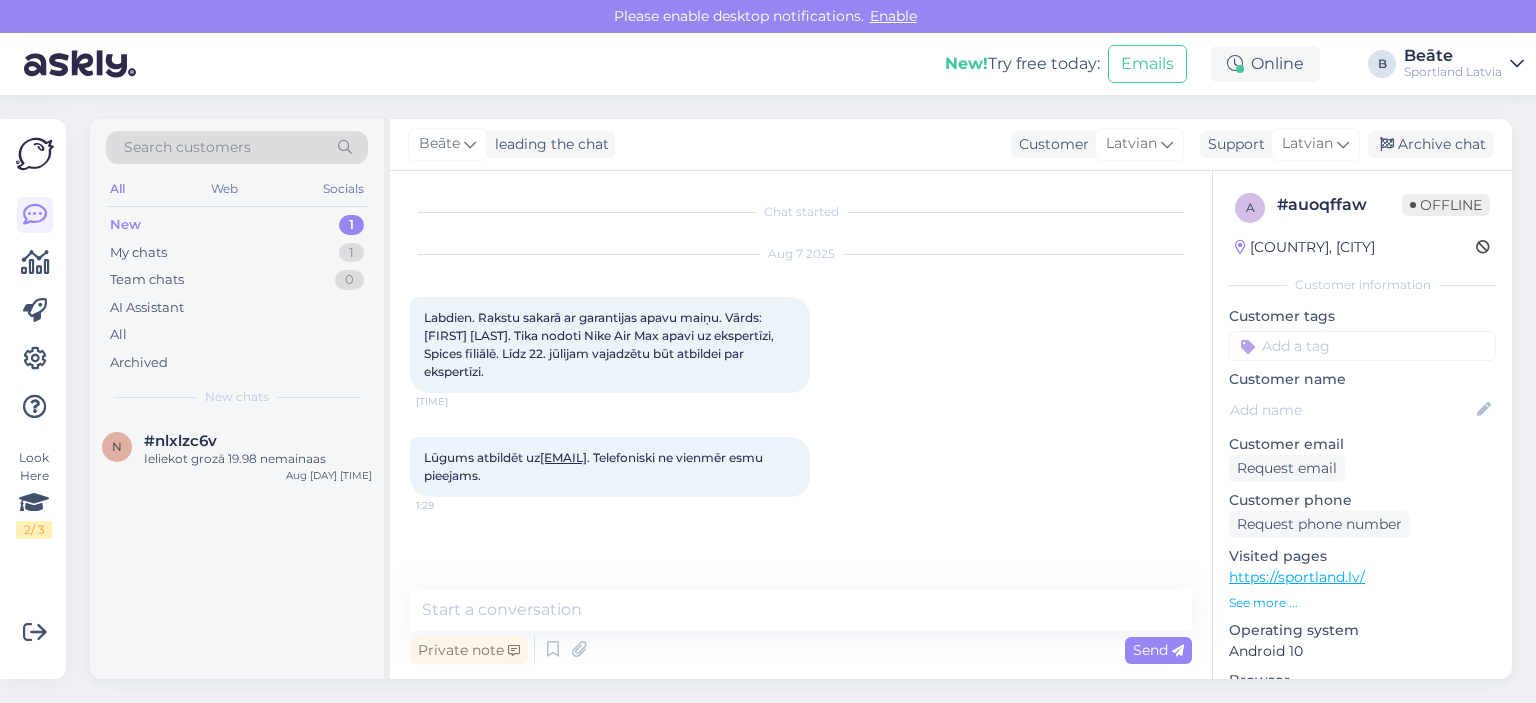 click on "Private note Send" at bounding box center (801, 650) 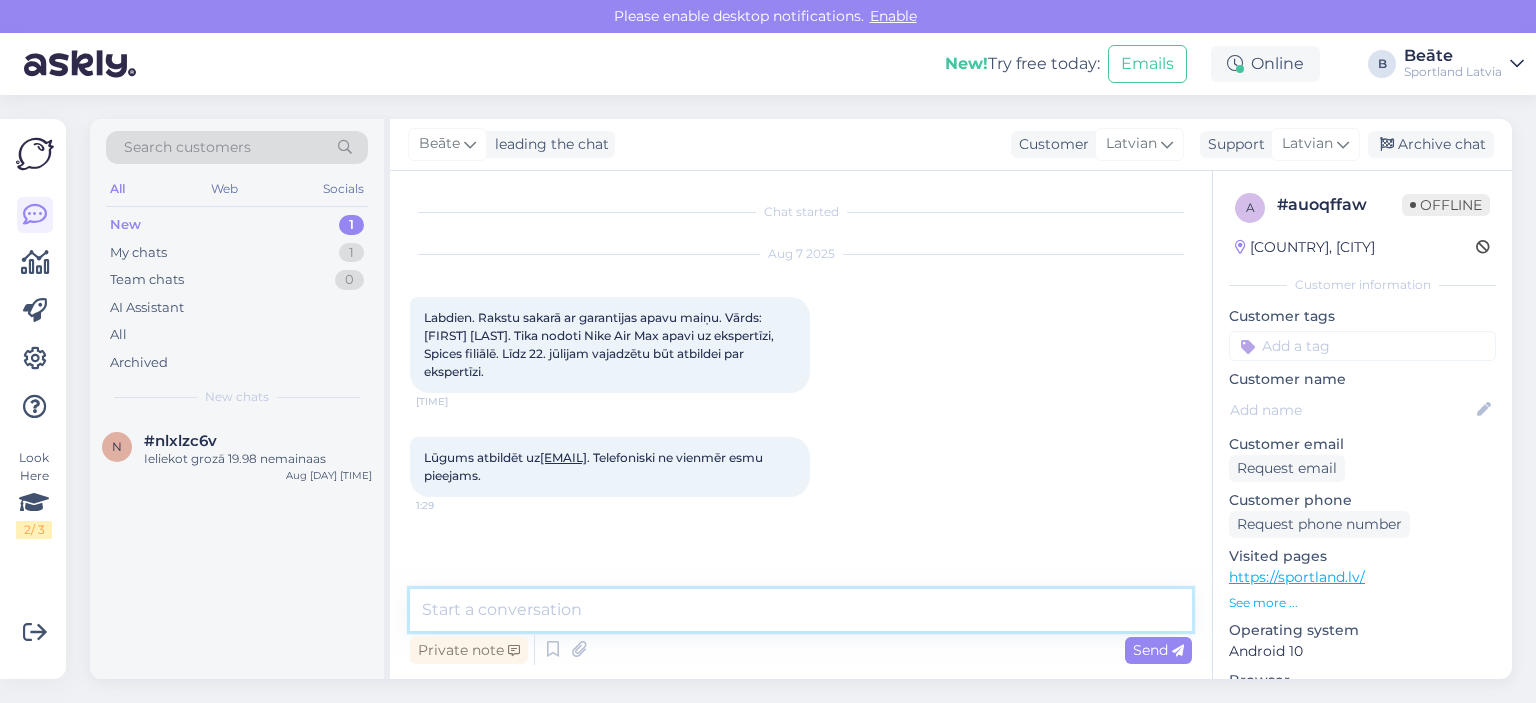 click at bounding box center (801, 610) 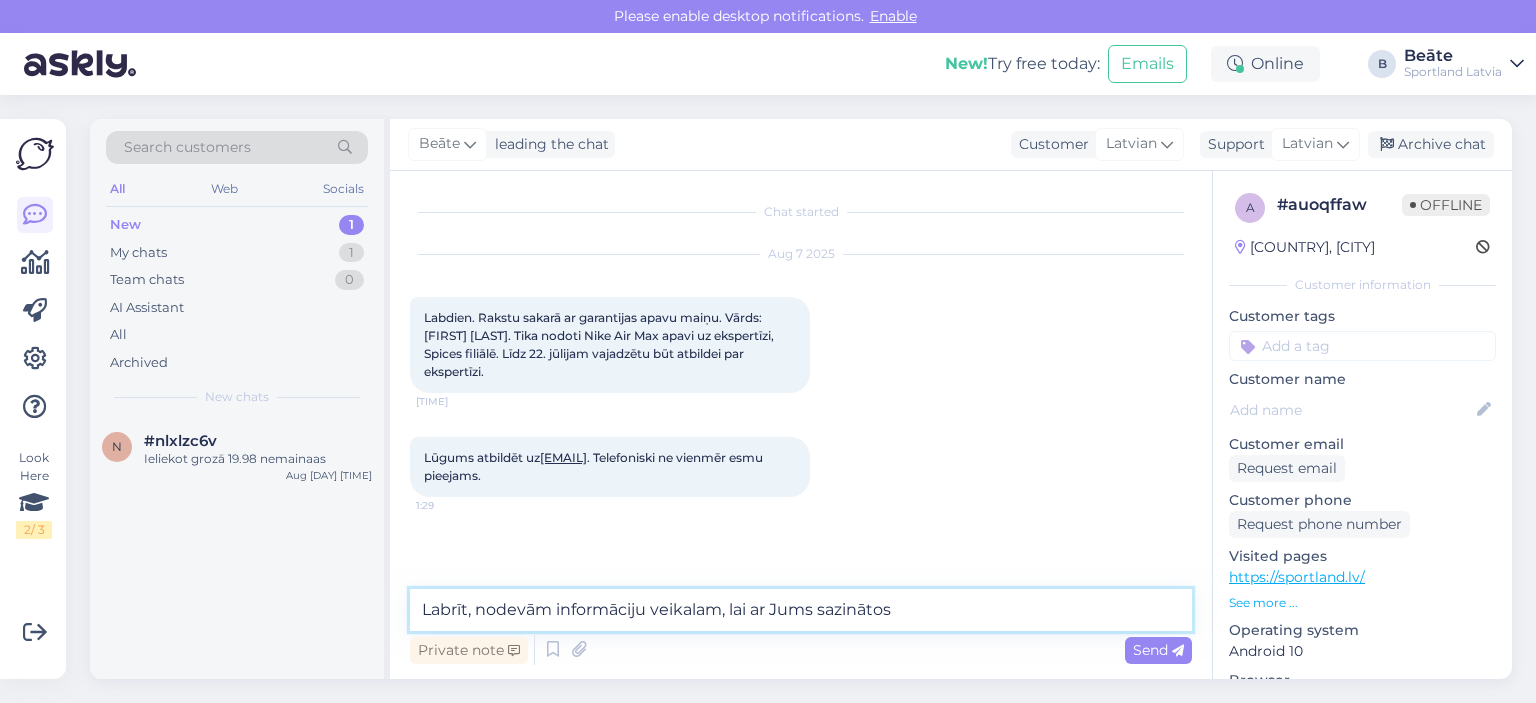 type on "Labrīt, nodevām informāciju veikalam, lai ar Jums sazinātos." 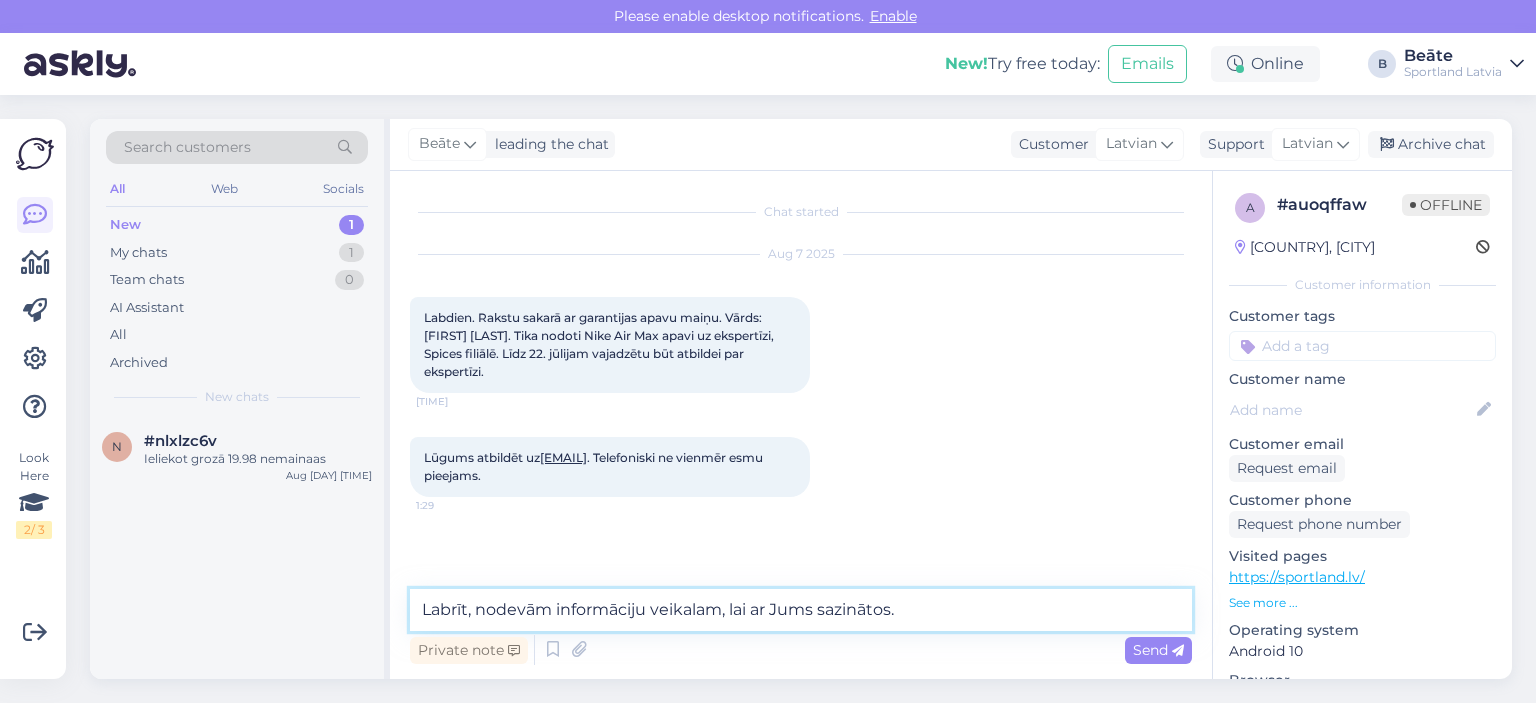 type 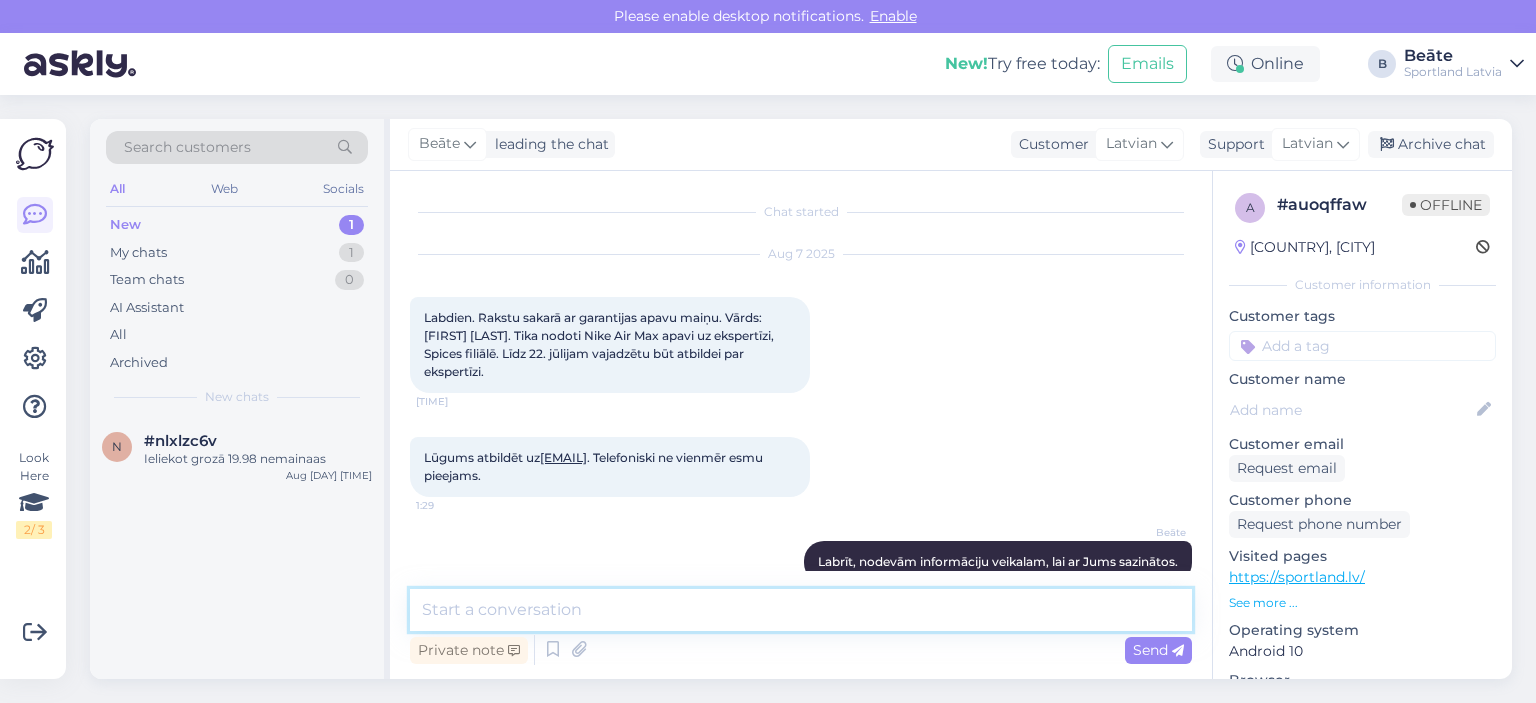 scroll, scrollTop: 34, scrollLeft: 0, axis: vertical 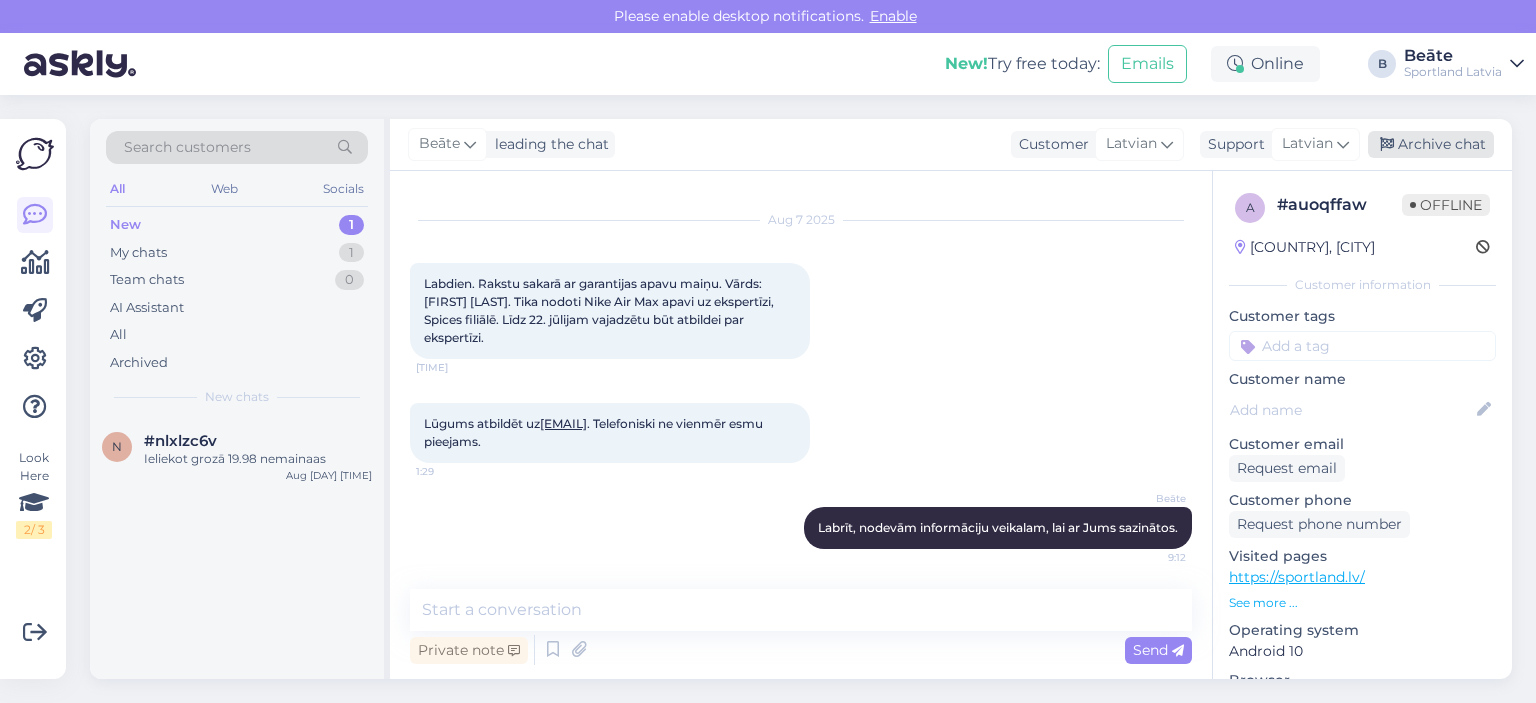 click on "Archive chat" at bounding box center (1431, 144) 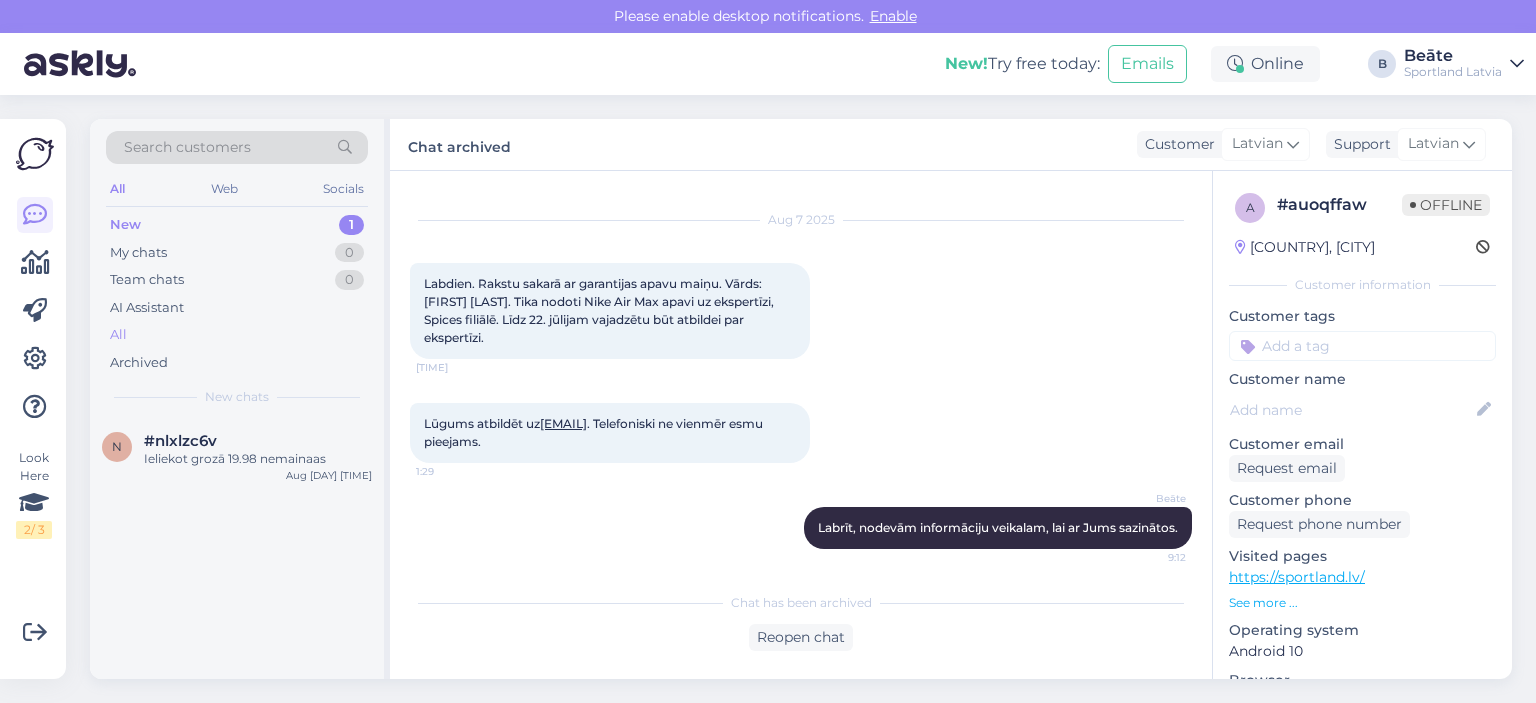 click on "All" at bounding box center [237, 335] 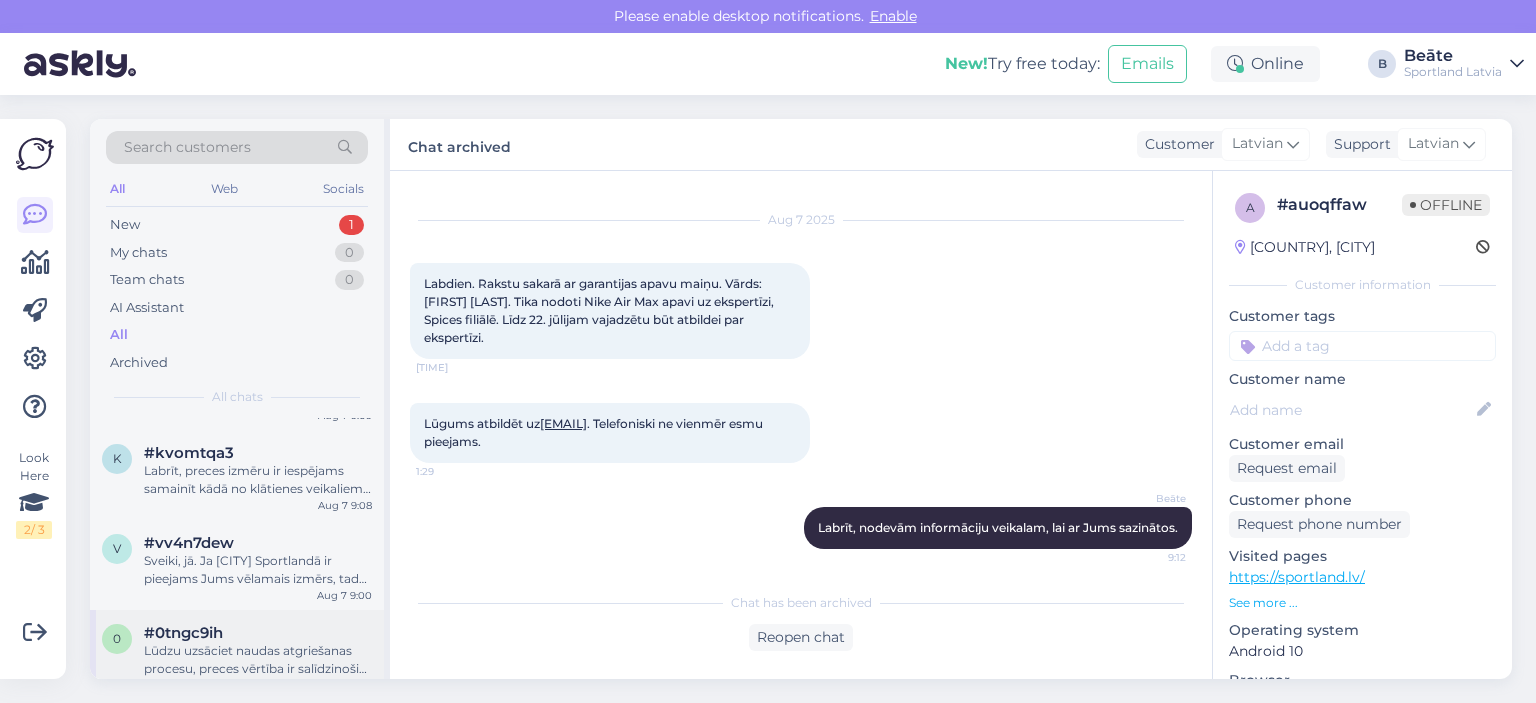 scroll, scrollTop: 200, scrollLeft: 0, axis: vertical 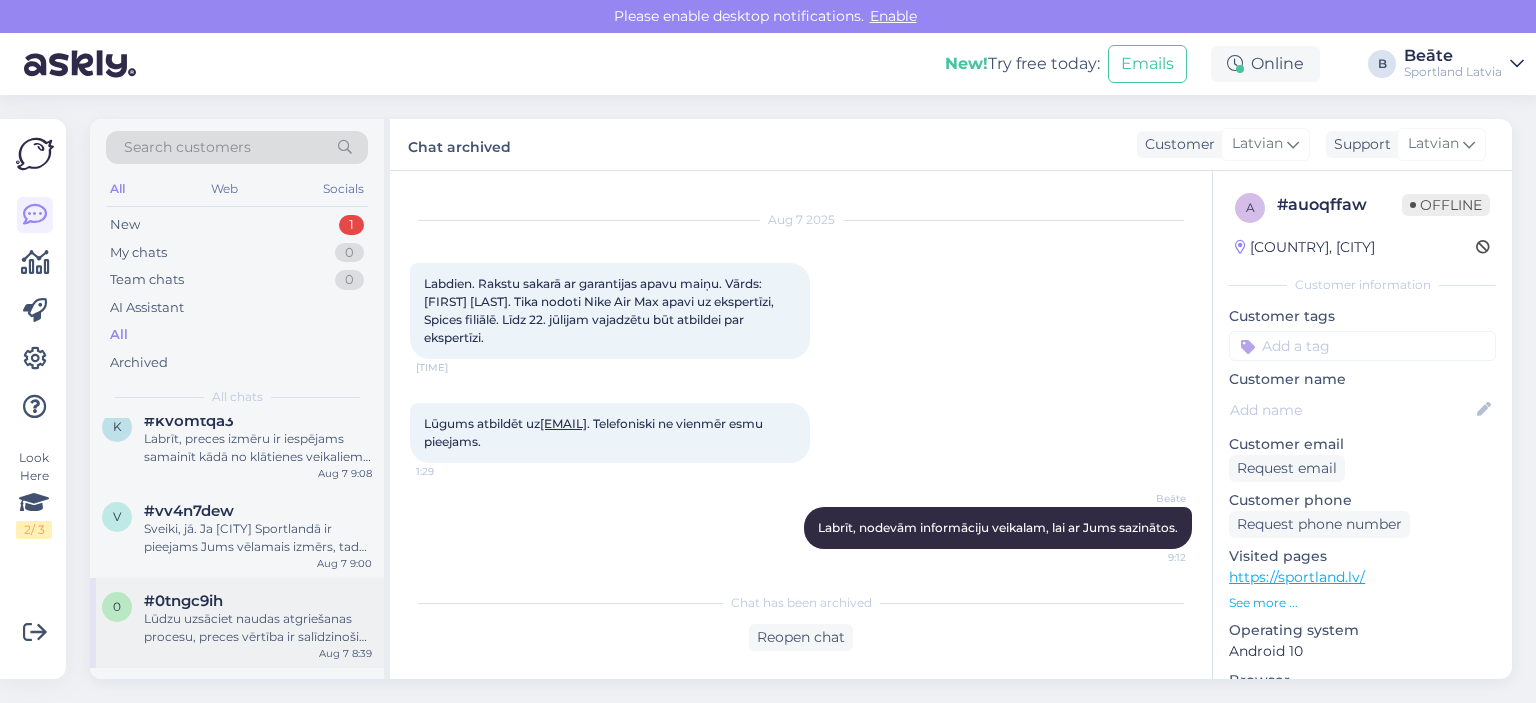 click on "Lūdzu uzsāciet naudas atgriešanas procesu, preces vērtība ir salīdzinoši maza un noteikti tas neaizņems pārāk daudz laika." at bounding box center [258, 628] 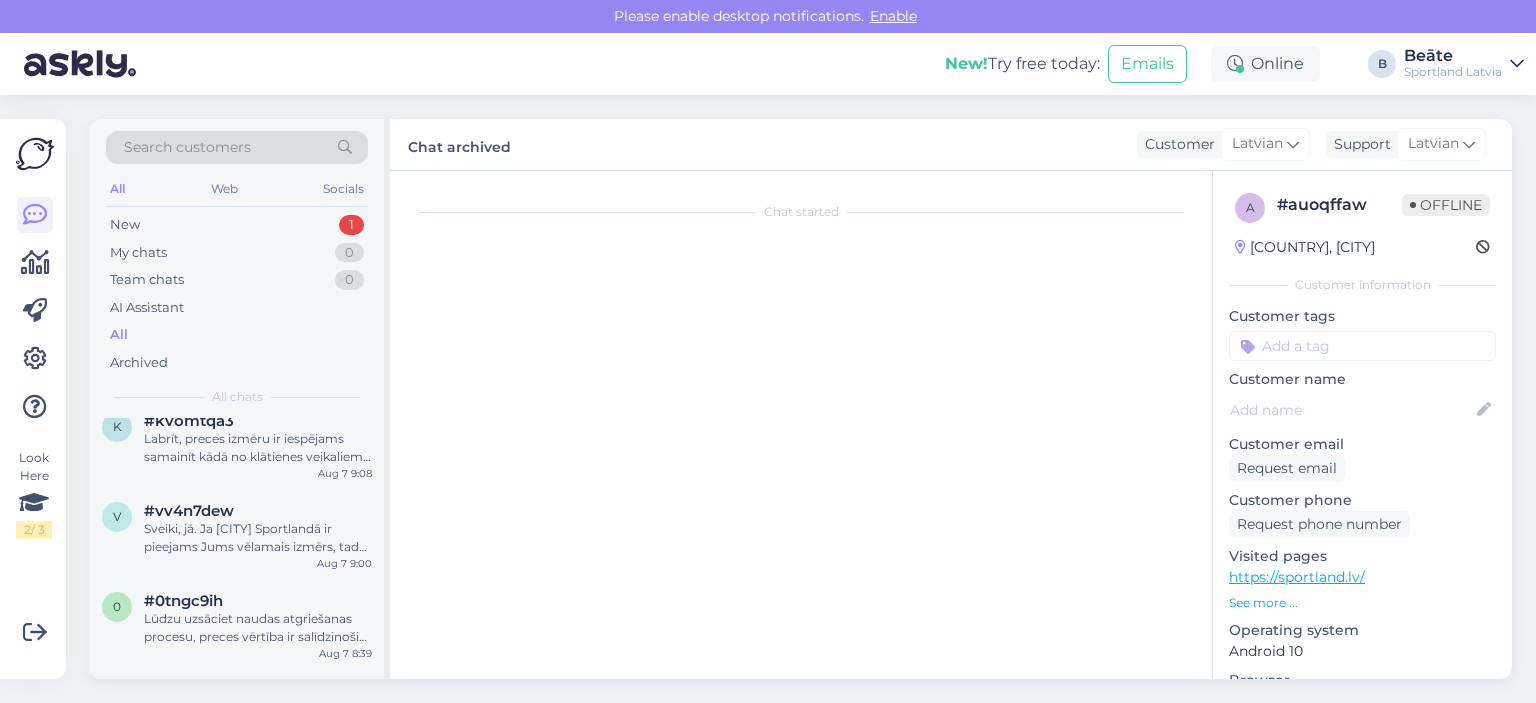 scroll, scrollTop: 1266, scrollLeft: 0, axis: vertical 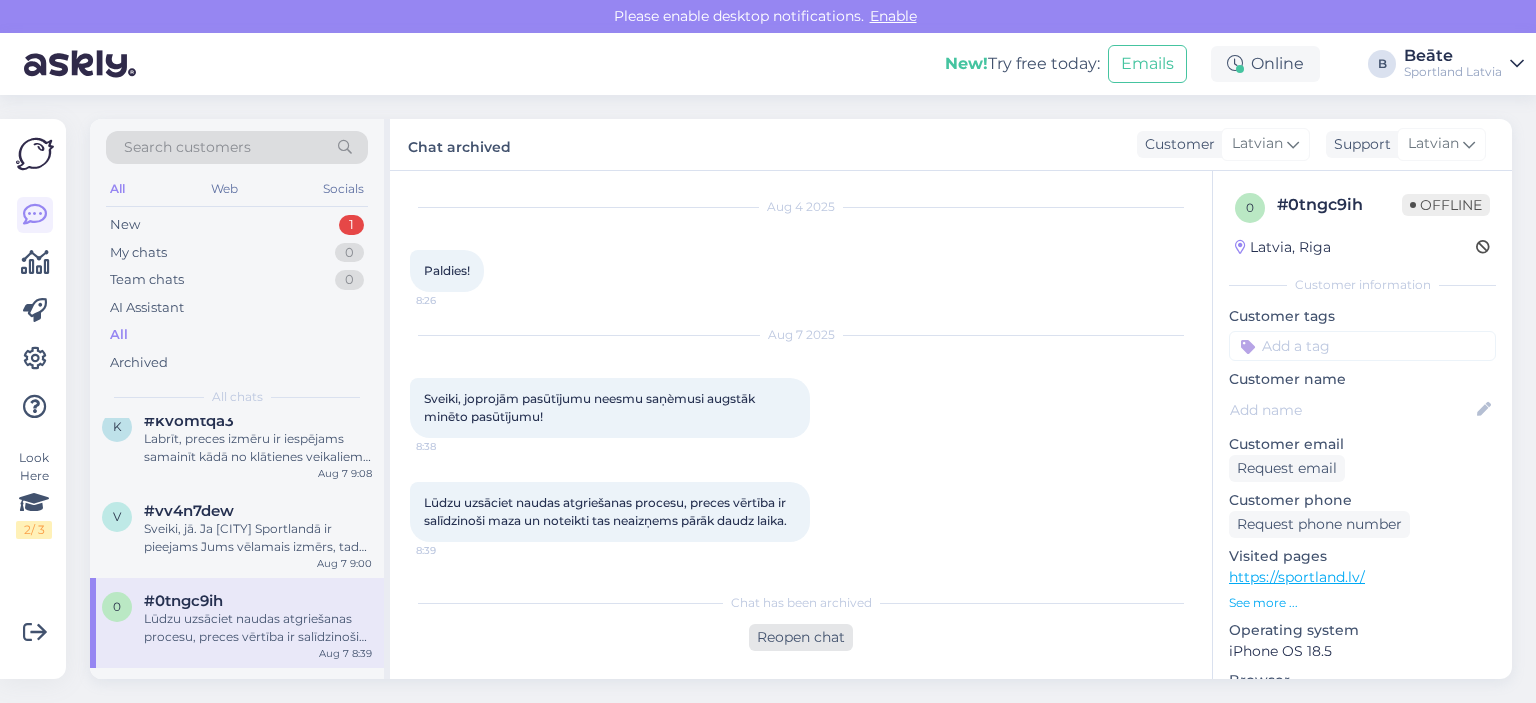 click on "Reopen chat" at bounding box center (801, 637) 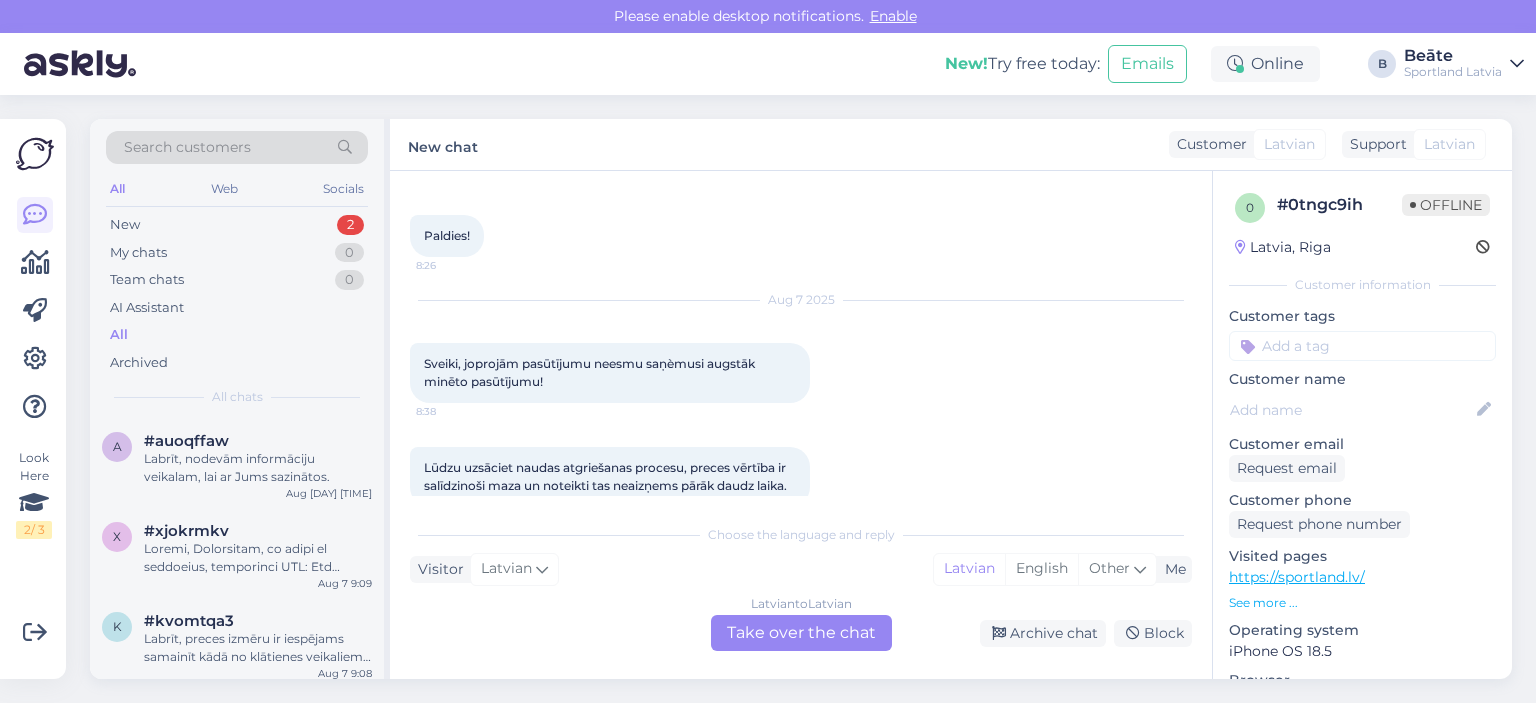 click on "Latvian  to  Latvian Take over the chat" at bounding box center [801, 633] 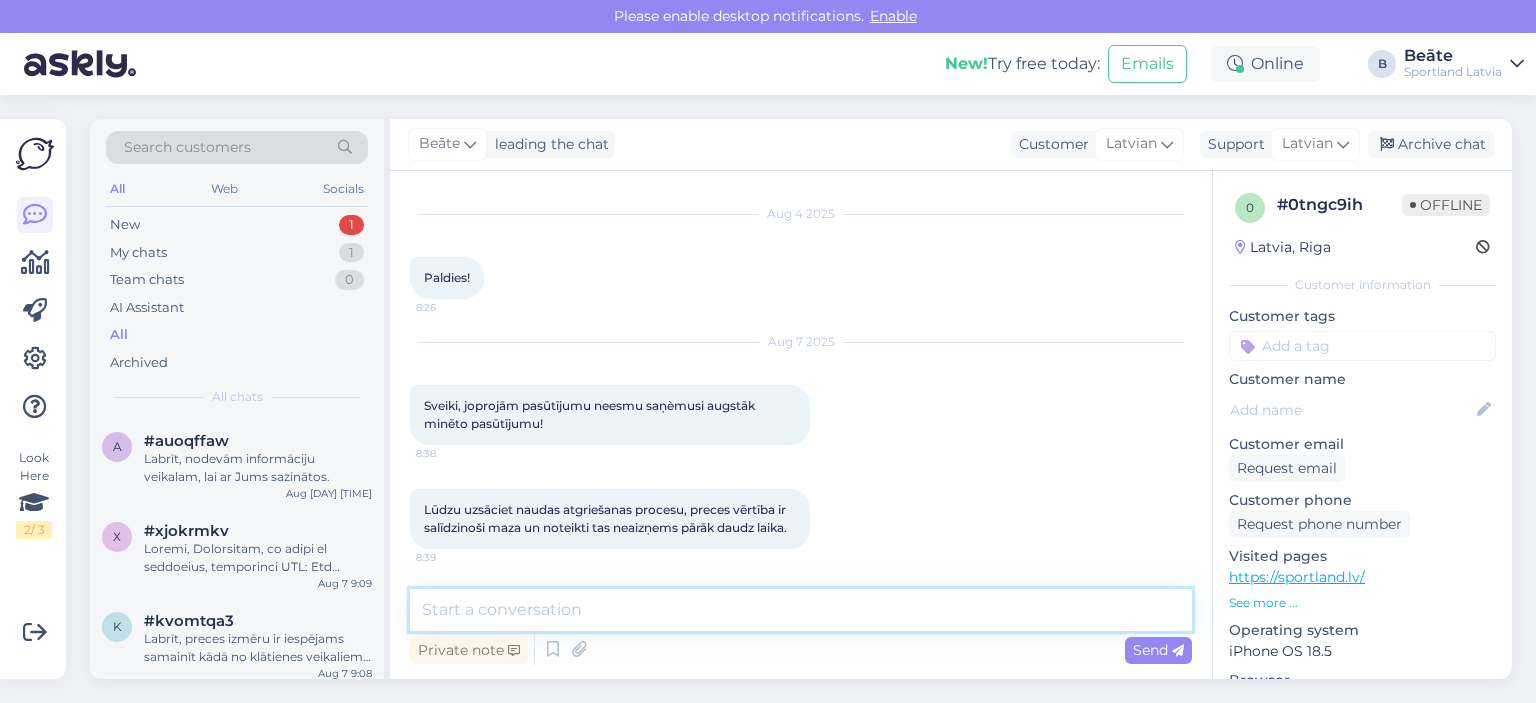 click at bounding box center [801, 610] 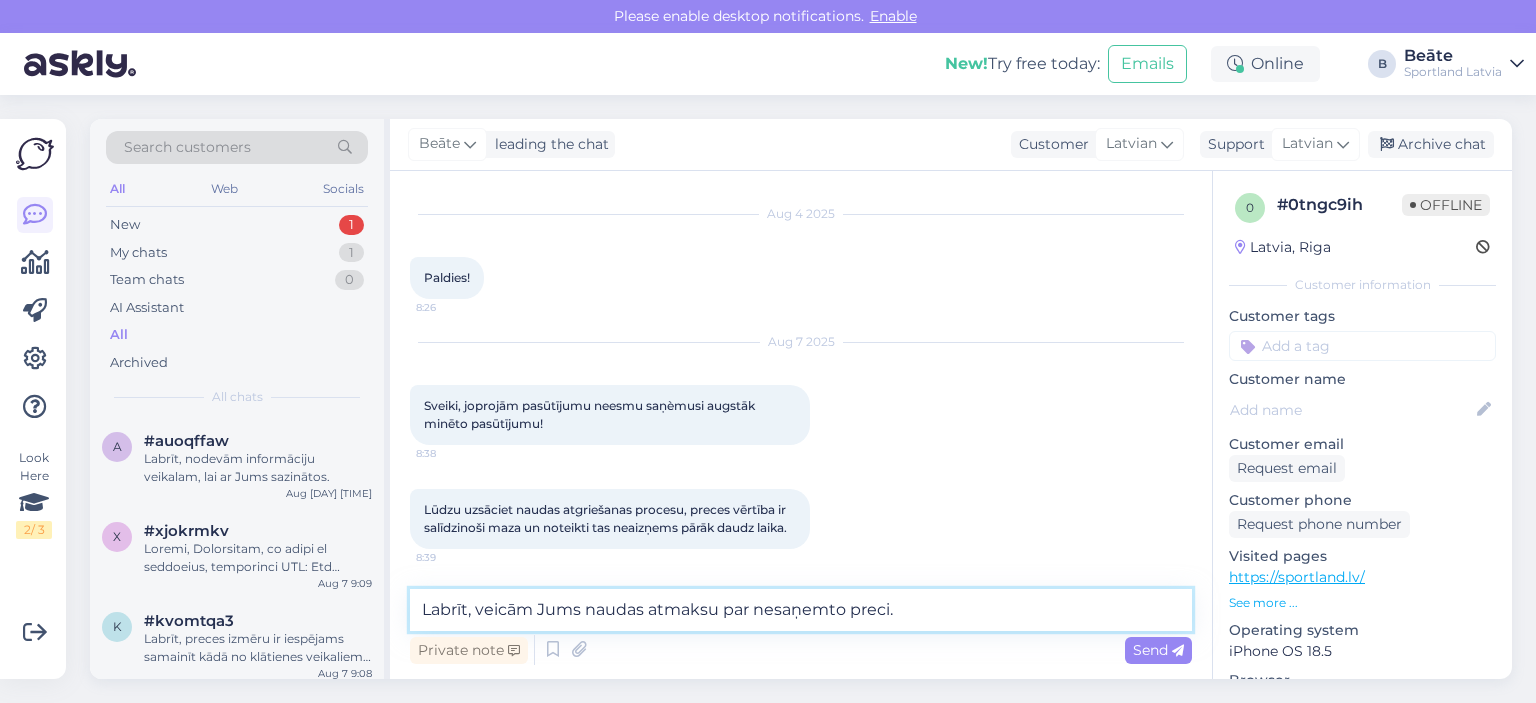 scroll, scrollTop: 1266, scrollLeft: 0, axis: vertical 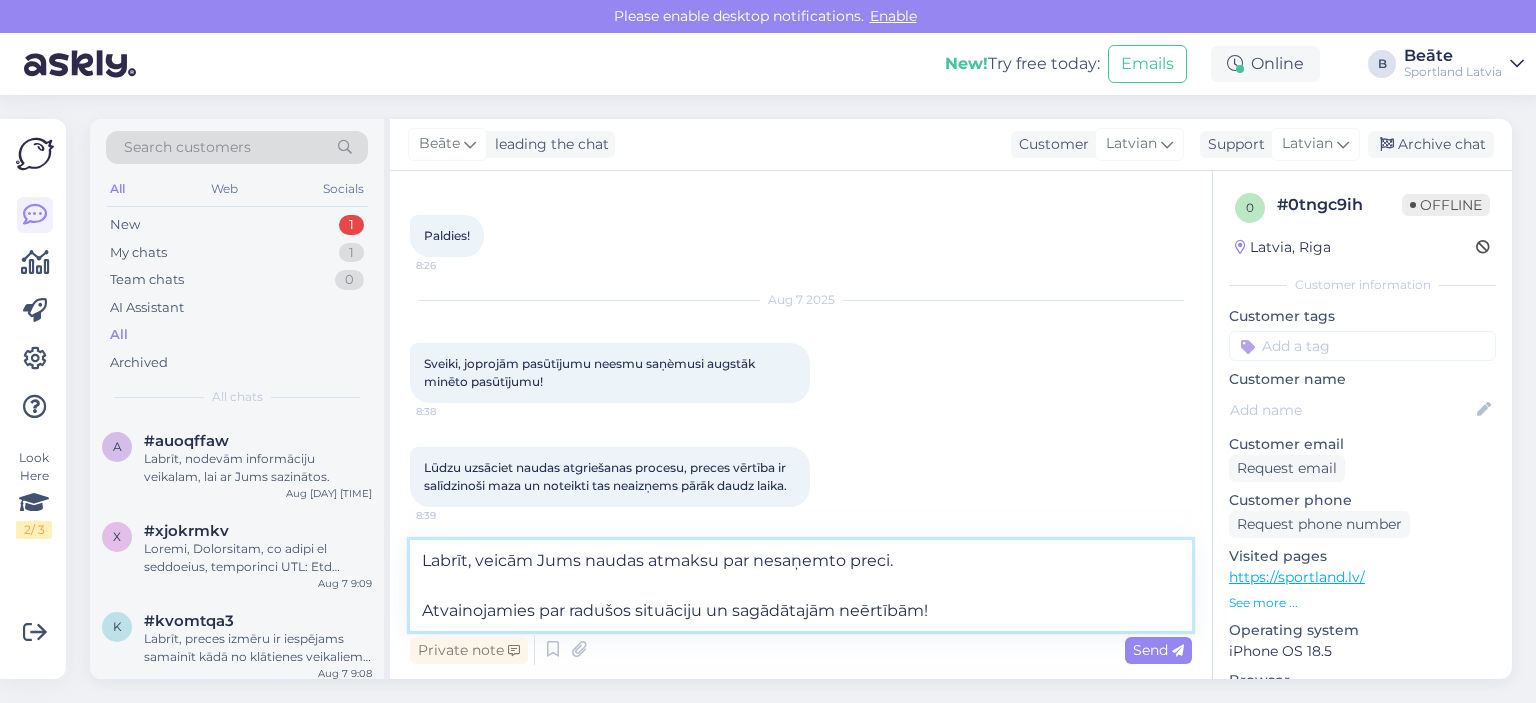 type on "Labrīt, veicām Jums naudas atmaksu par nesaņemto preci.
Atvainojamies par radušos situāciju un sagādātajām neērtībām!" 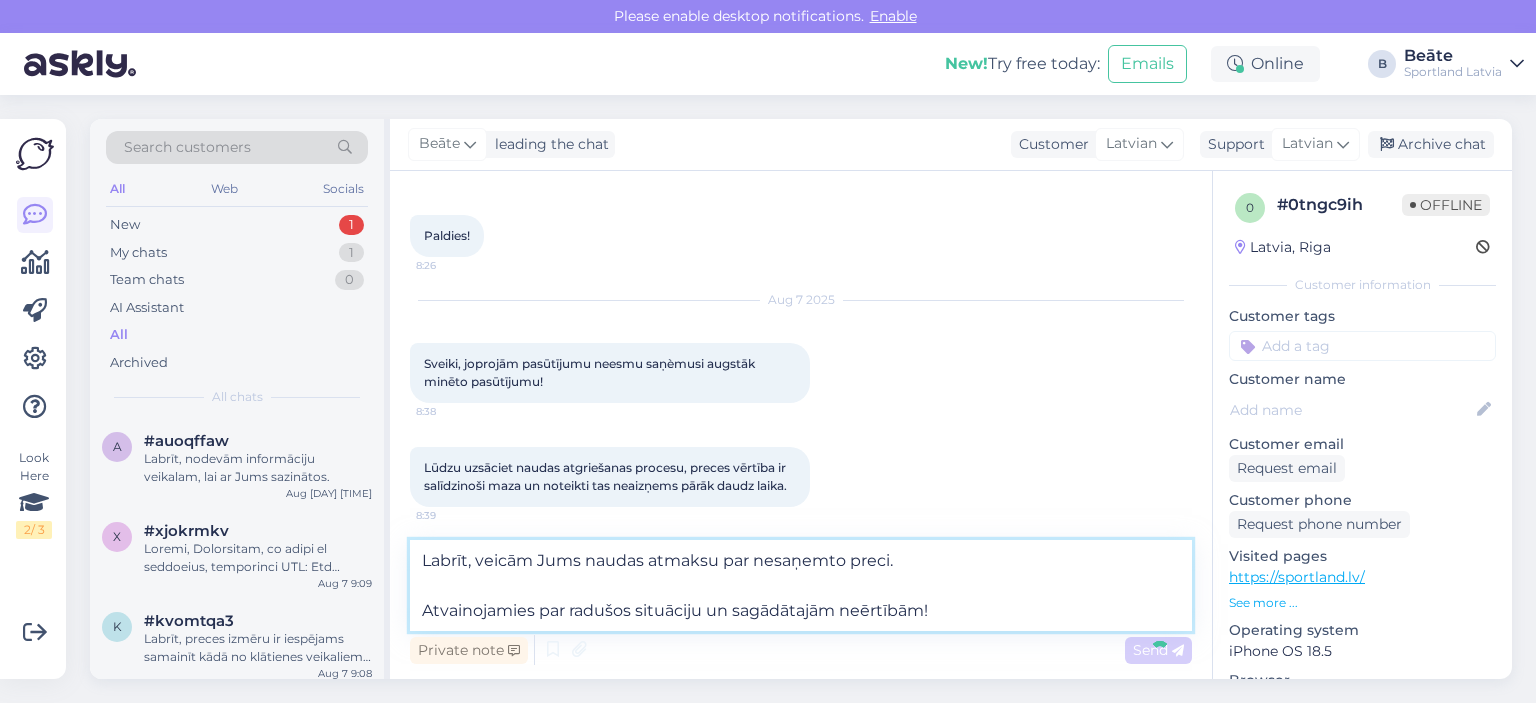 type 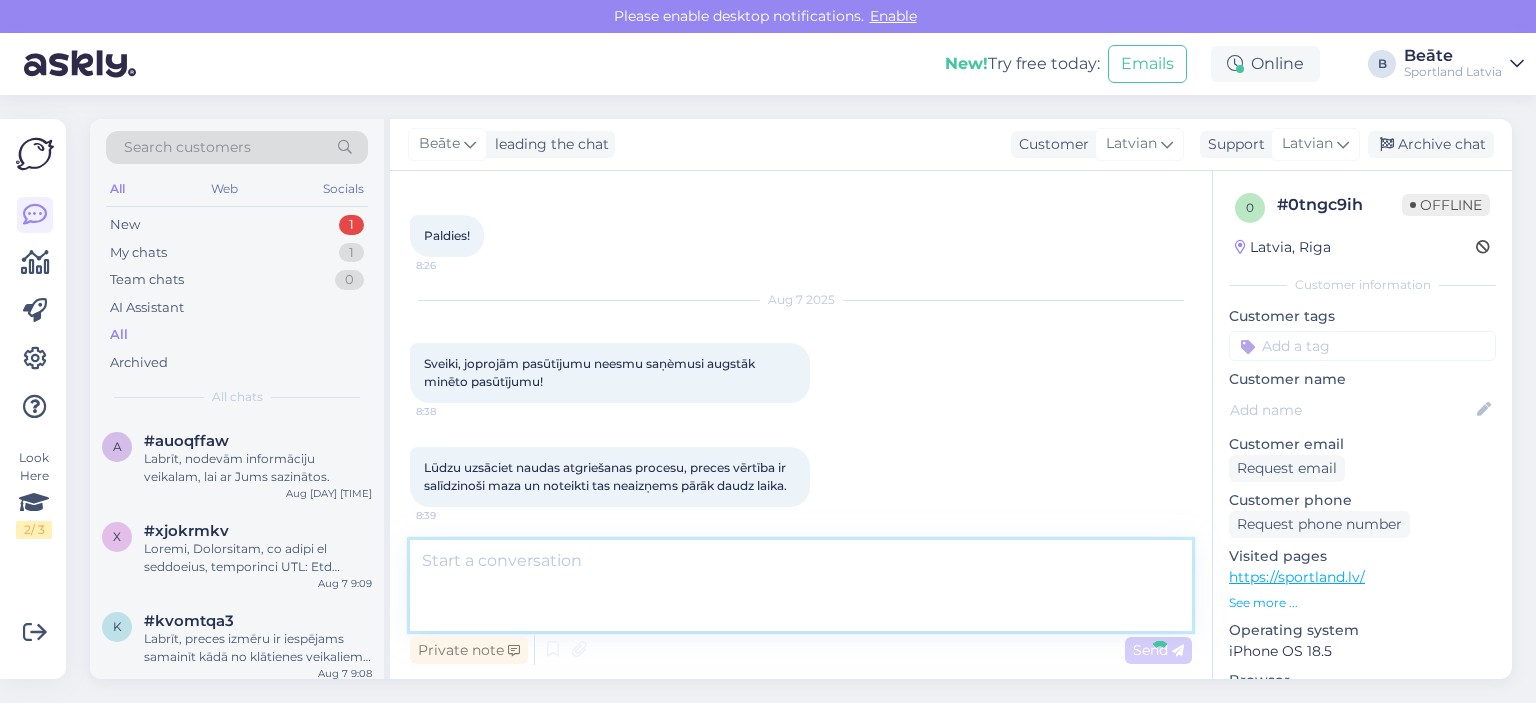 scroll, scrollTop: 1400, scrollLeft: 0, axis: vertical 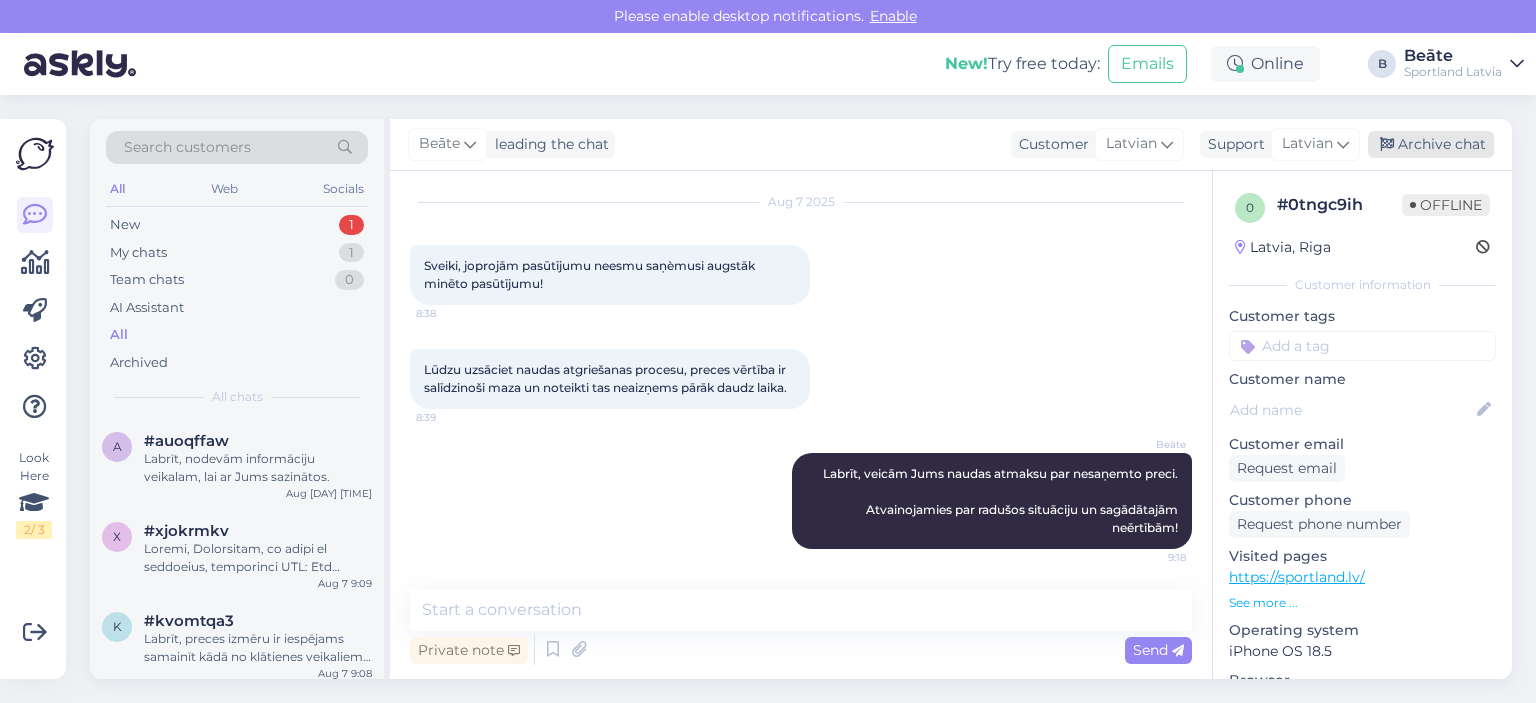 click on "Archive chat" at bounding box center (1431, 144) 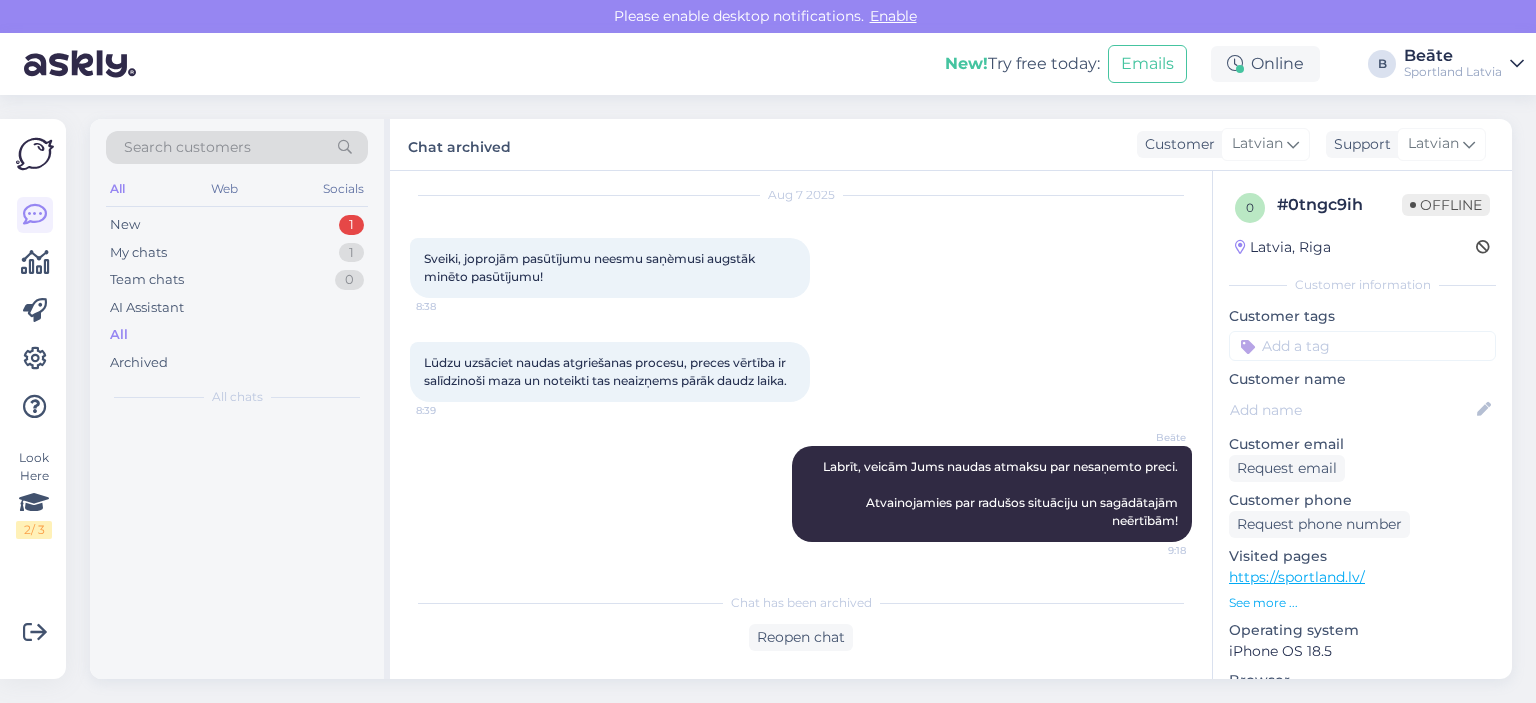 scroll, scrollTop: 1406, scrollLeft: 0, axis: vertical 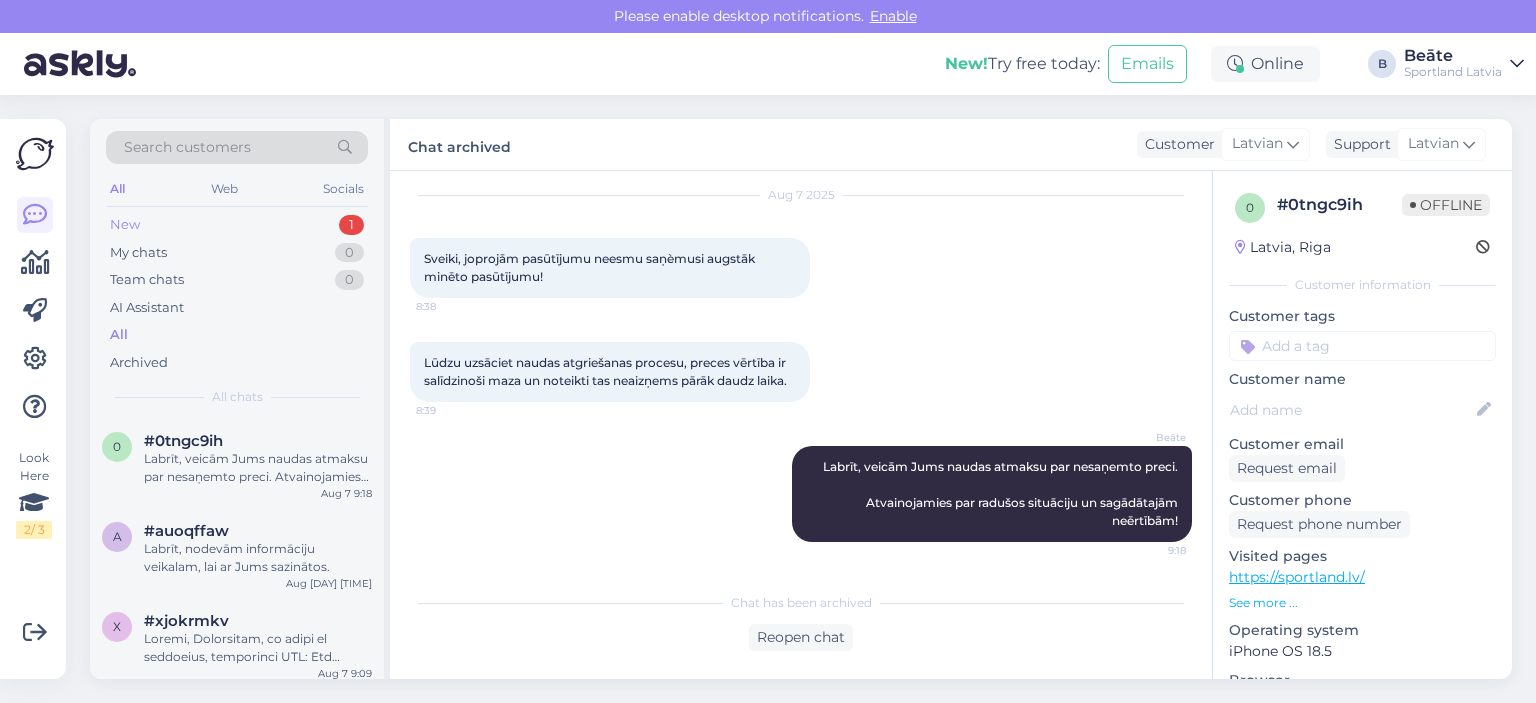 click on "New 1" at bounding box center [237, 225] 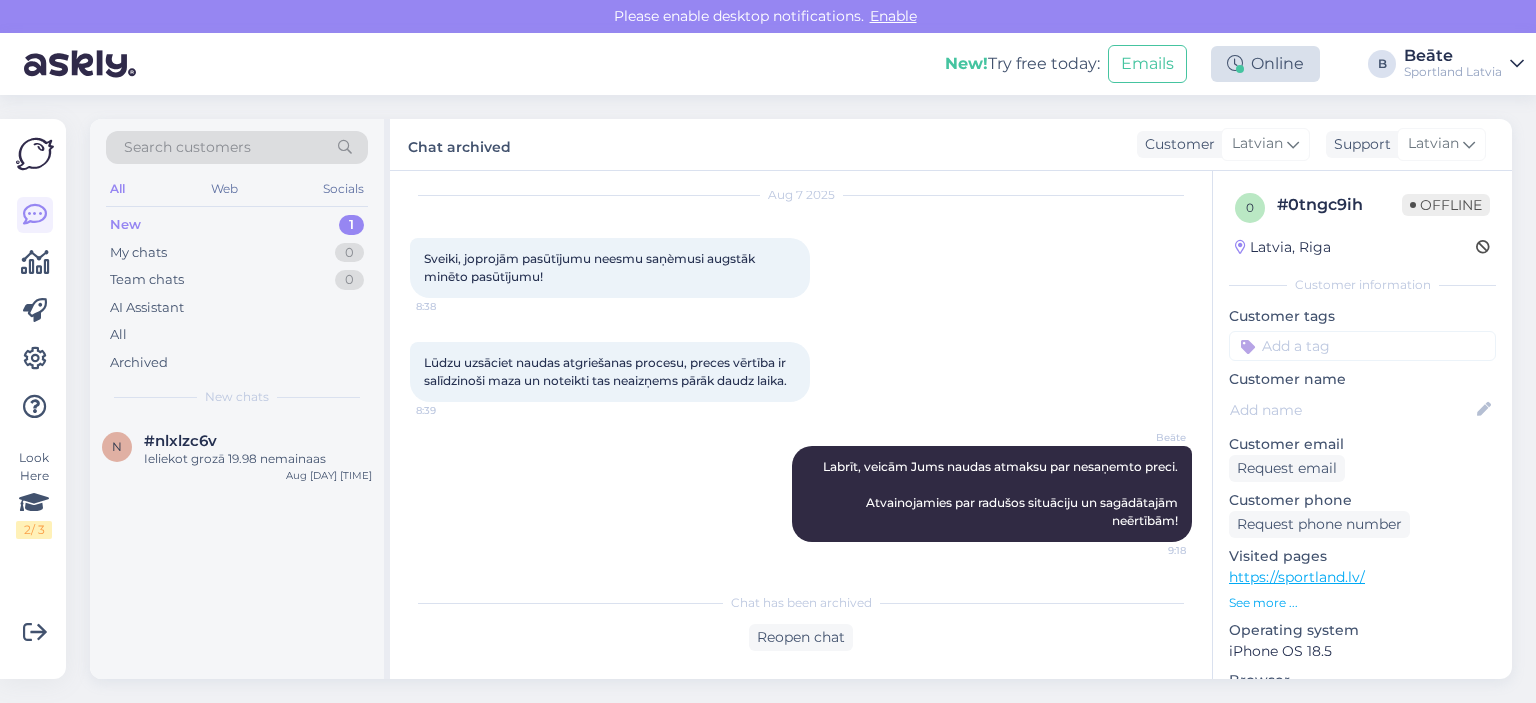 click on "Online" at bounding box center [1265, 64] 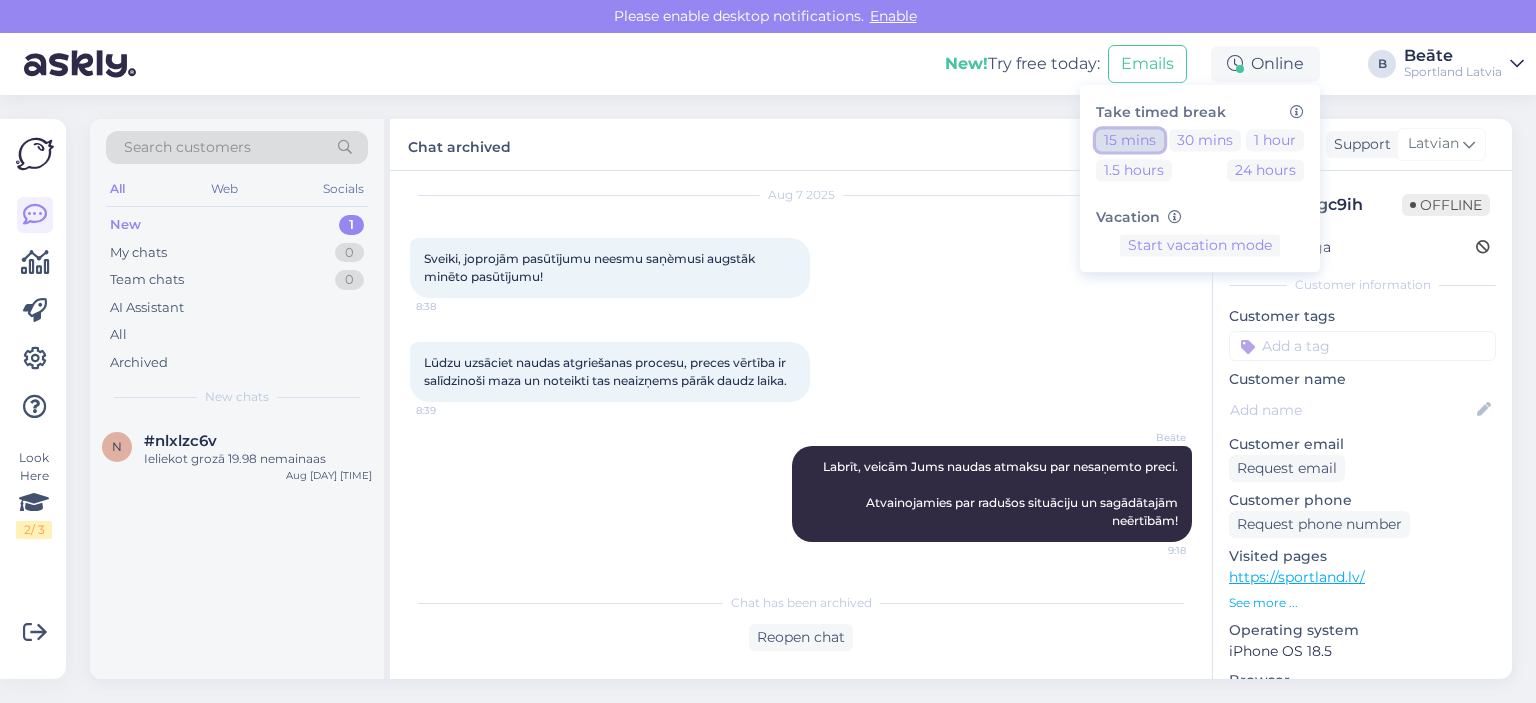 click on "15 mins" at bounding box center [1130, 140] 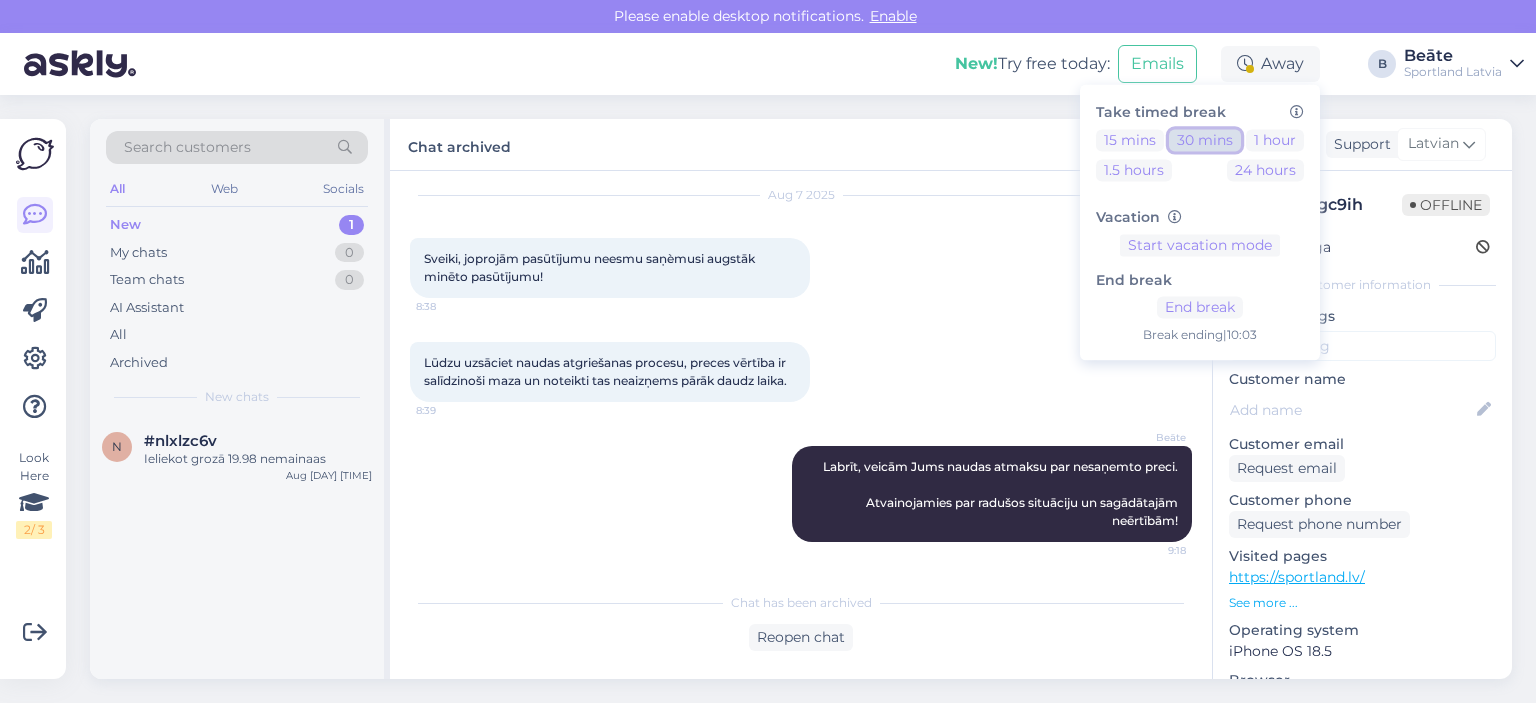 click on "30 mins" at bounding box center (1205, 140) 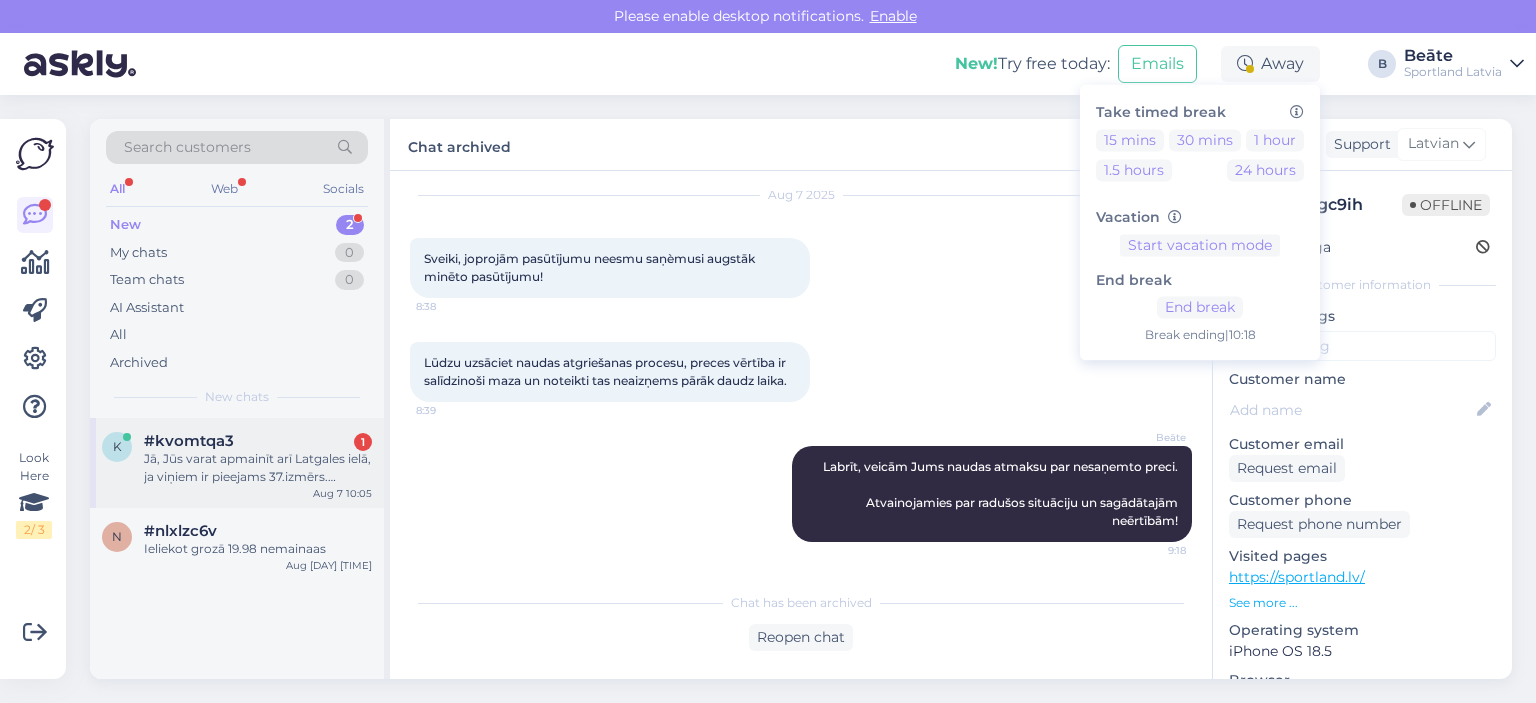 click on "#kvomtqa3 1" at bounding box center (258, 441) 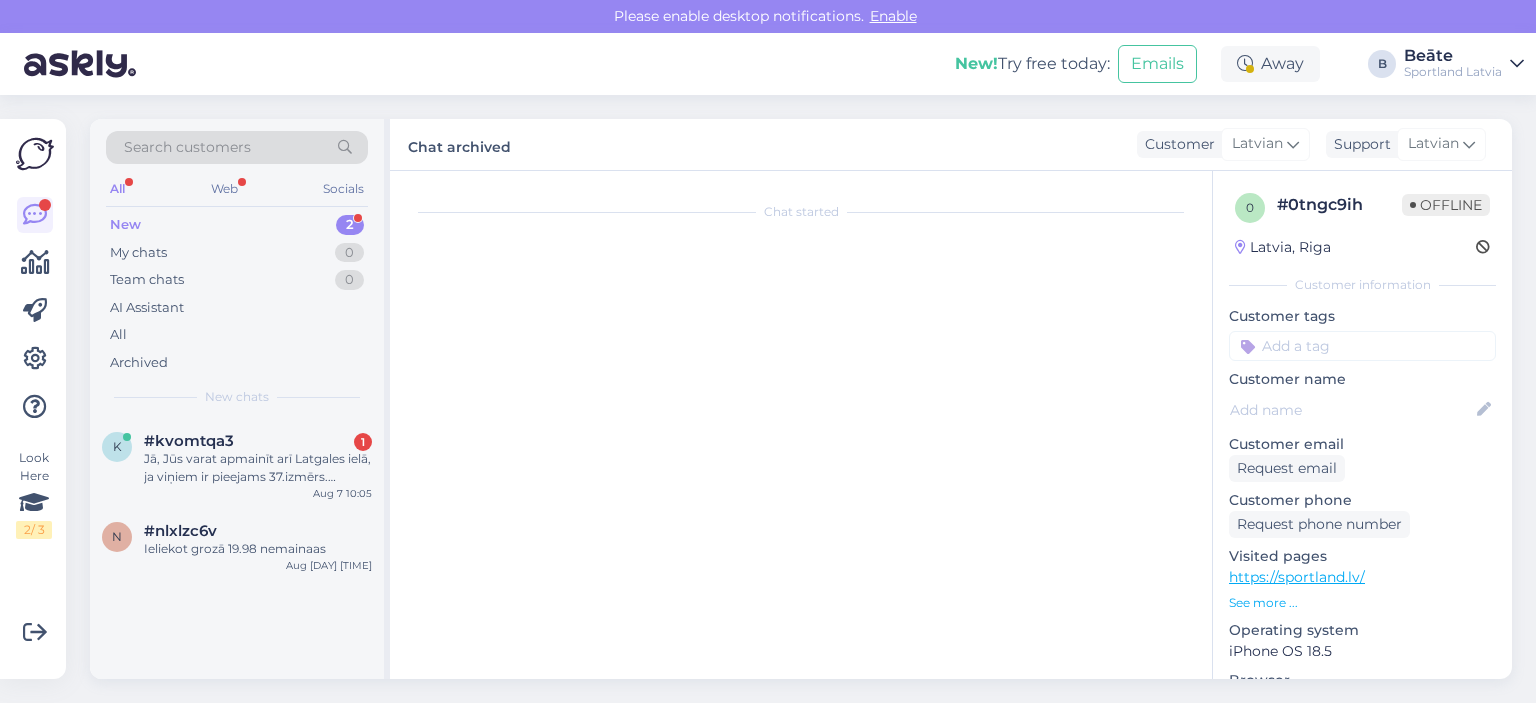 scroll, scrollTop: 2690, scrollLeft: 0, axis: vertical 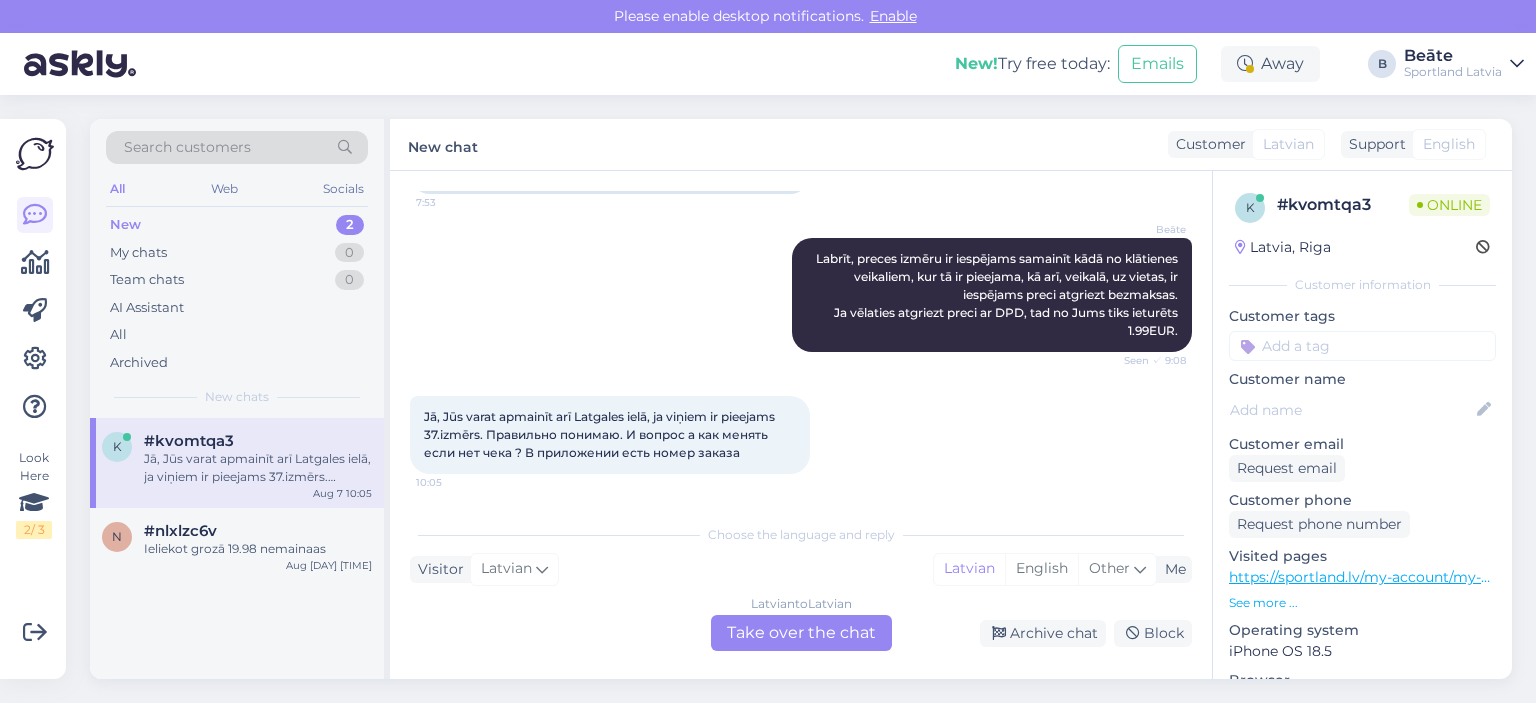 click on "Latvian  to  Latvian Take over the chat" at bounding box center (801, 633) 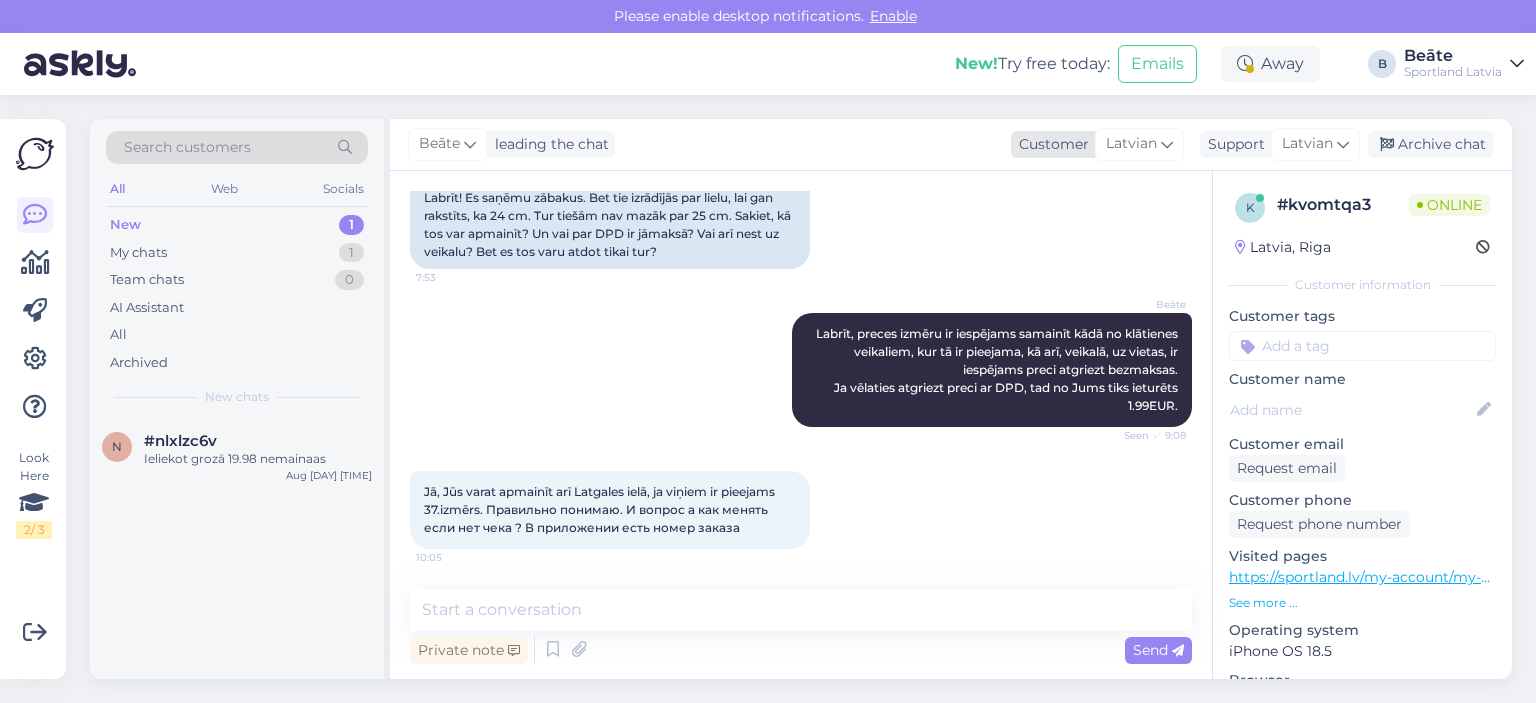 click on "Latvian" at bounding box center [1131, 144] 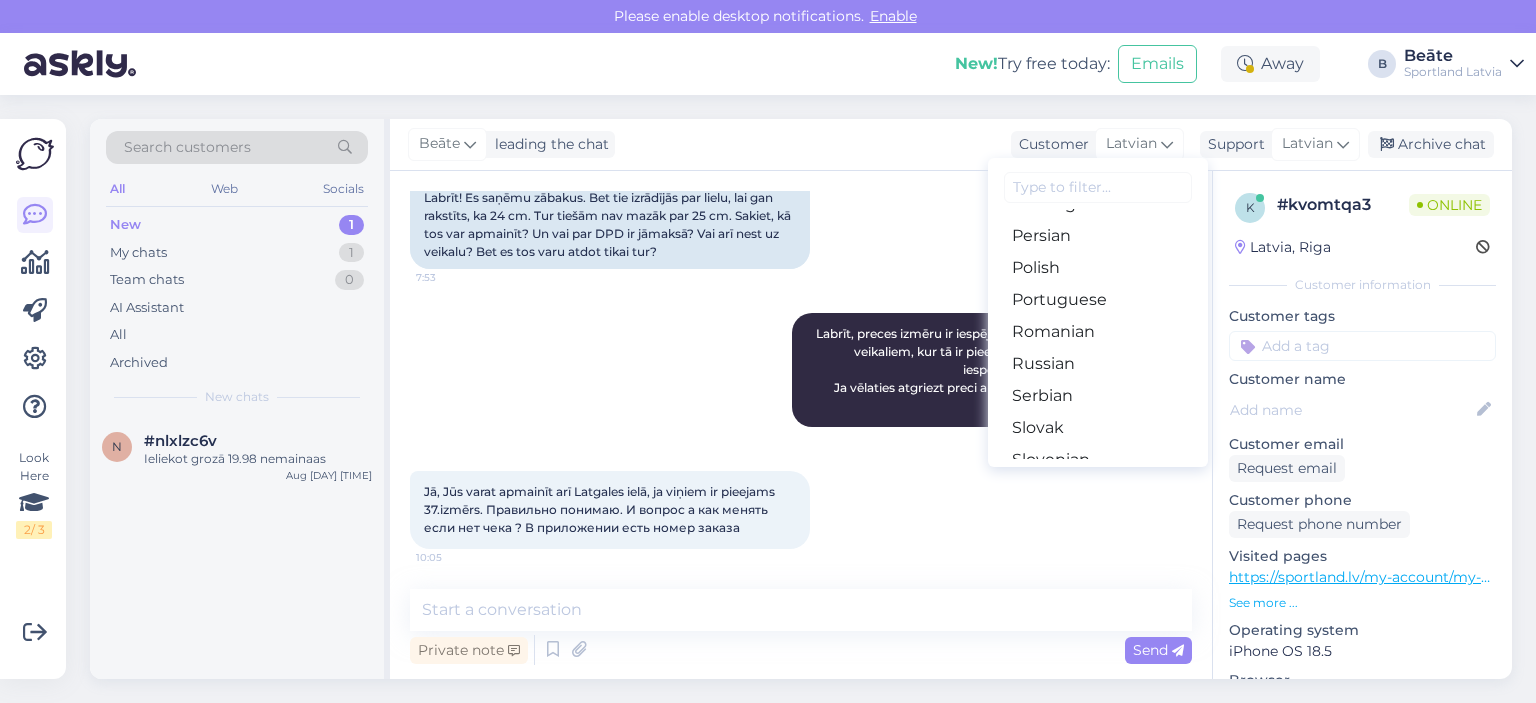 scroll, scrollTop: 700, scrollLeft: 0, axis: vertical 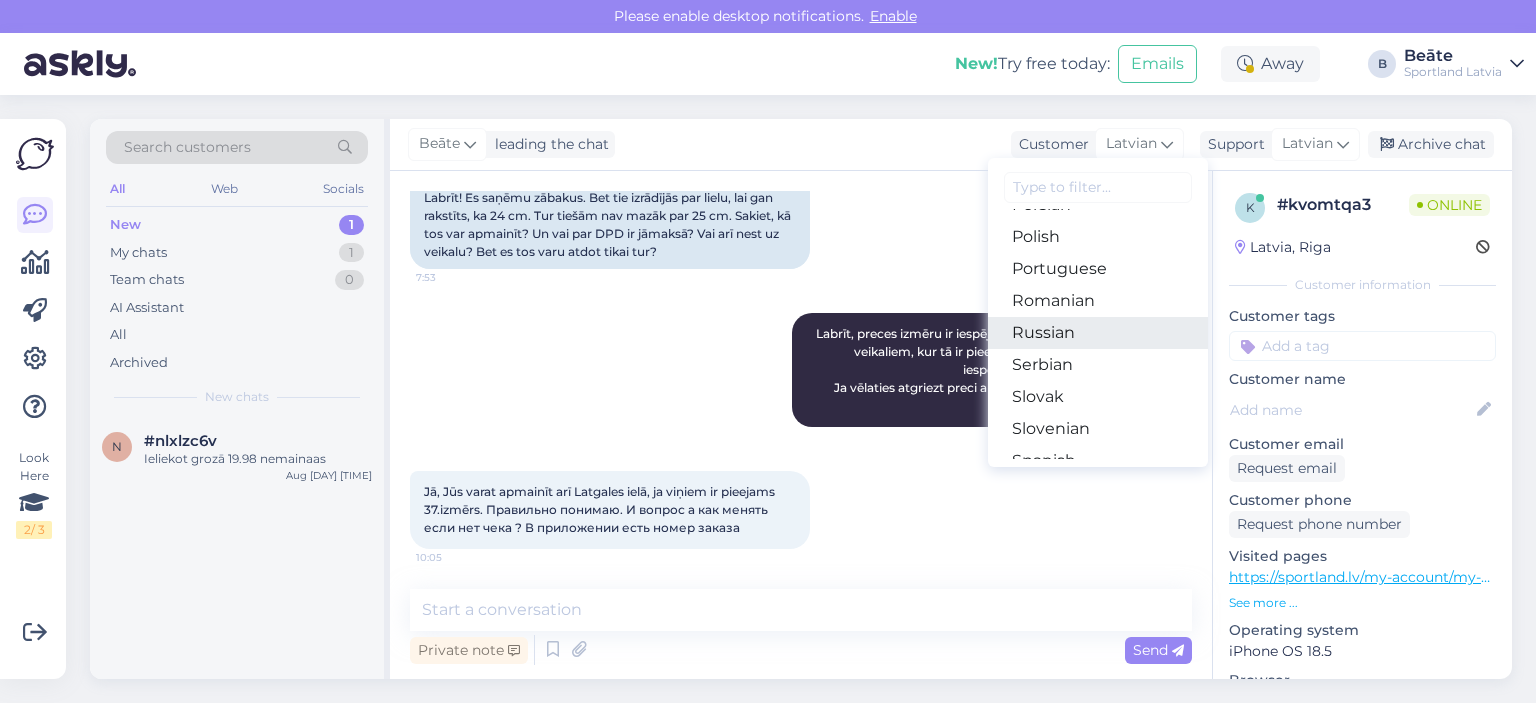 click on "Russian" at bounding box center [1098, 333] 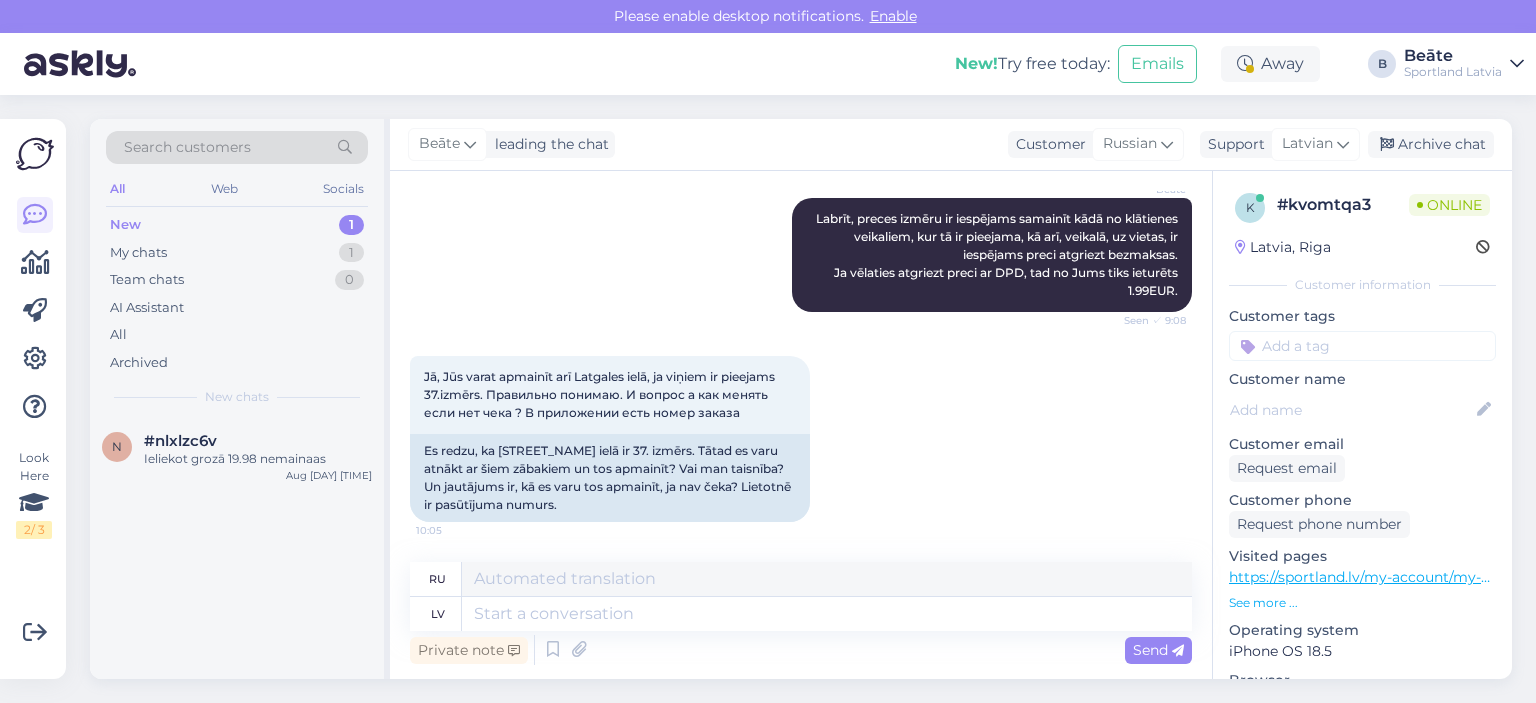 scroll, scrollTop: 2730, scrollLeft: 0, axis: vertical 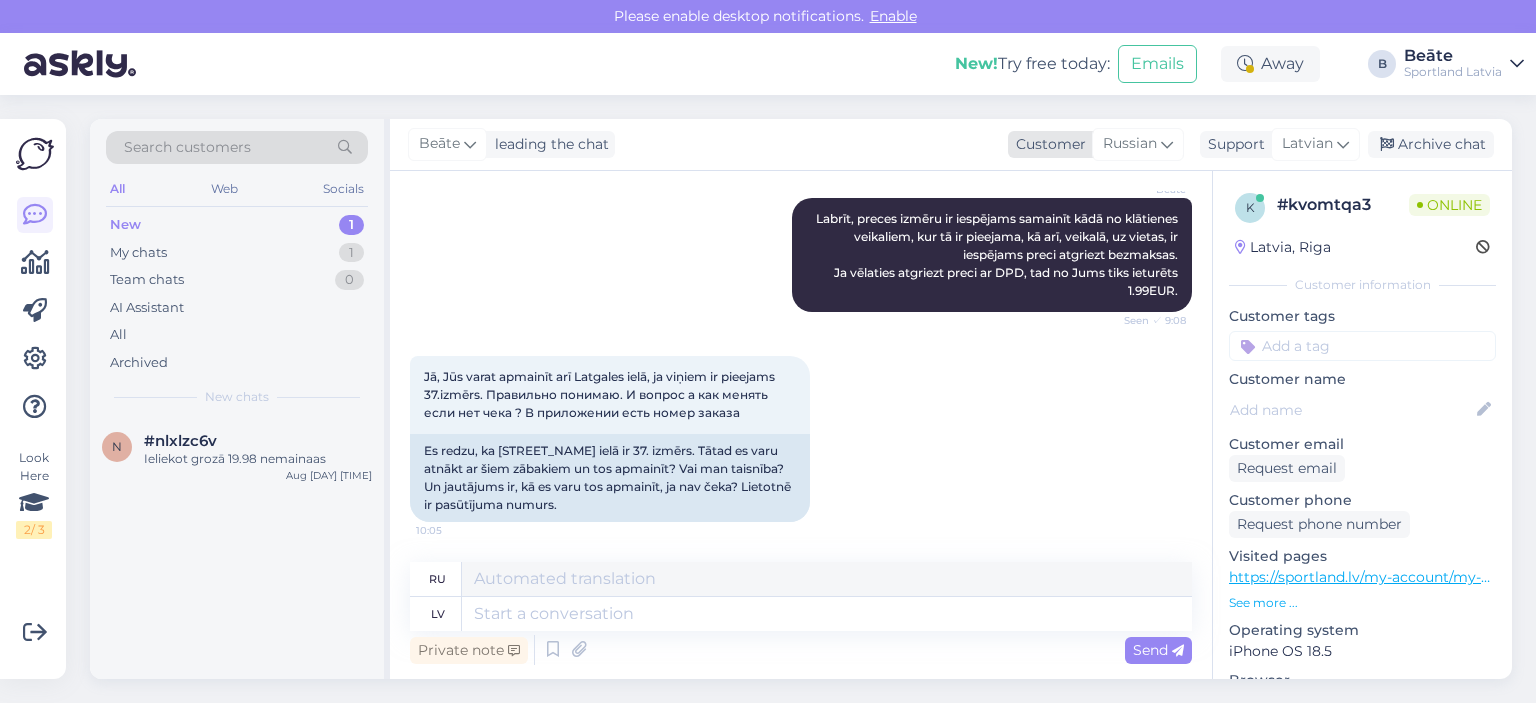 click on "Russian" at bounding box center (1130, 144) 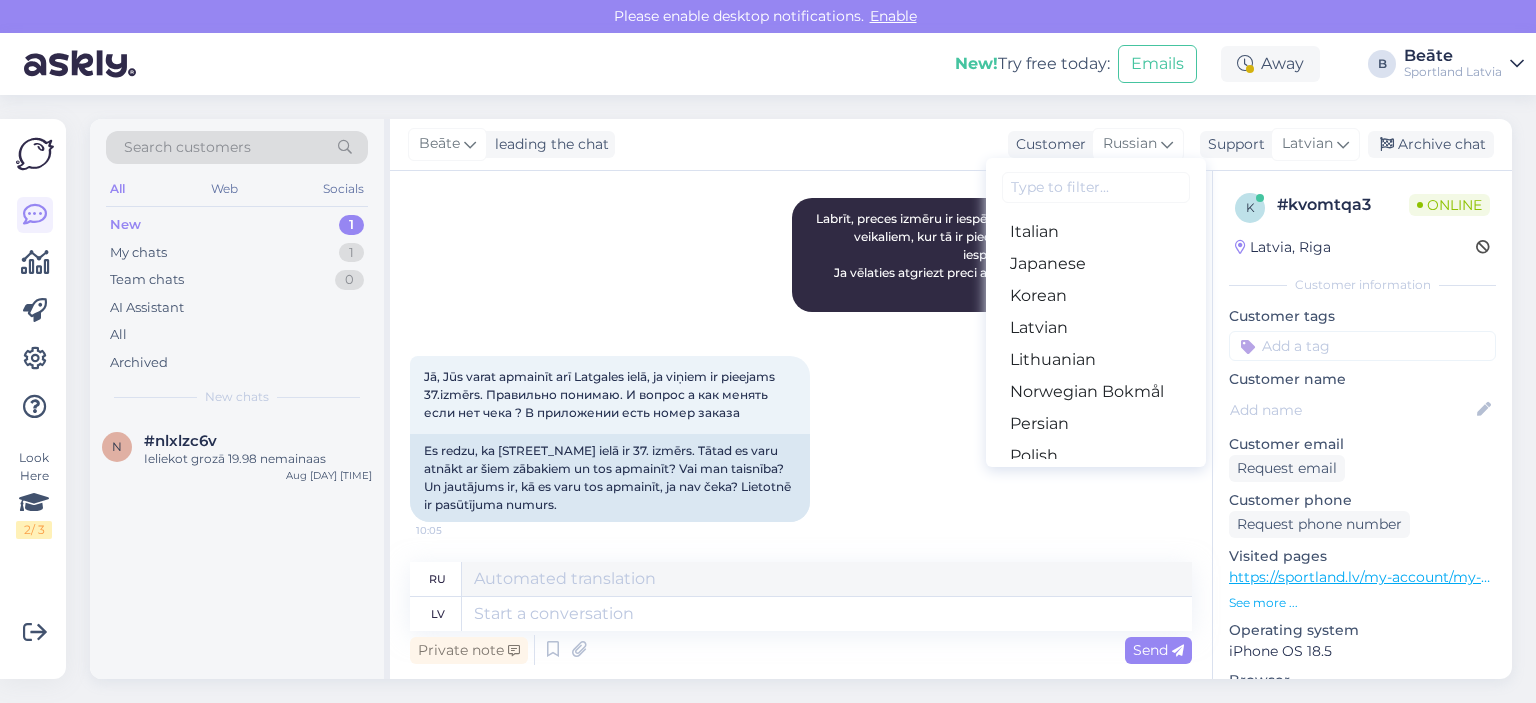 scroll, scrollTop: 500, scrollLeft: 0, axis: vertical 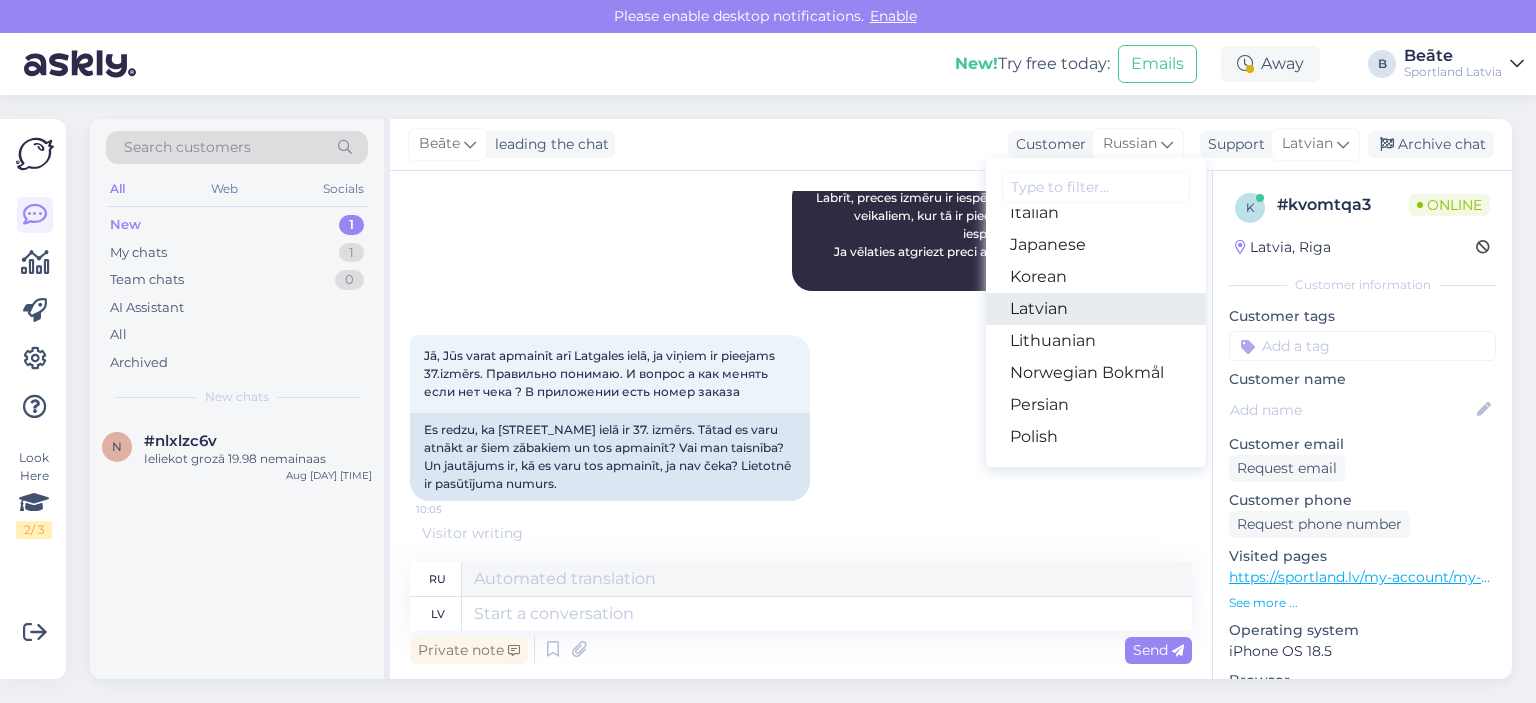 click on "Latvian" at bounding box center [1096, 309] 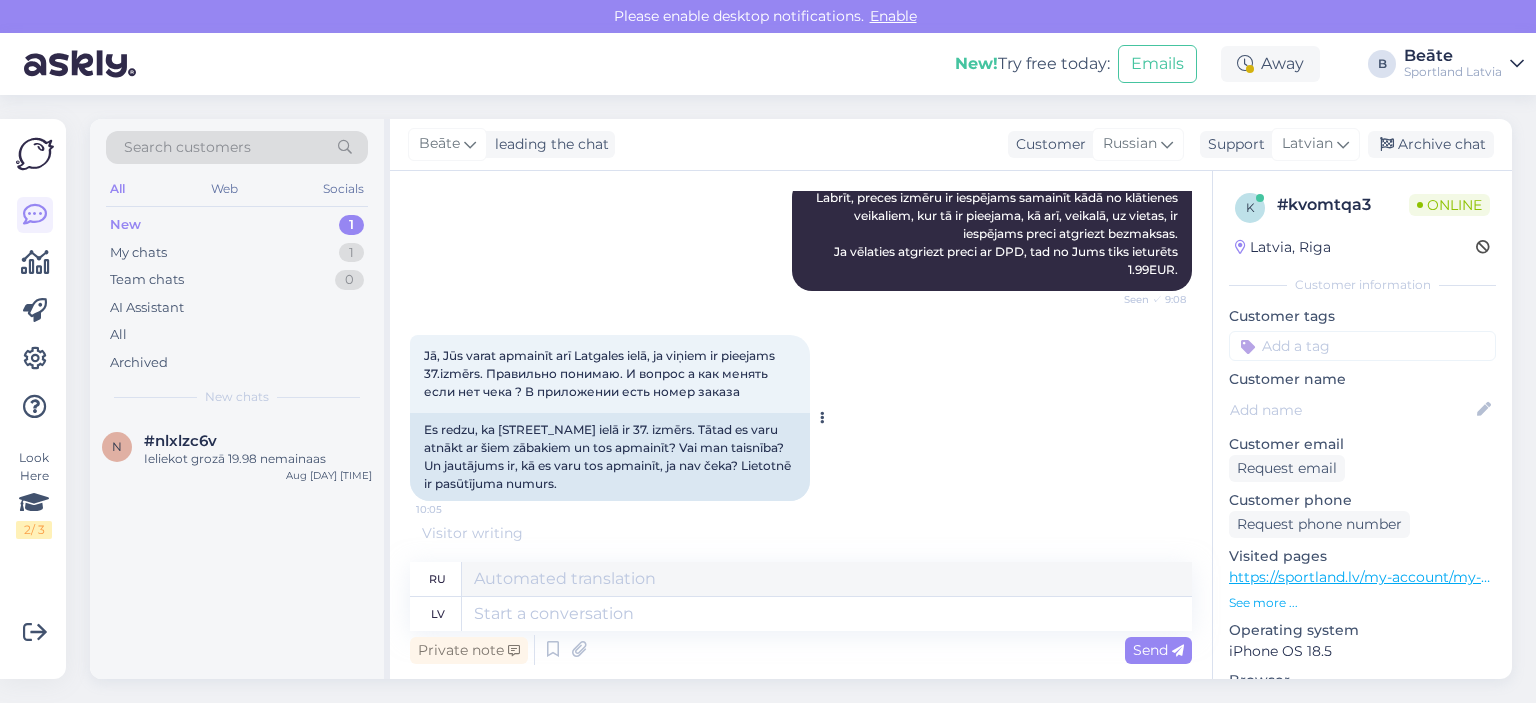 scroll, scrollTop: 2724, scrollLeft: 0, axis: vertical 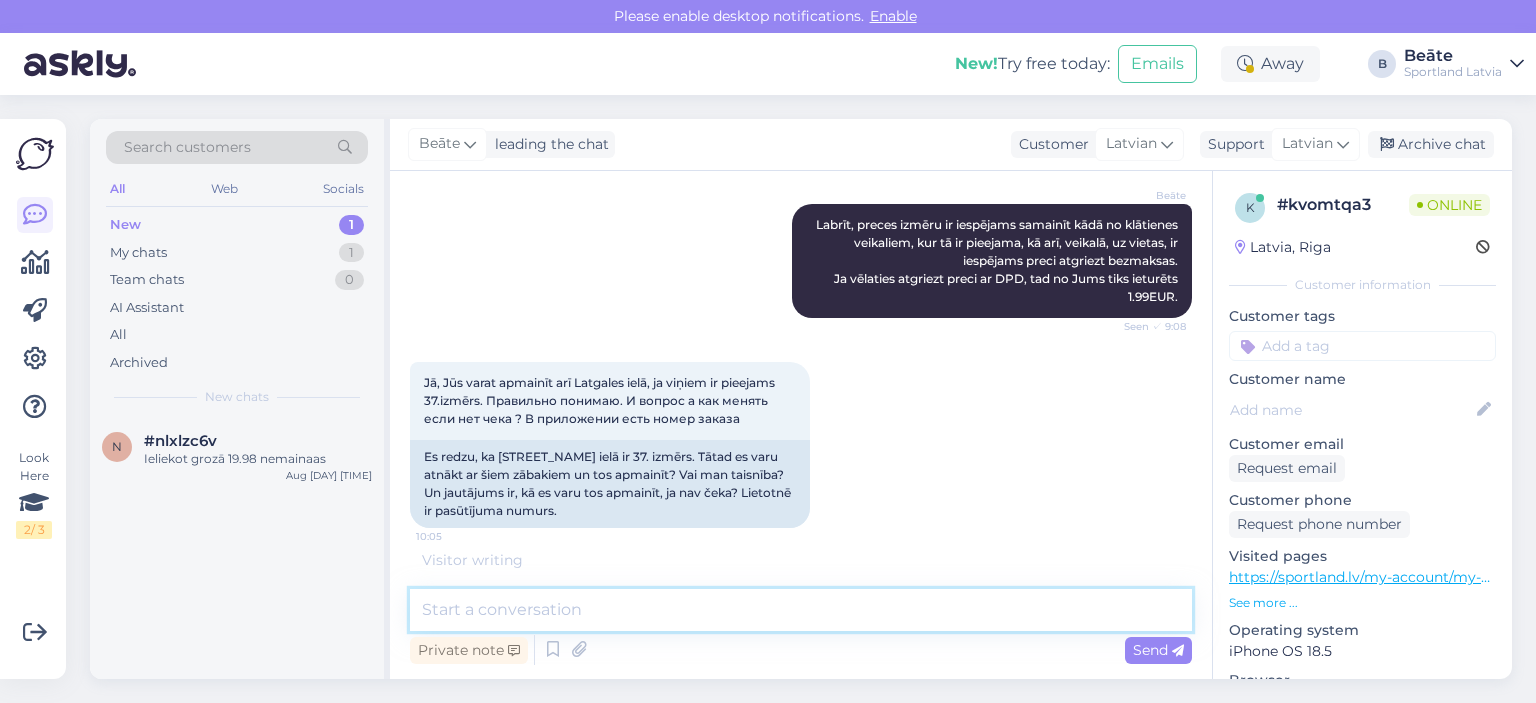 click at bounding box center (801, 610) 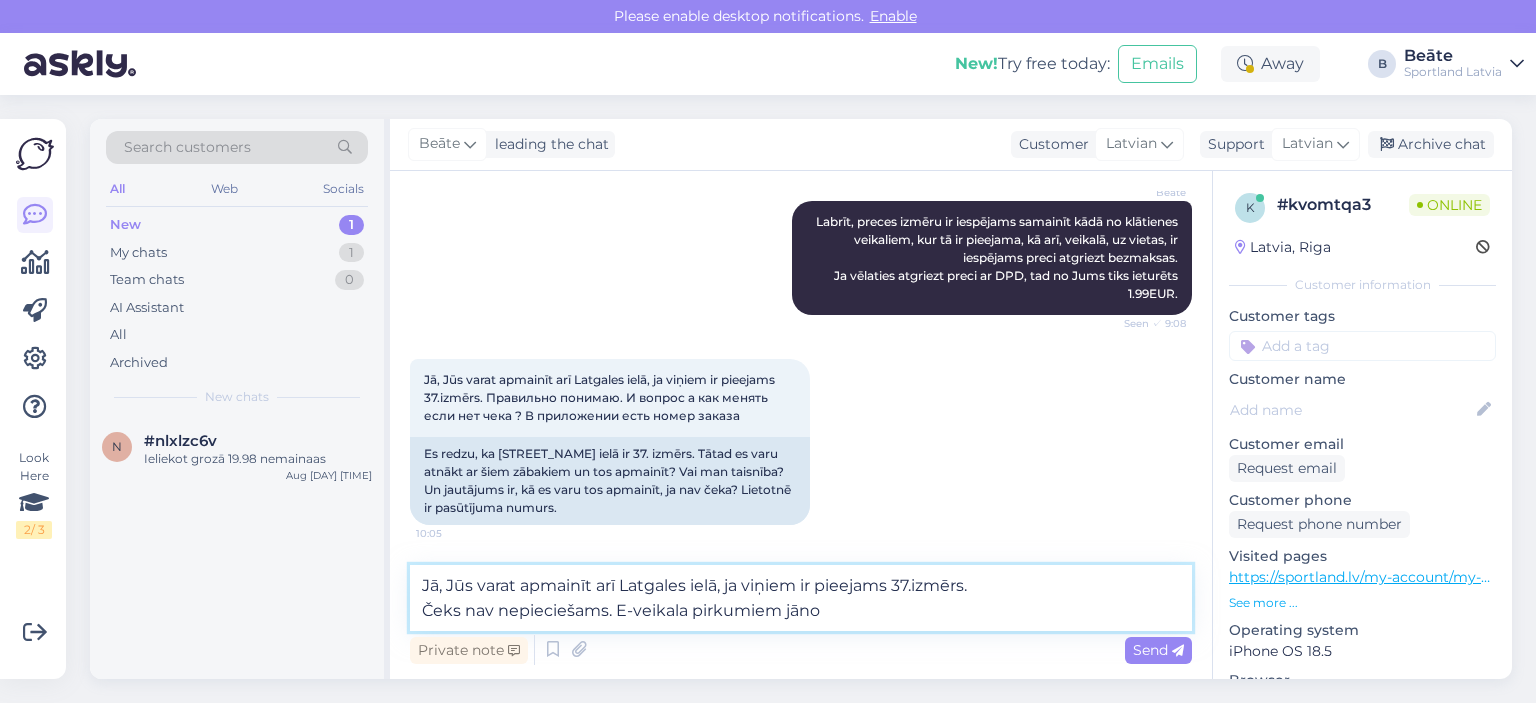 scroll, scrollTop: 2832, scrollLeft: 0, axis: vertical 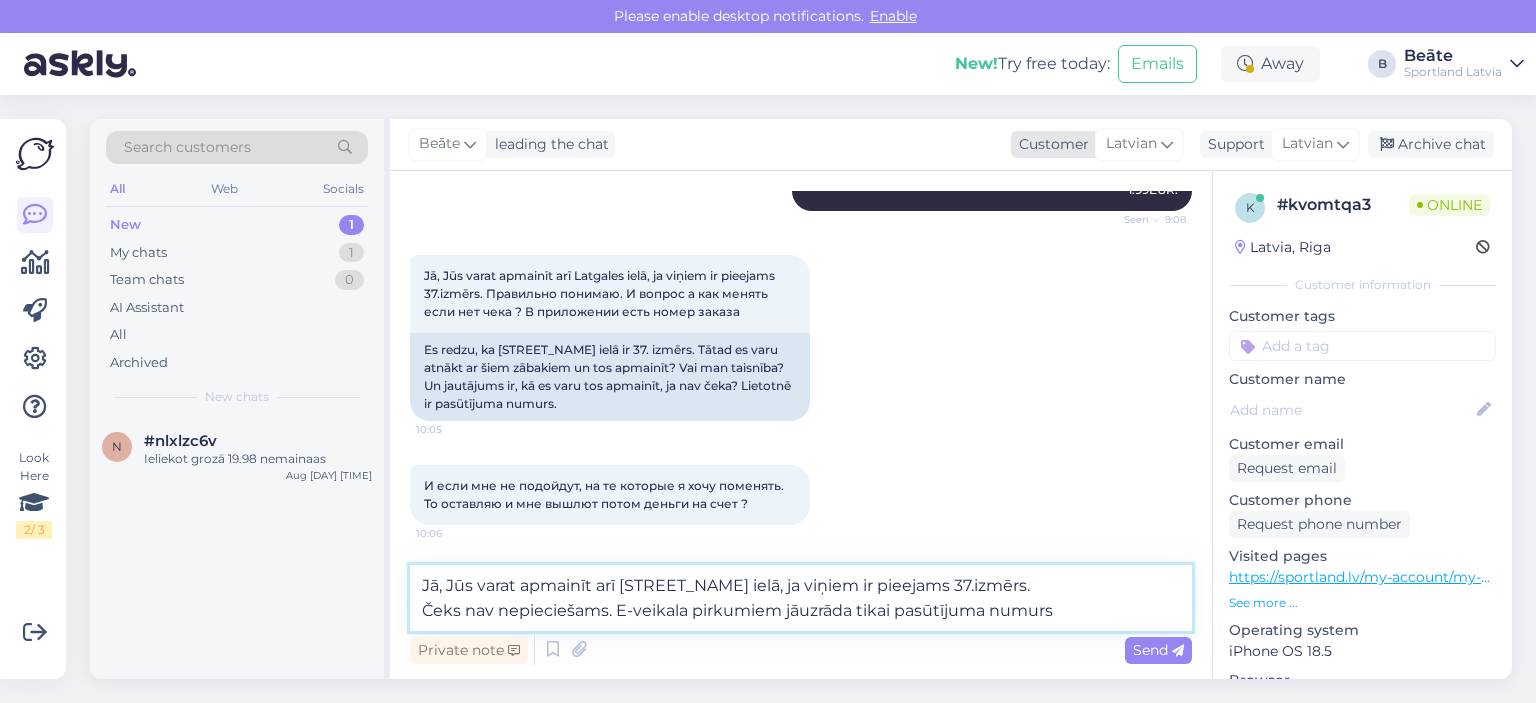 type on "Jā, Jūs varat apmainīt arī [STREET_NAME] ielā, ja viņiem ir pieejams 37.izmērs.
Čeks nav nepieciešams. E-veikala pirkumiem jāuzrāda tikai pasūtījuma numurs" 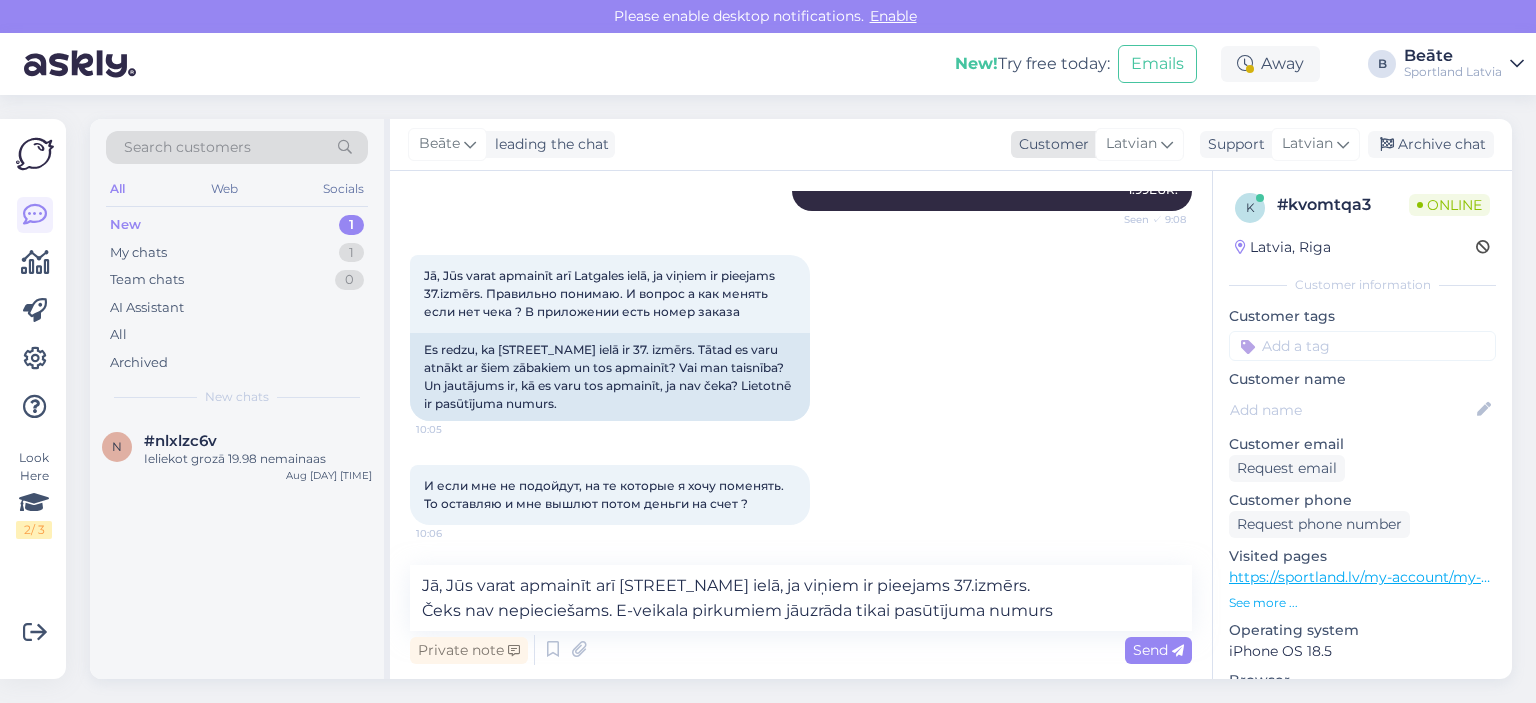 click on "Latvian" at bounding box center [1131, 144] 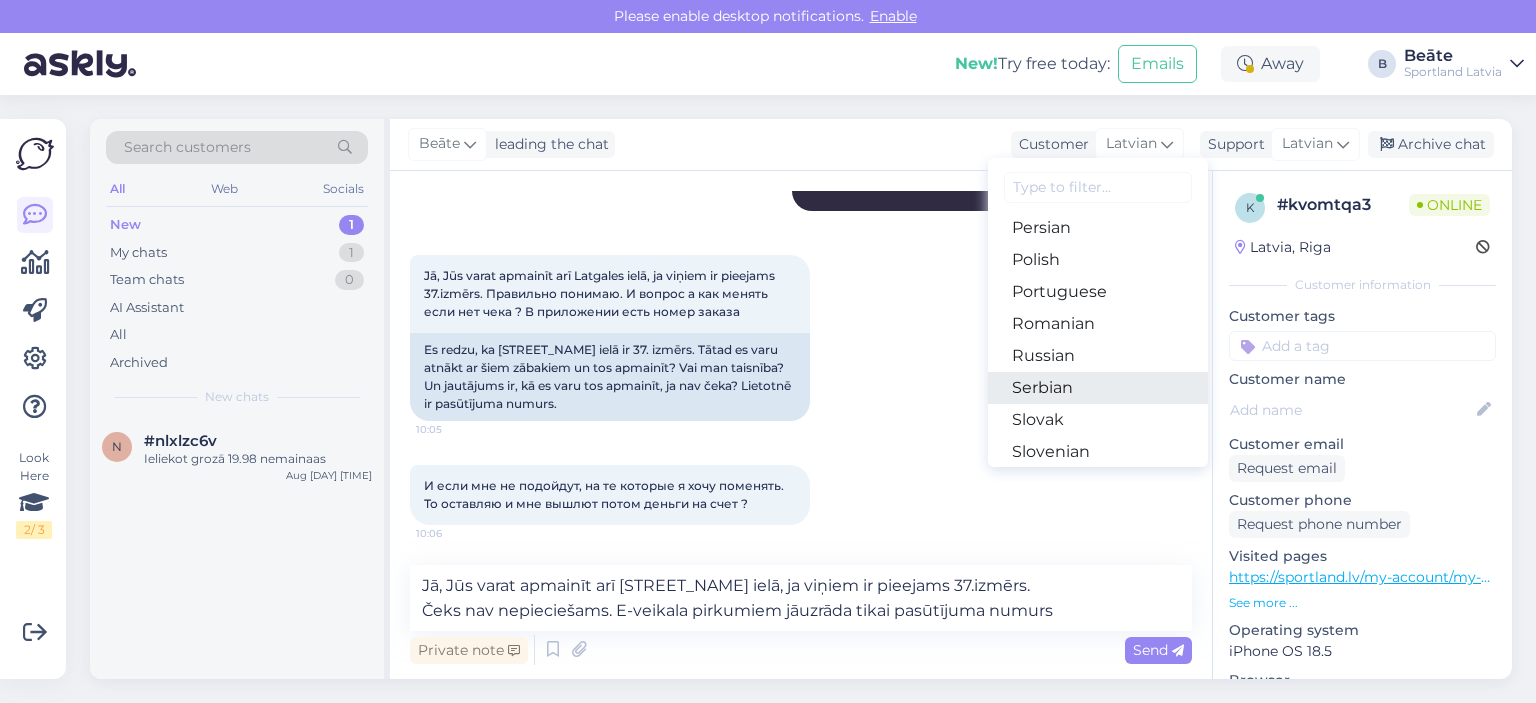 scroll, scrollTop: 700, scrollLeft: 0, axis: vertical 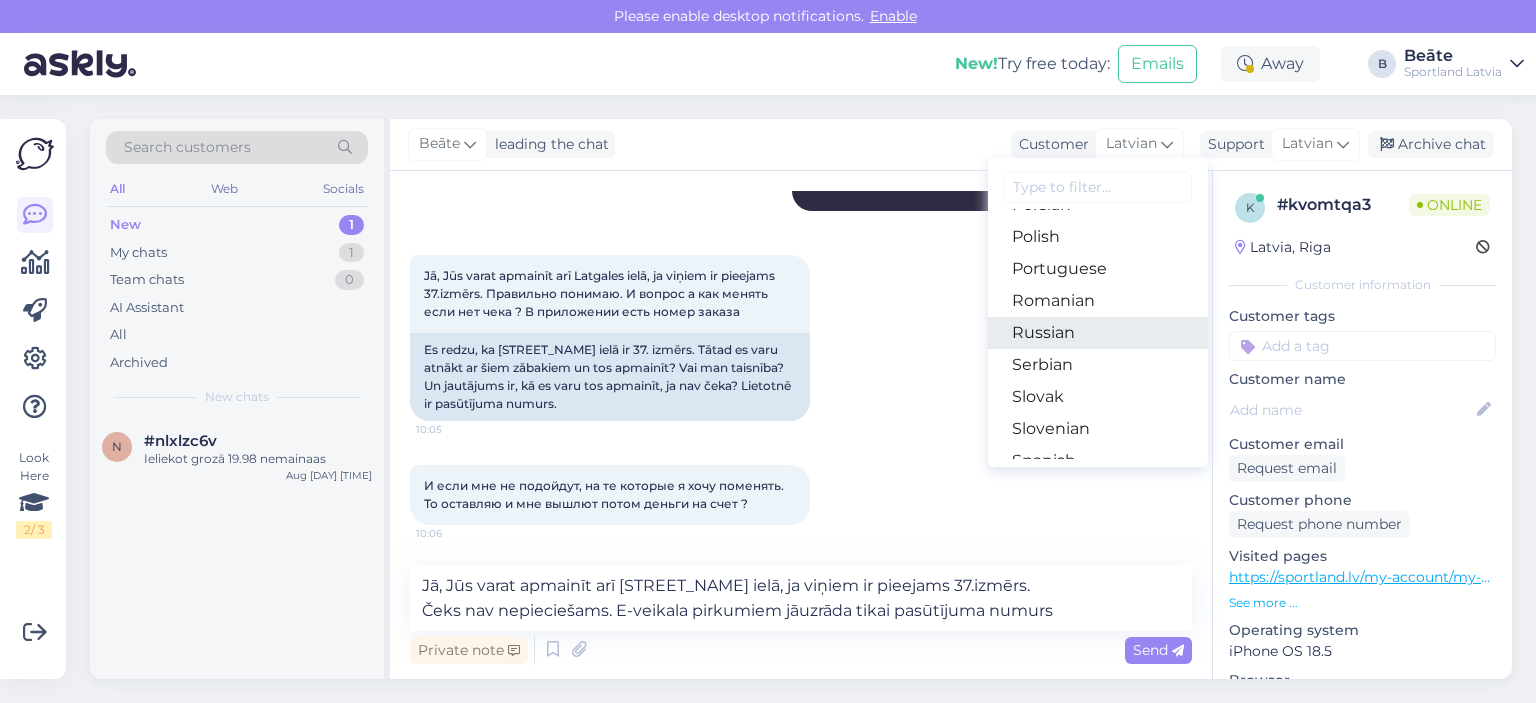 click on "Russian" at bounding box center [1098, 333] 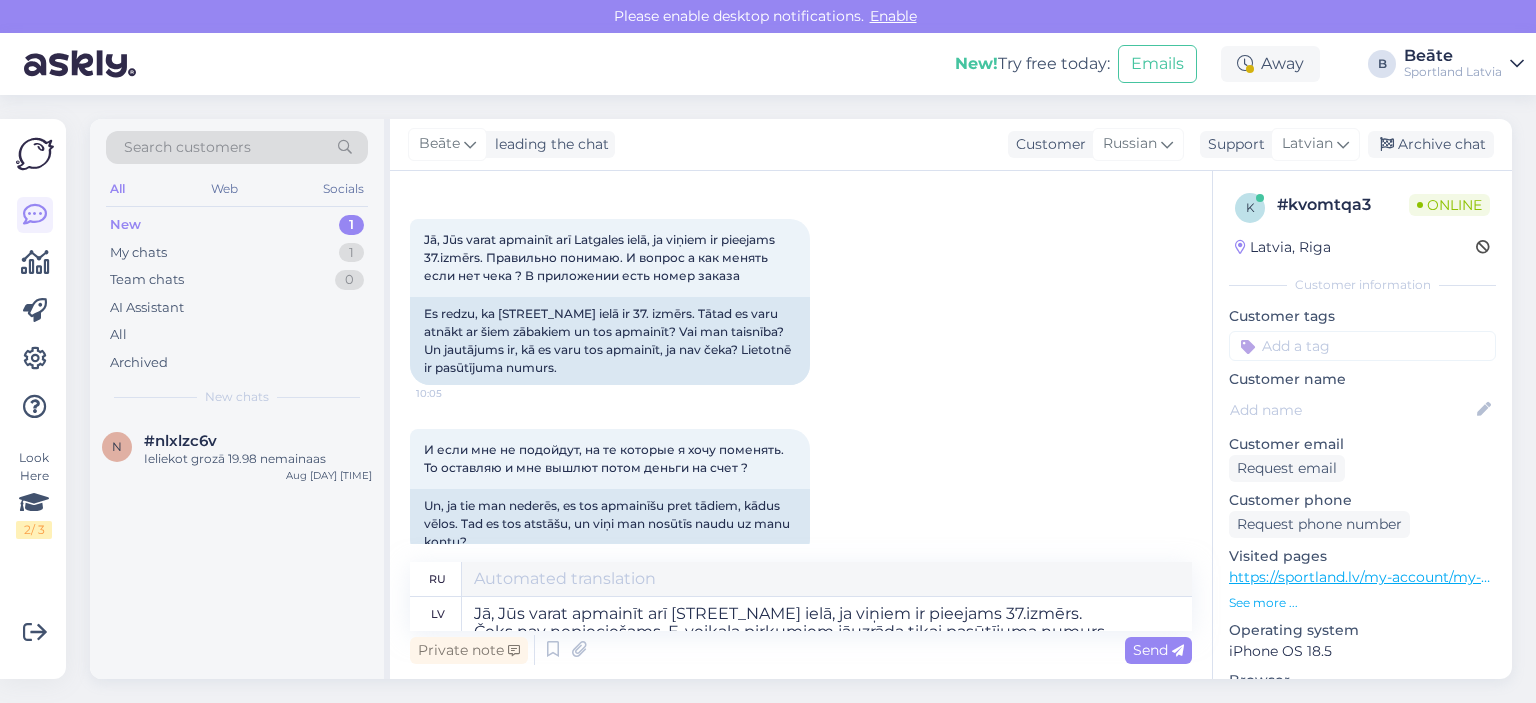 scroll, scrollTop: 2904, scrollLeft: 0, axis: vertical 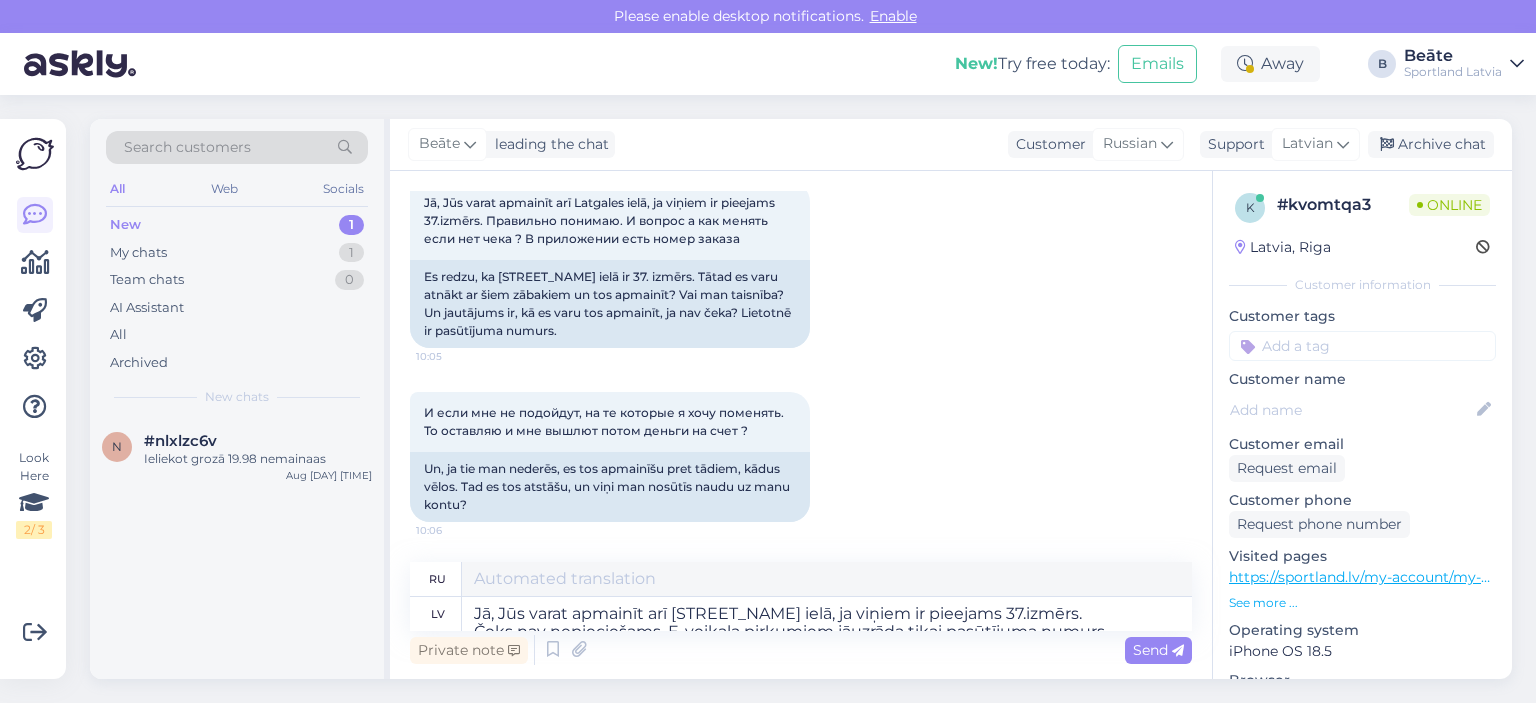 type on "Да, вы также можете обменять товар в магазине на улице Латгалес, если у них есть в наличии размер 37.izm
Чек не требуется. Для покупок в интернет-магазине требуется только номер заказа." 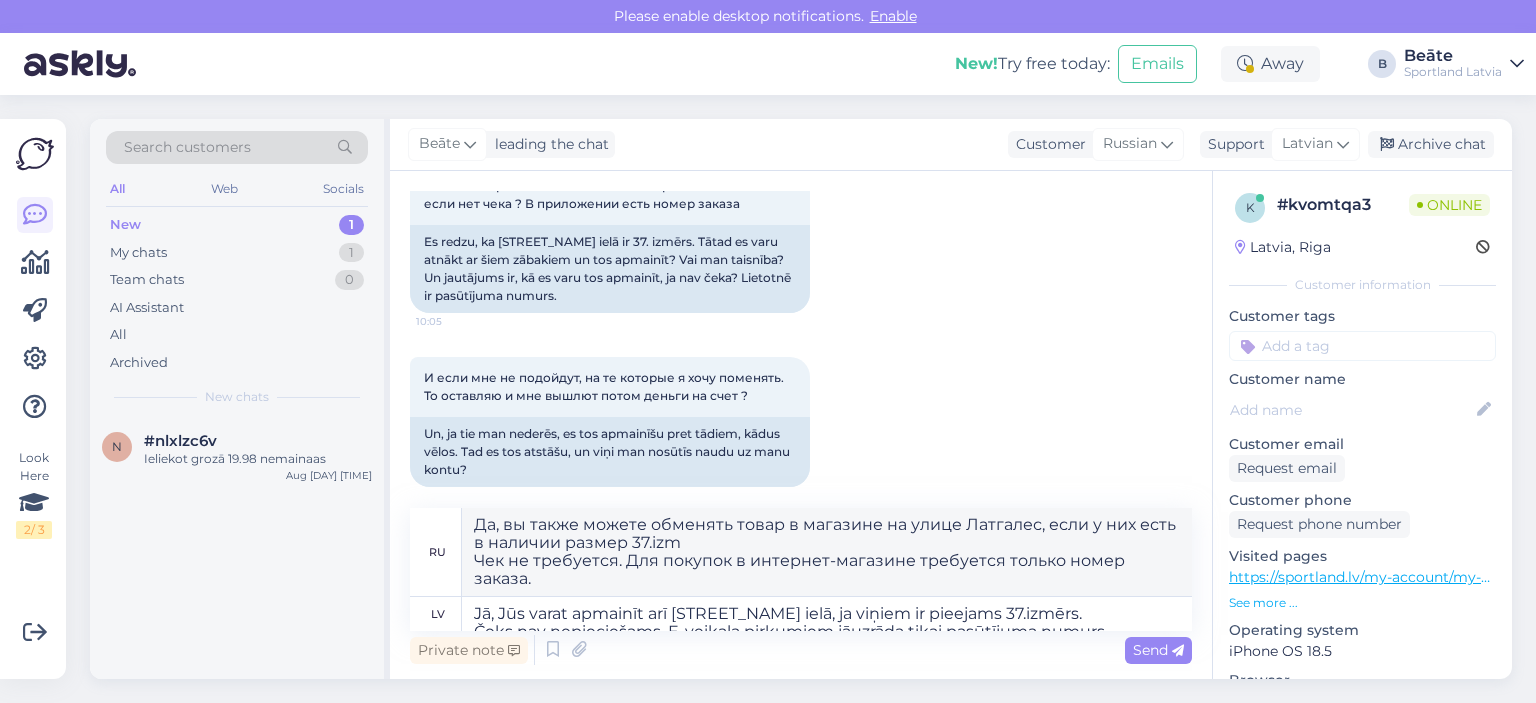 scroll, scrollTop: 2958, scrollLeft: 0, axis: vertical 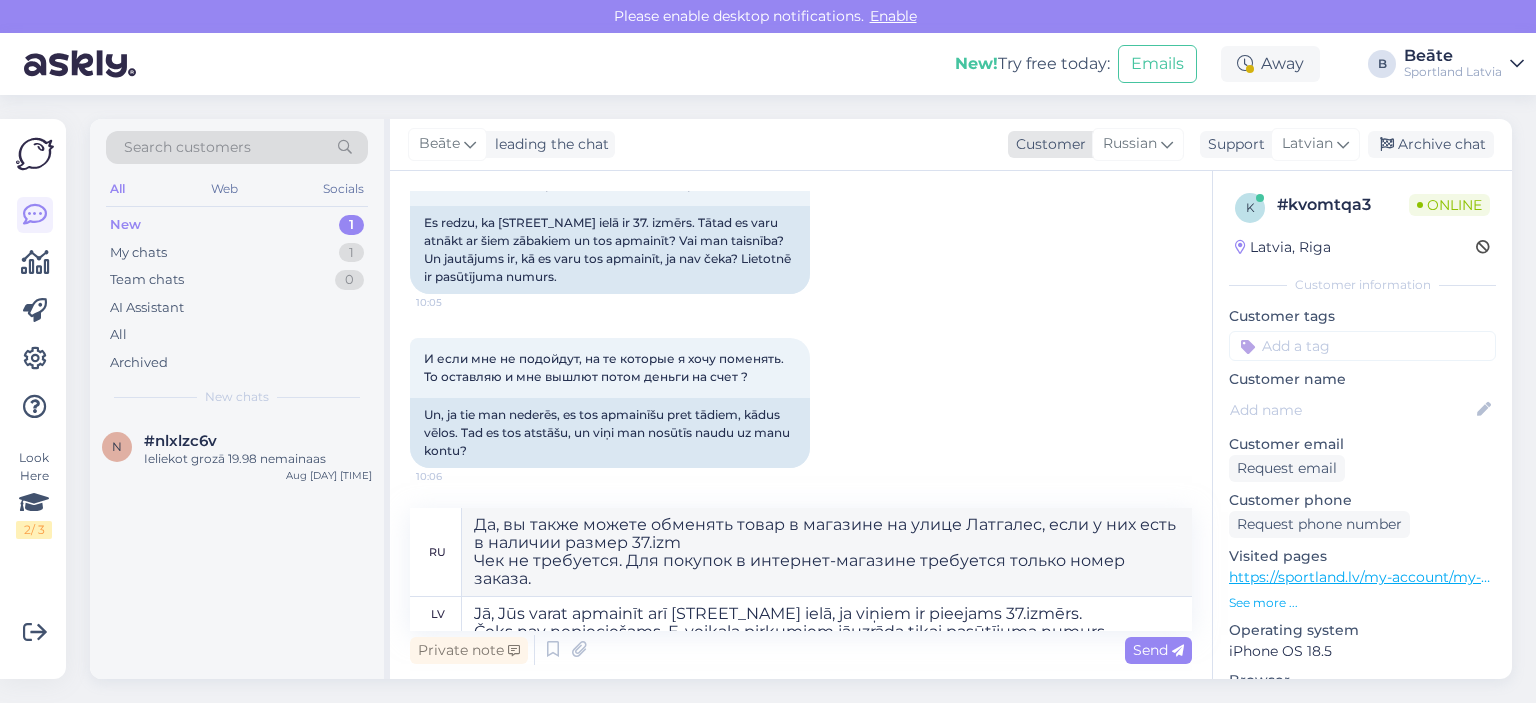 click on "Russian" at bounding box center (1130, 144) 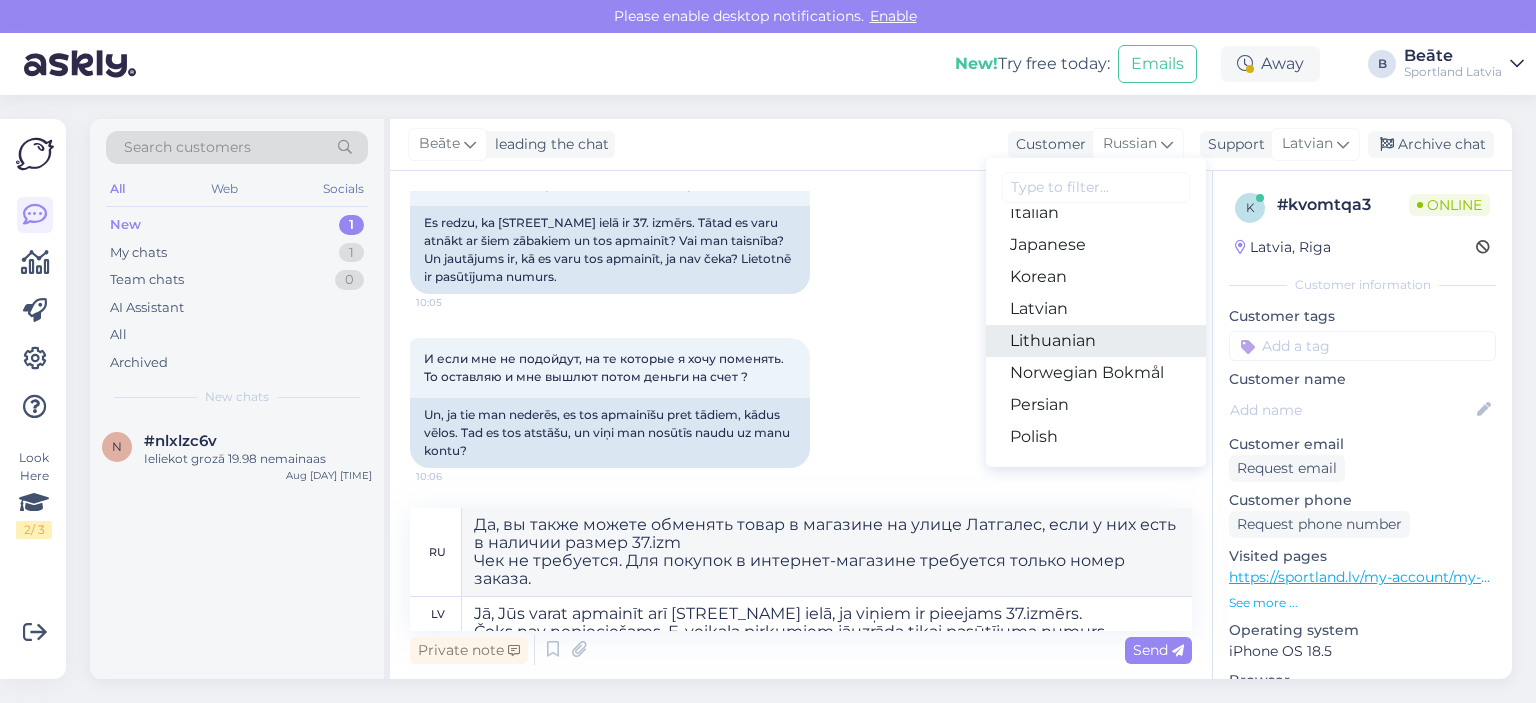 scroll, scrollTop: 500, scrollLeft: 0, axis: vertical 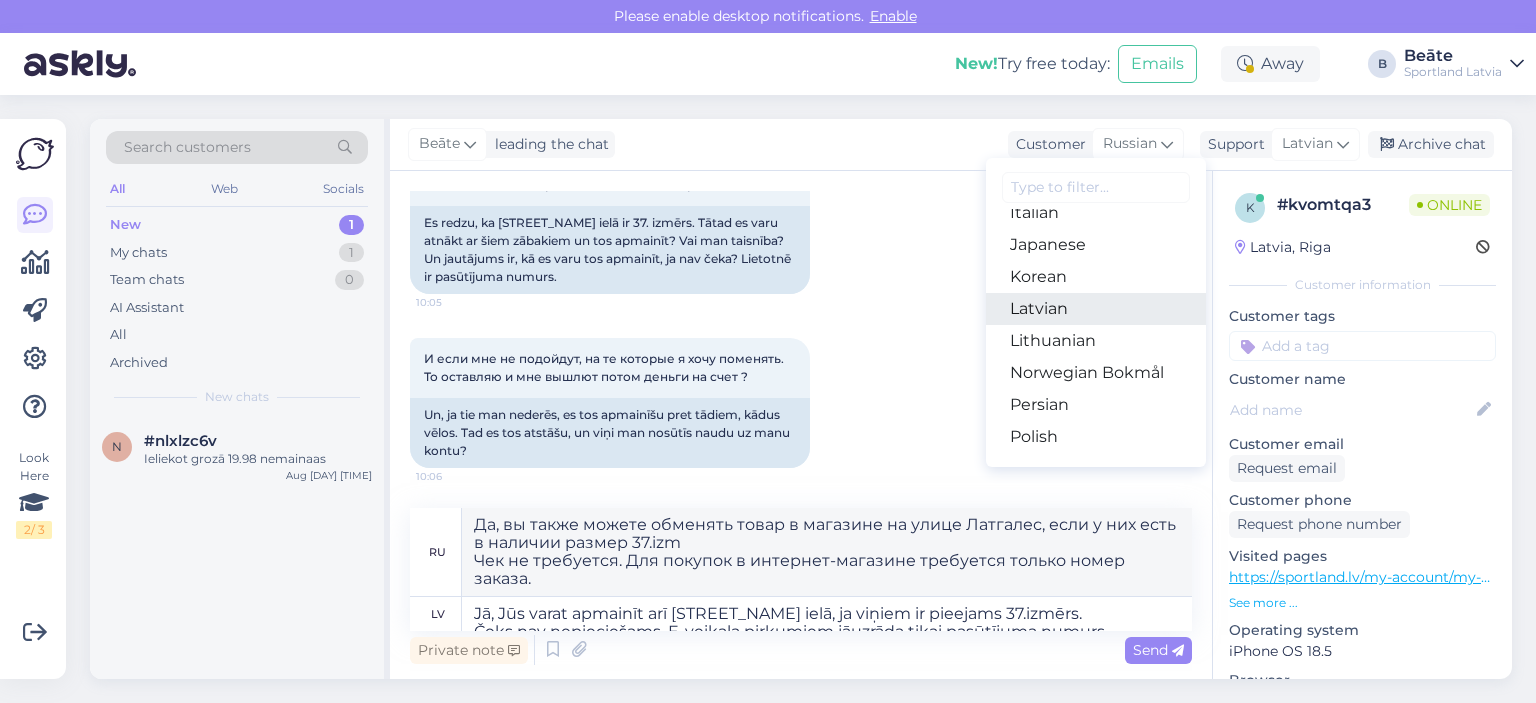 click on "Latvian" at bounding box center [1096, 309] 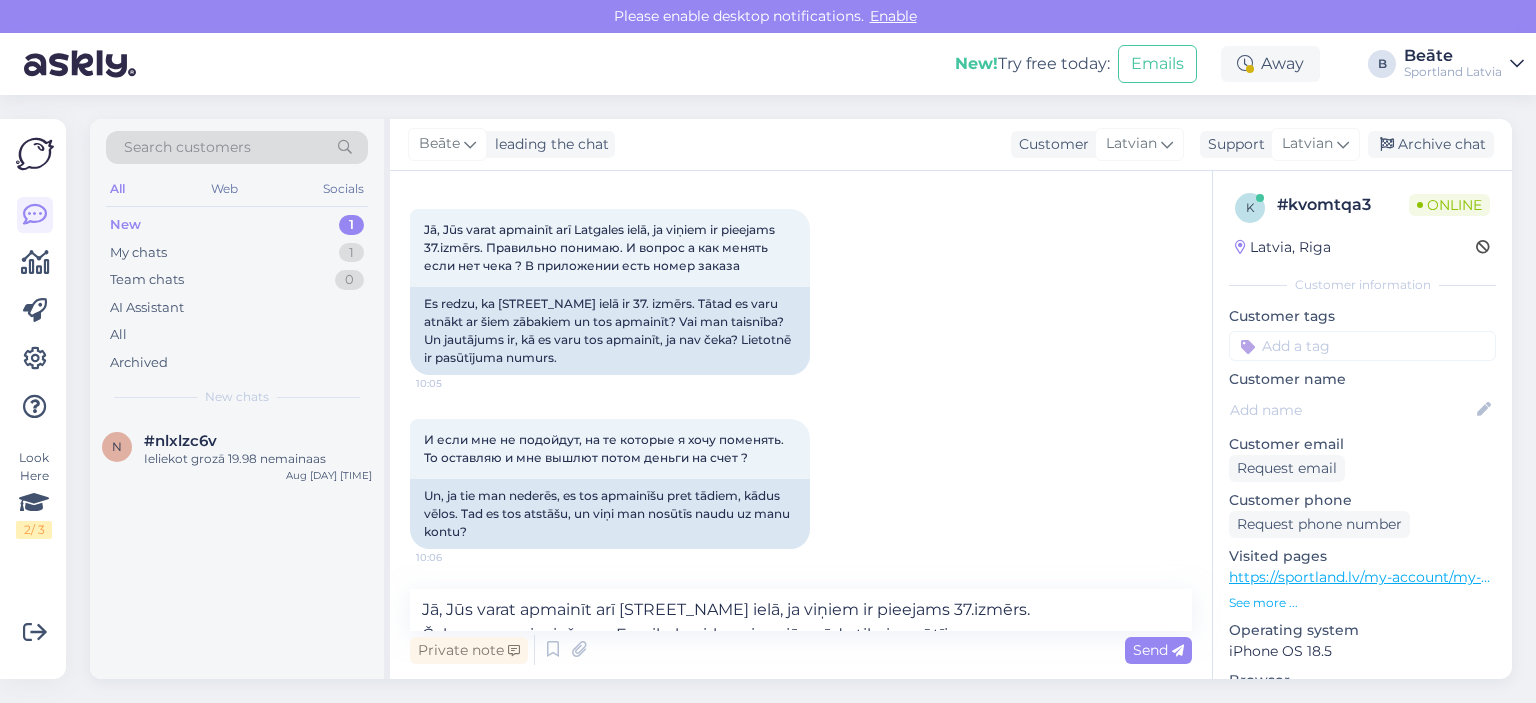 scroll, scrollTop: 2877, scrollLeft: 0, axis: vertical 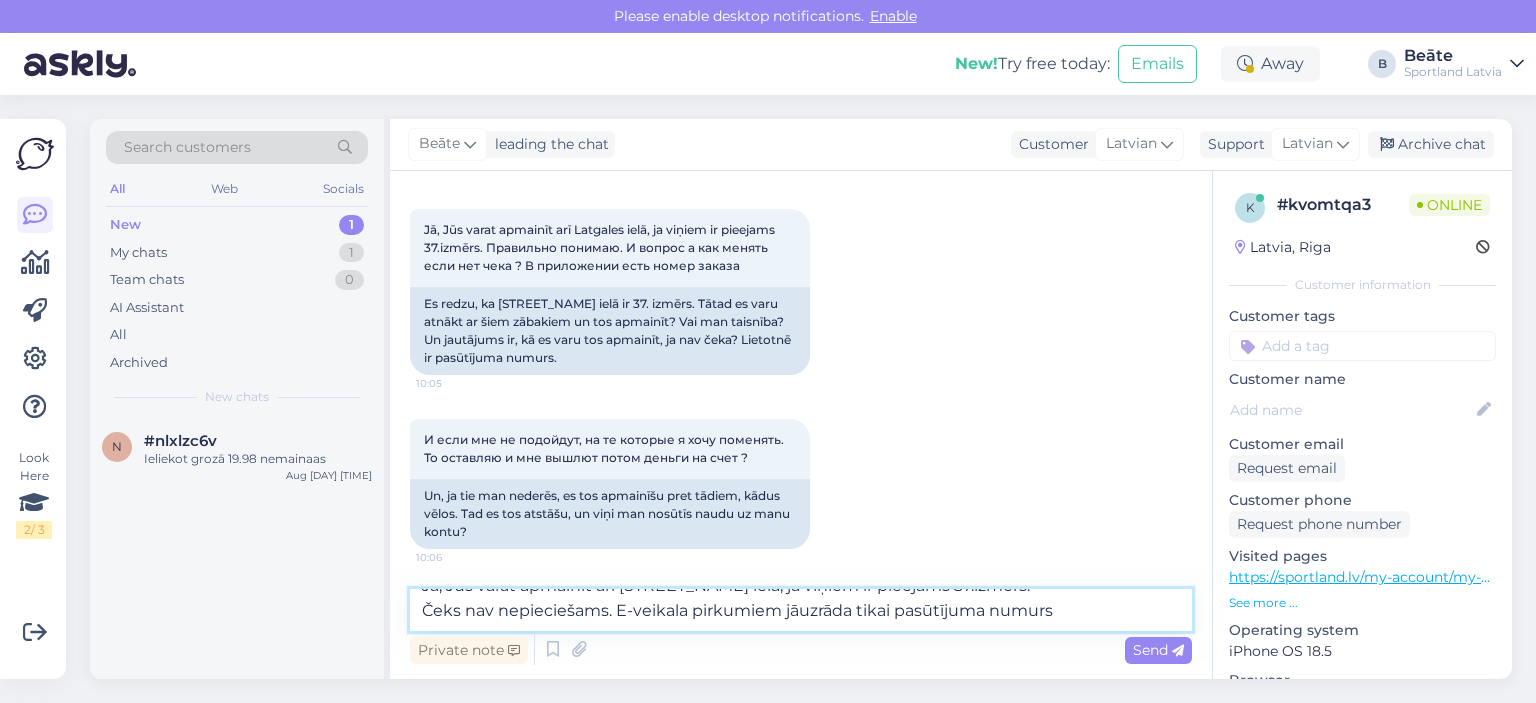 click on "Jā, Jūs varat apmainīt arī [STREET_NAME] ielā, ja viņiem ir pieejams 37.izmērs.
Čeks nav nepieciešams. E-veikala pirkumiem jāuzrāda tikai pasūtījuma numurs" at bounding box center [801, 610] 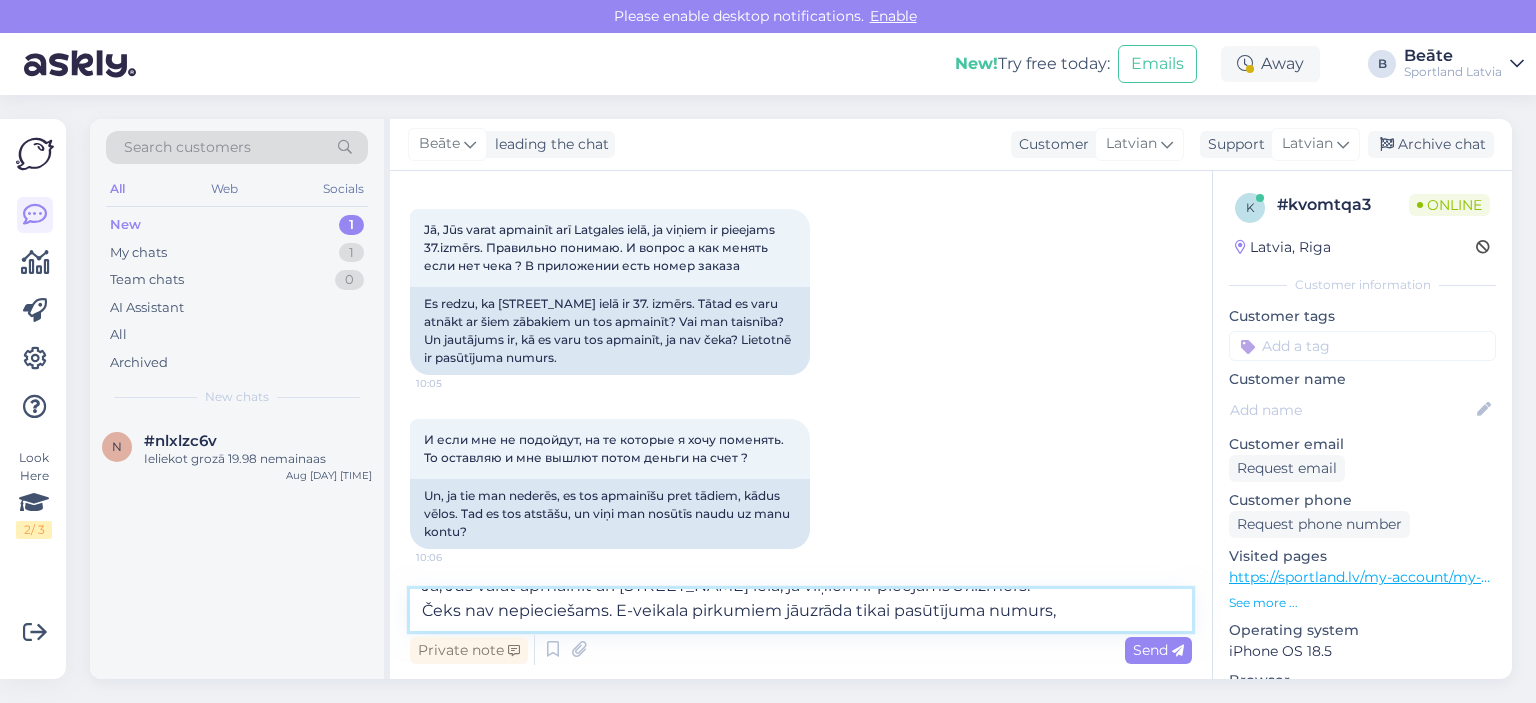 scroll, scrollTop: 0, scrollLeft: 0, axis: both 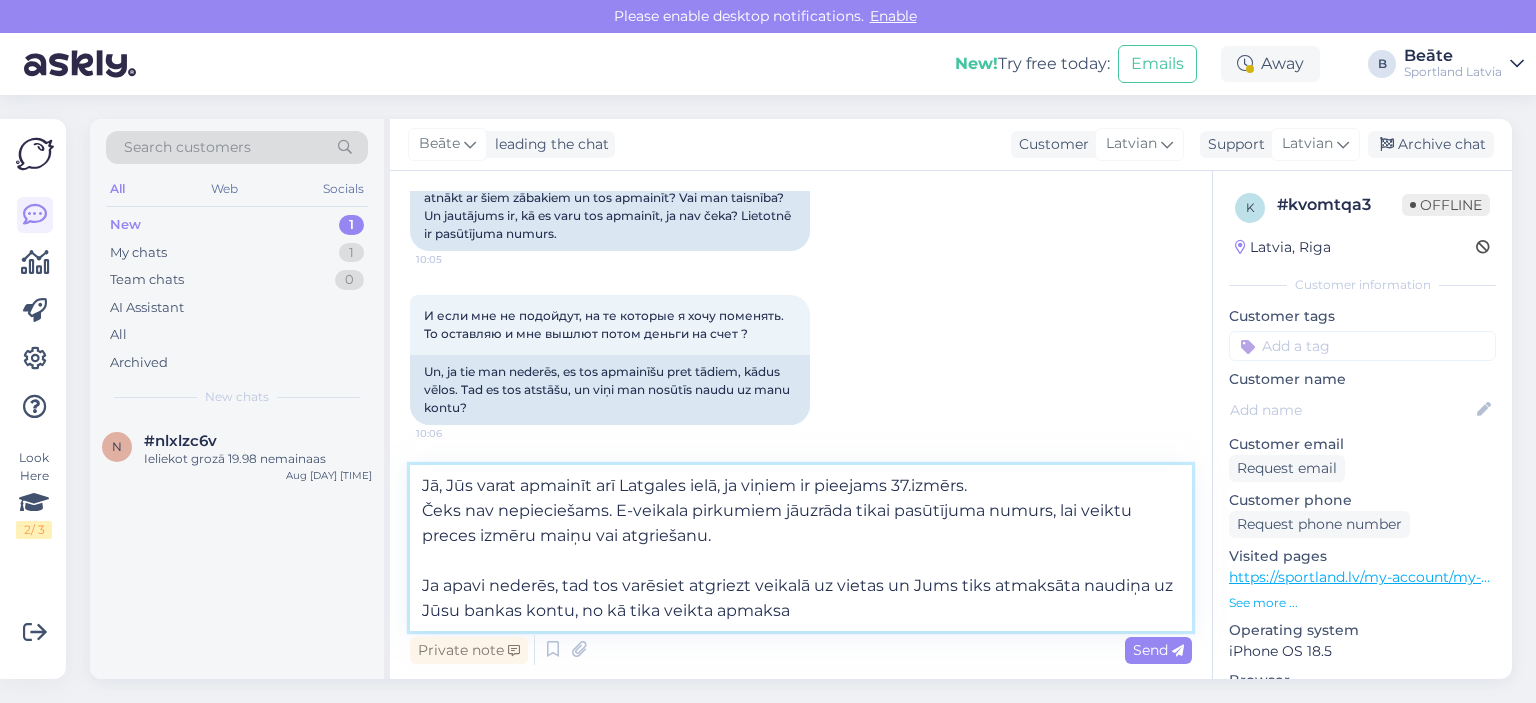 type on "Jā, Jūs varat apmainīt arī [STREET] ielā, ja viņiem ir pieejams 37.izmērs.
Čeks nav nepieciešams. E-veikala pirkumiem jāuzrāda tikai pasūtījuma numurs, lai veiktu preces izmēru maiņu vai atgriešanu.
Ja apavi nederēs, tad tos varēsiet atgriezt veikalā uz vietas un Jums tiks atmaksāta naudiņa uz Jūsu bankas kontu, no kā tika veikta apmaksa." 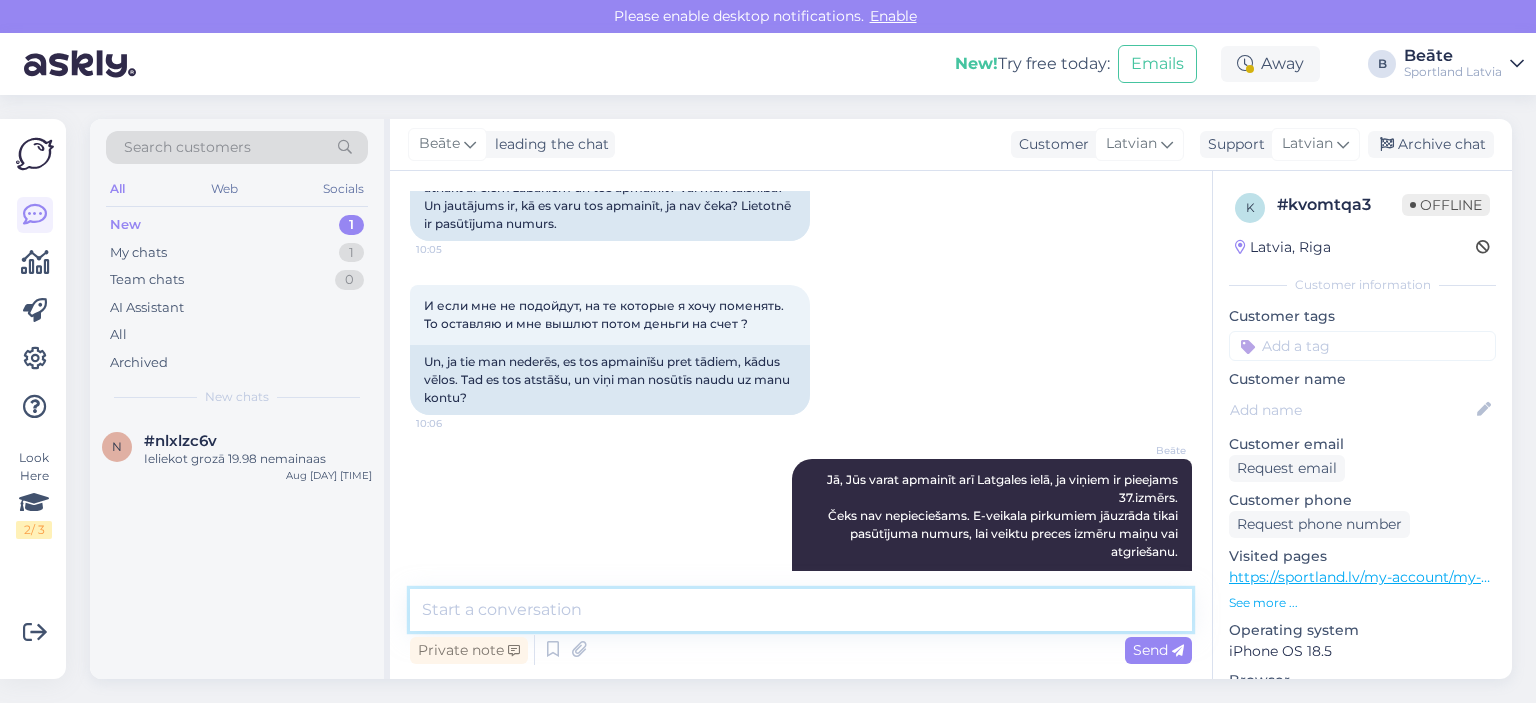 scroll, scrollTop: 3108, scrollLeft: 0, axis: vertical 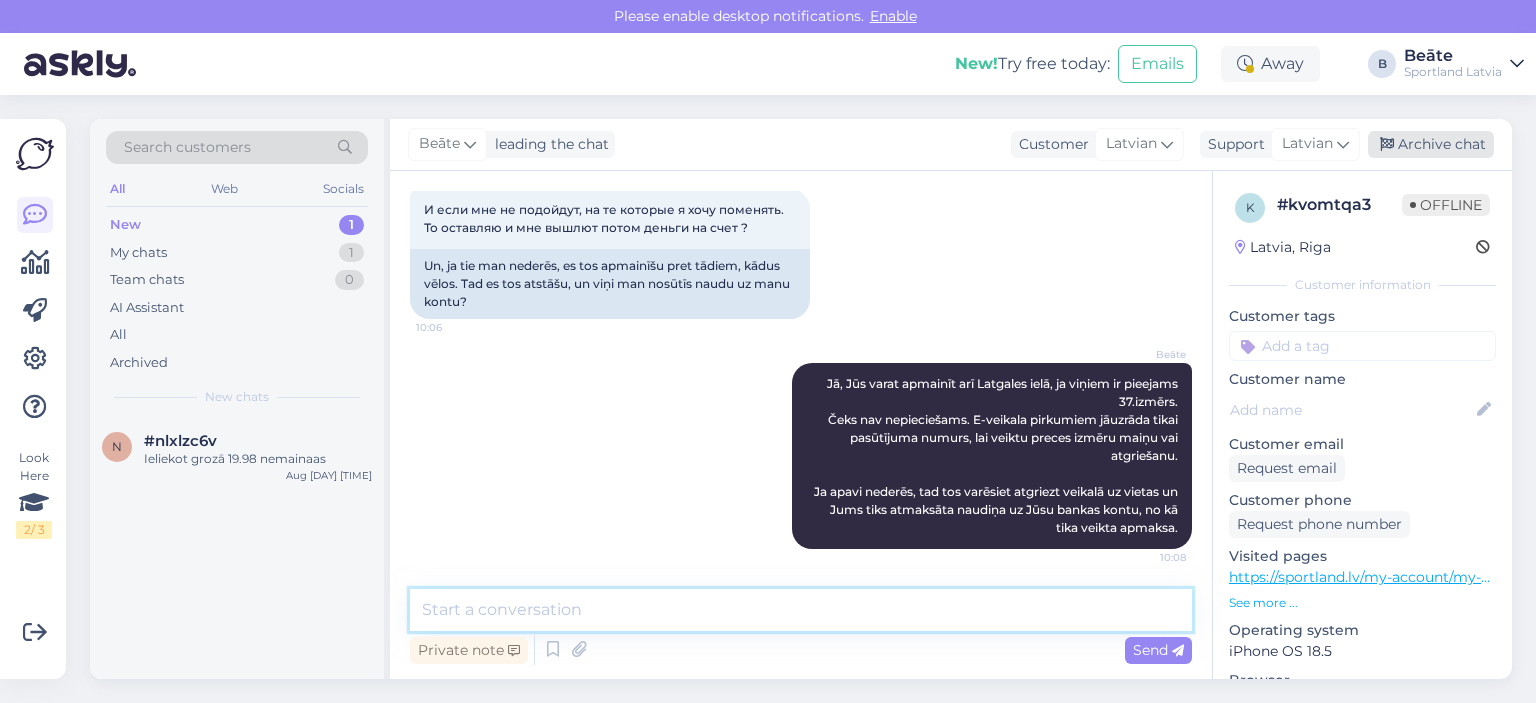 type 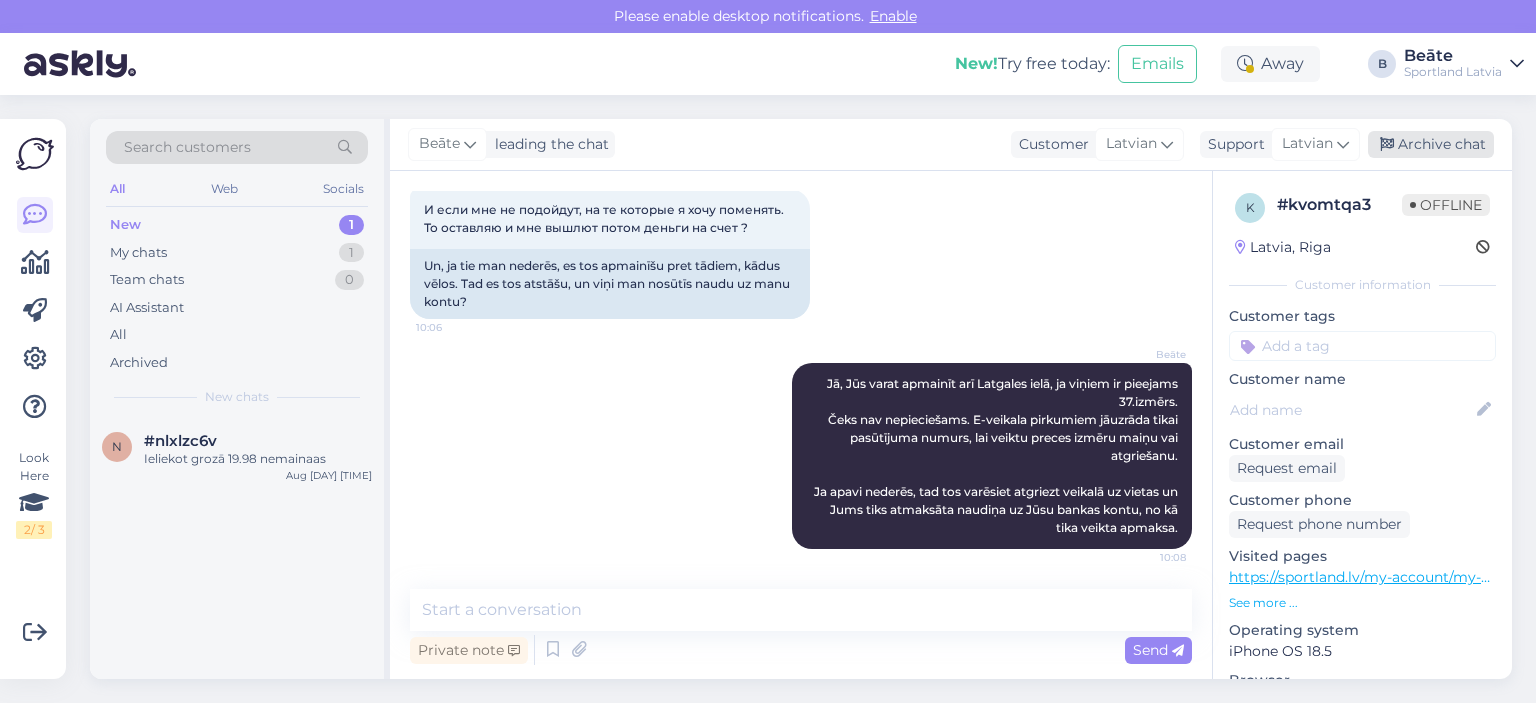 click on "Archive chat" at bounding box center (1431, 144) 